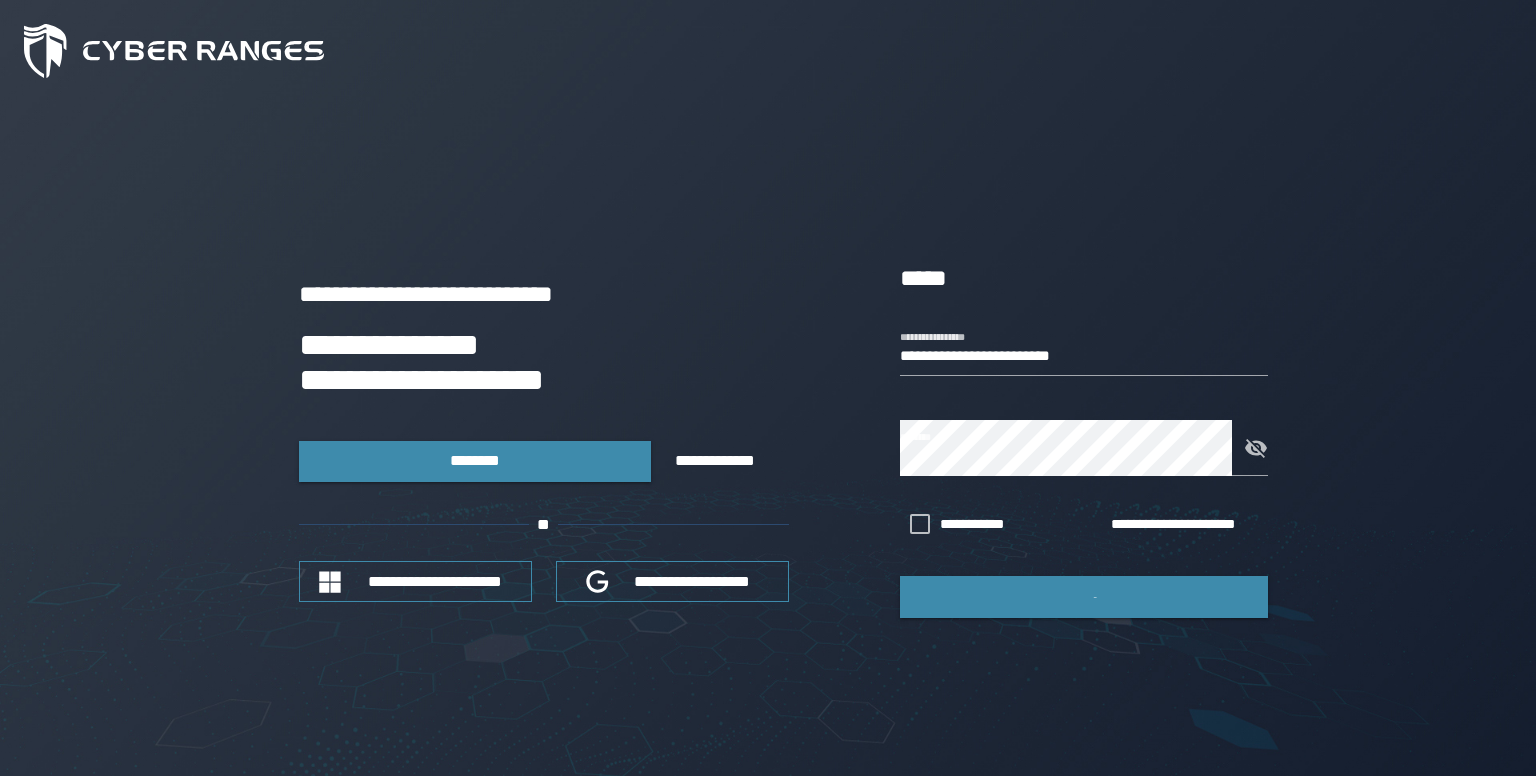 scroll, scrollTop: 0, scrollLeft: 0, axis: both 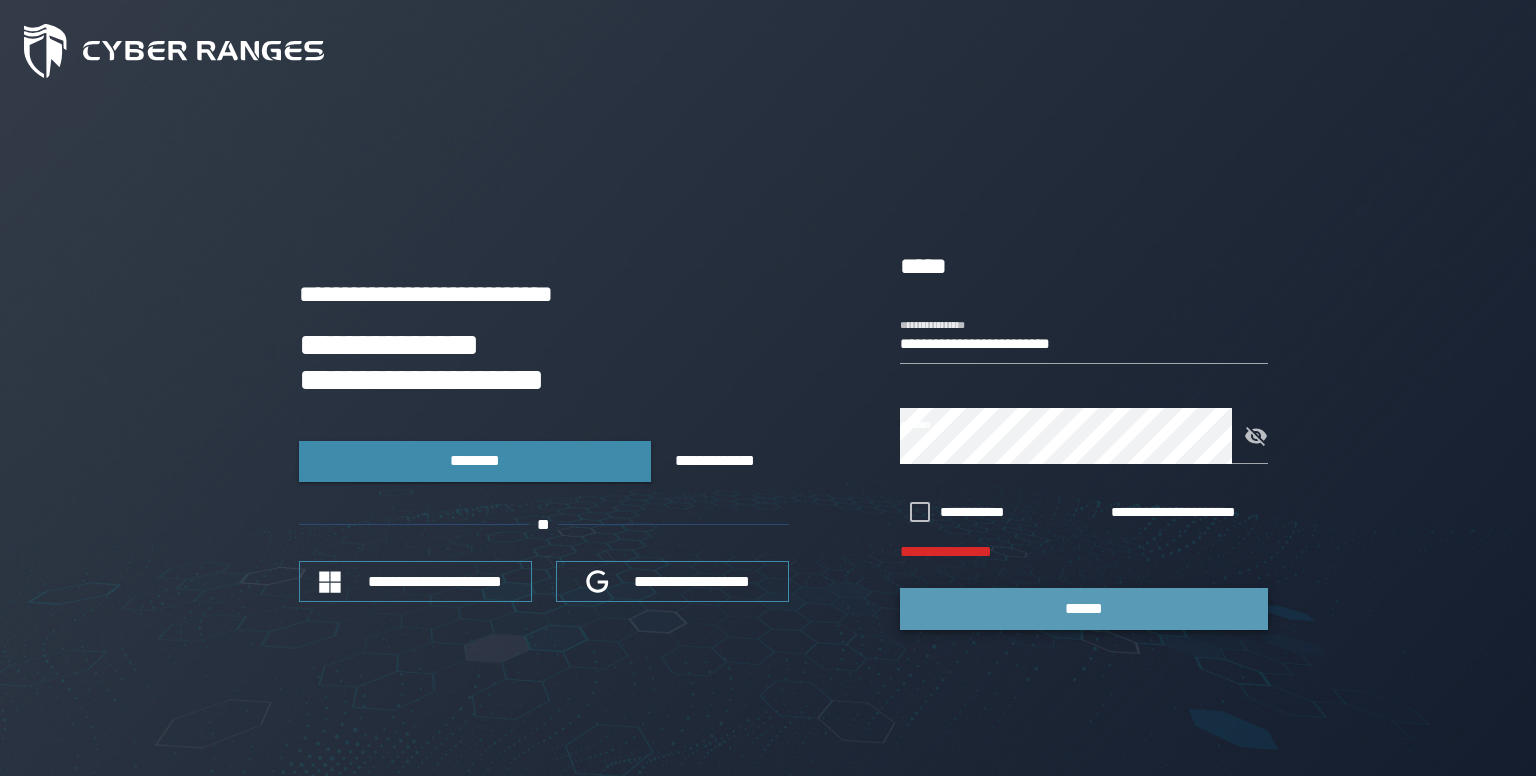 click on "******" at bounding box center (1084, 608) 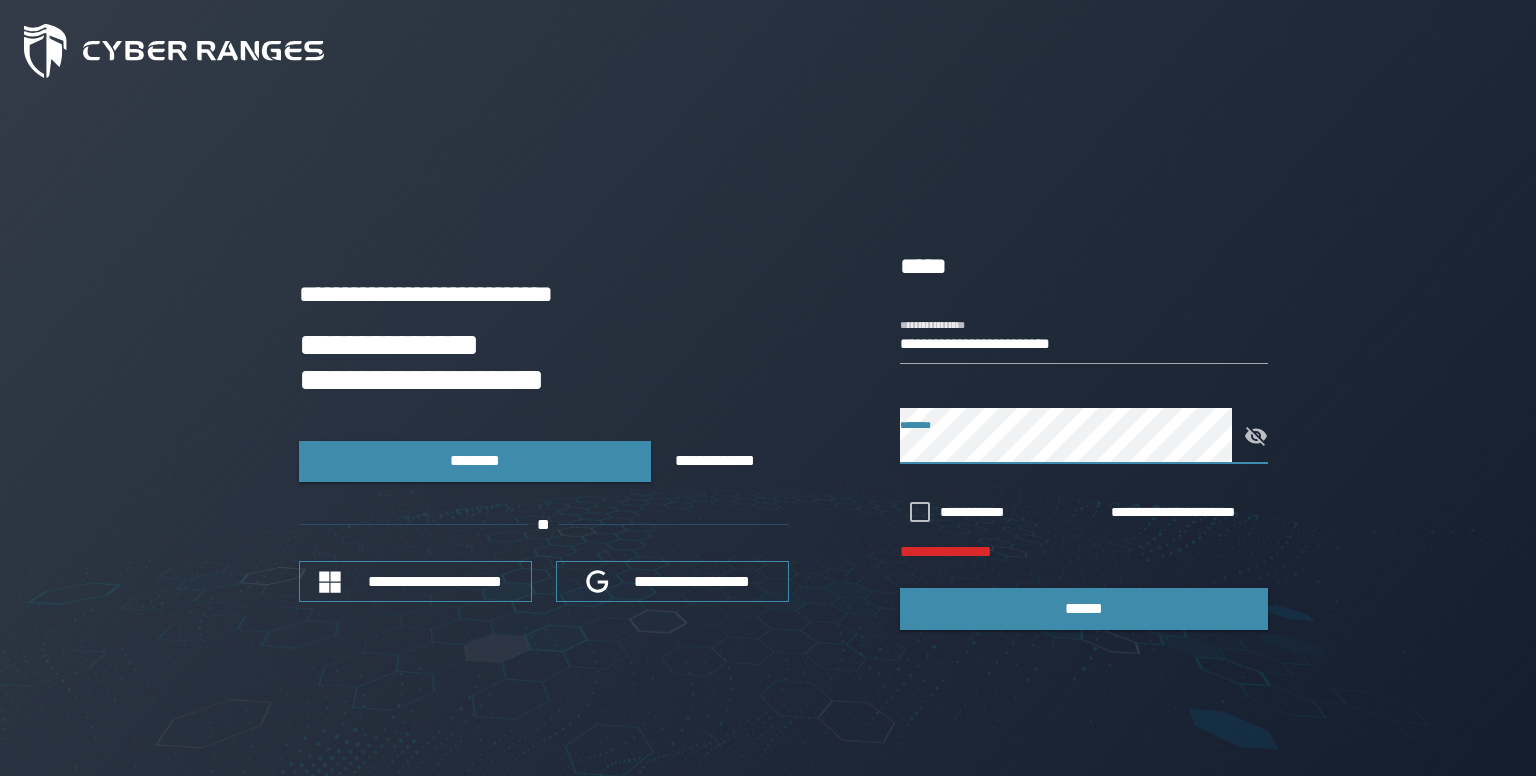 click 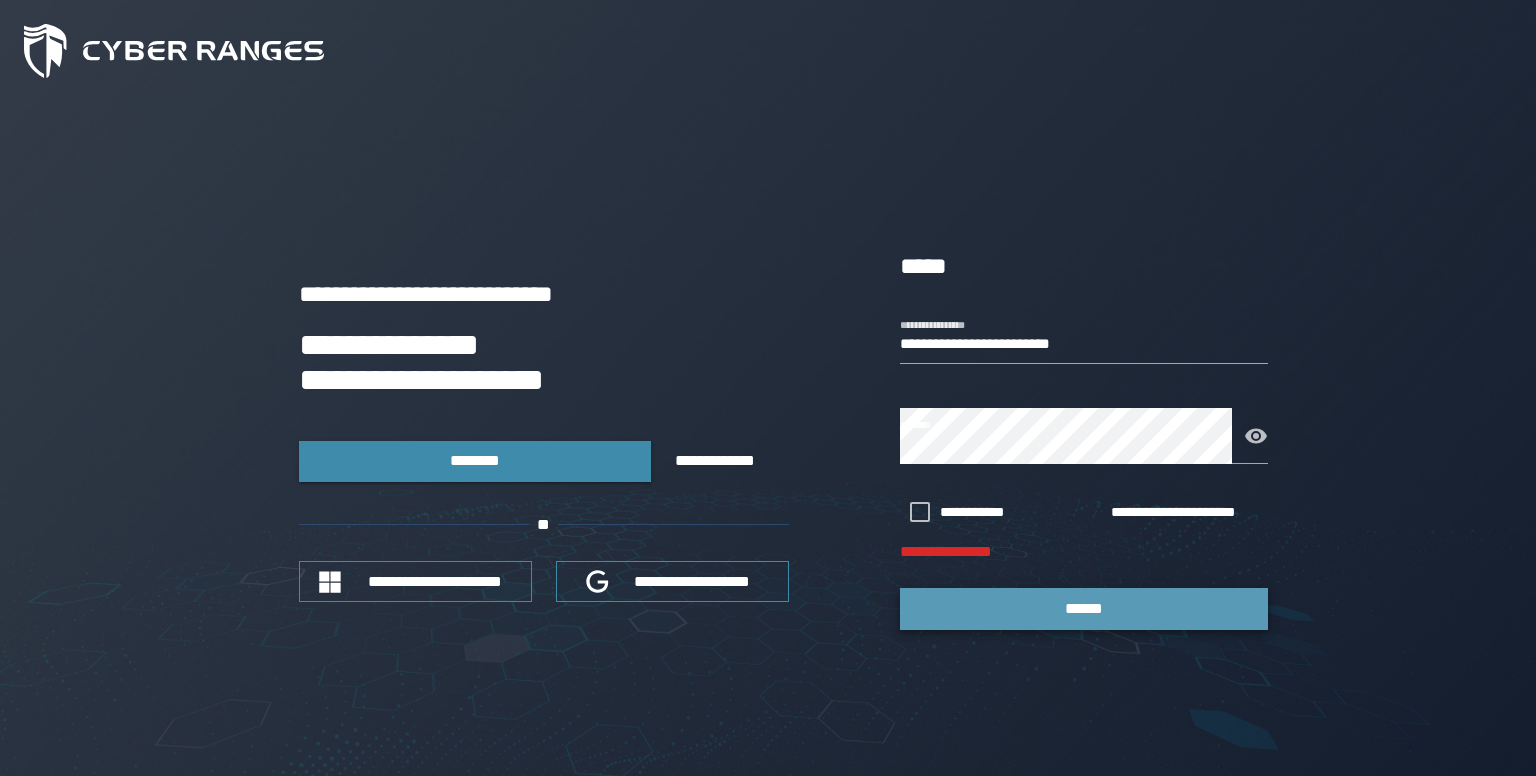 click on "******" at bounding box center (1084, 608) 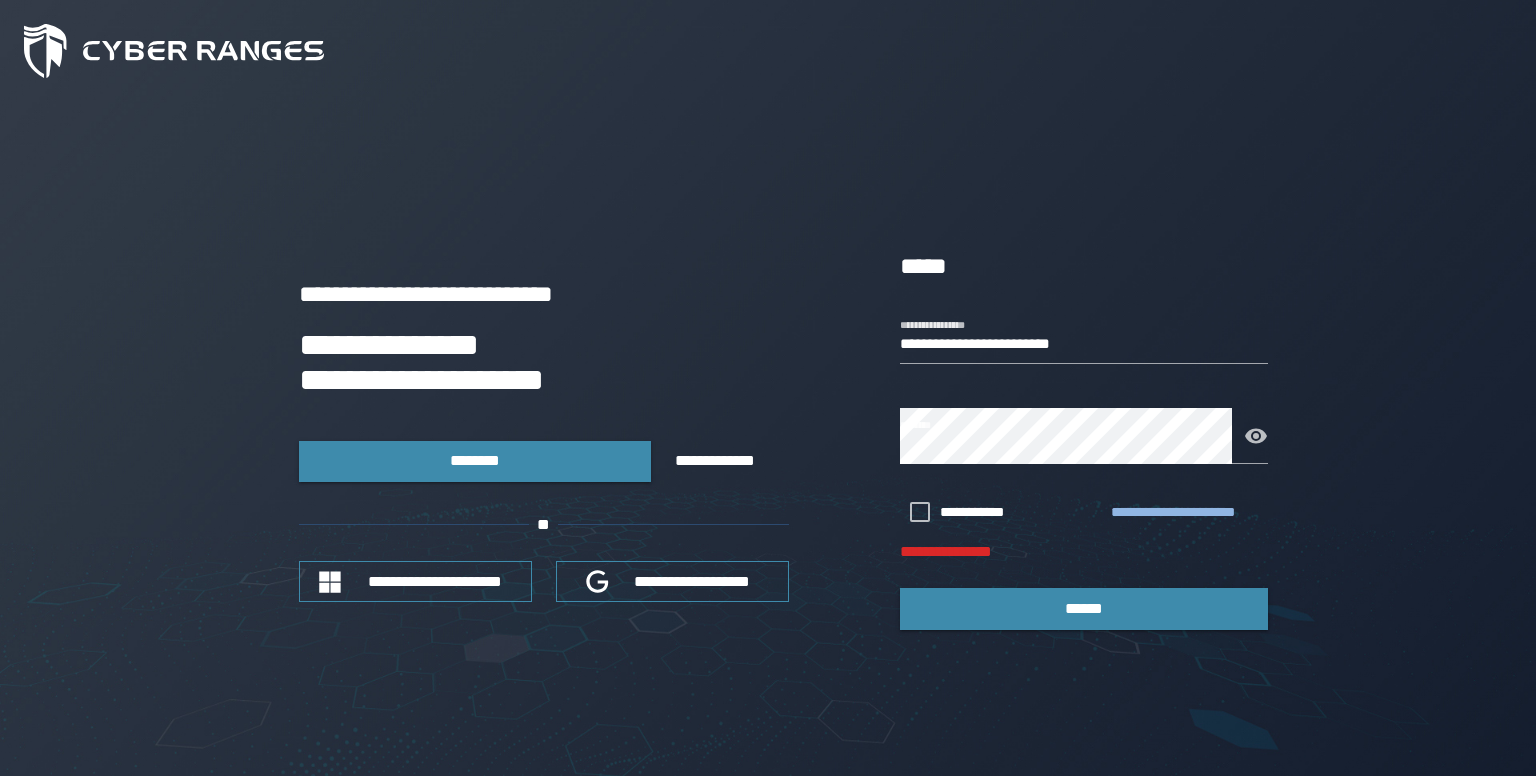 click on "**********" at bounding box center [1185, 513] 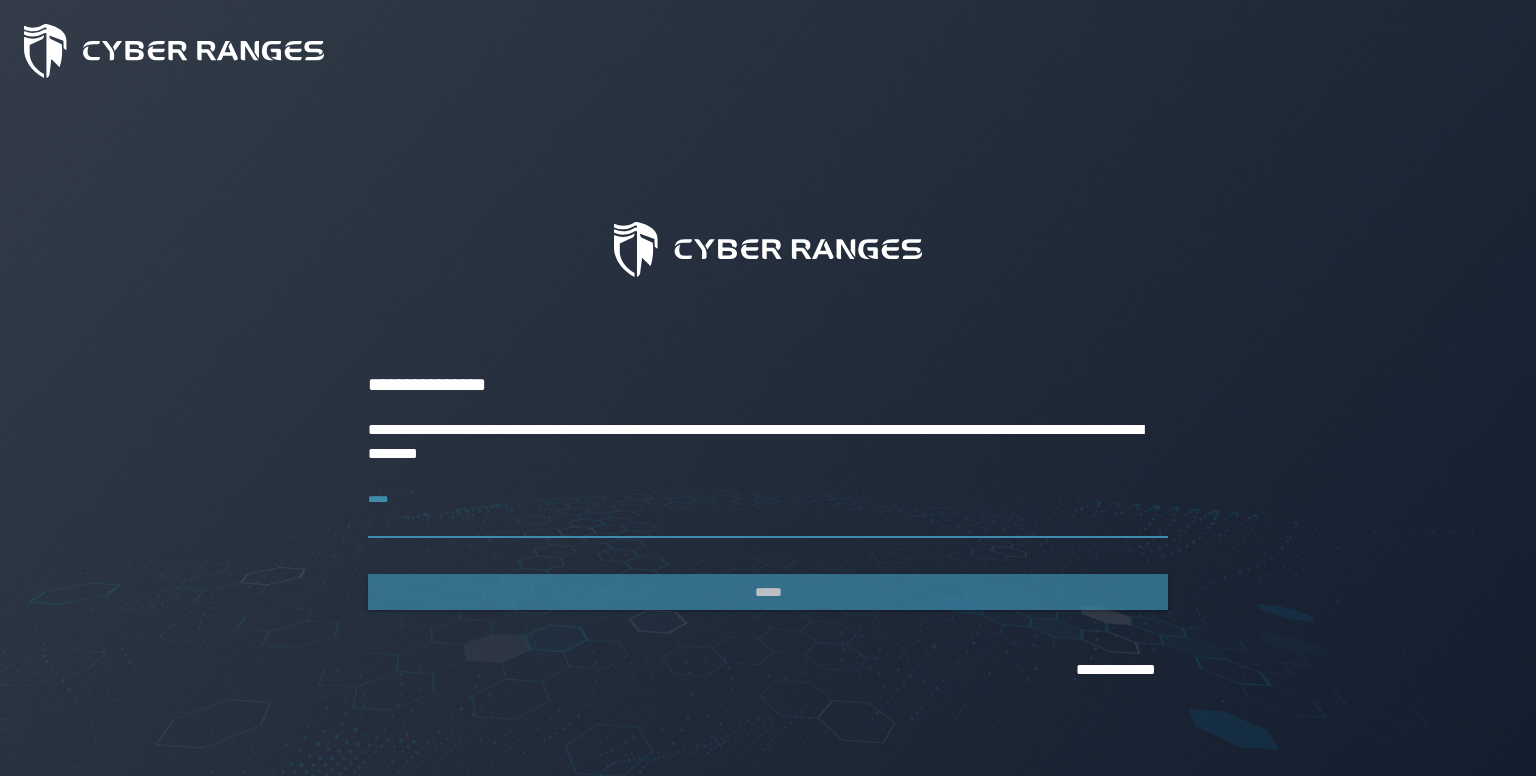 click on "*****" at bounding box center [768, 510] 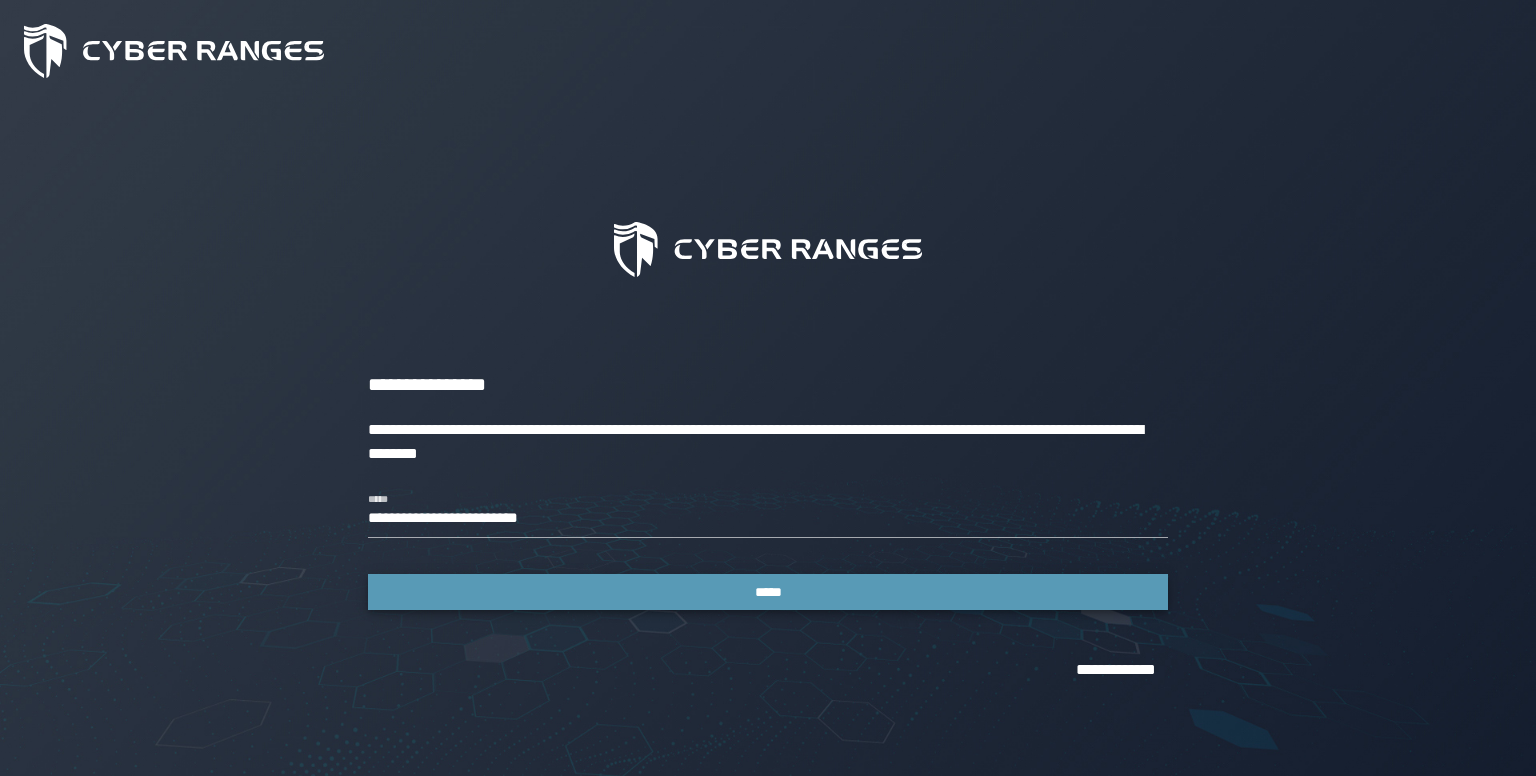 click on "*****" at bounding box center (768, 592) 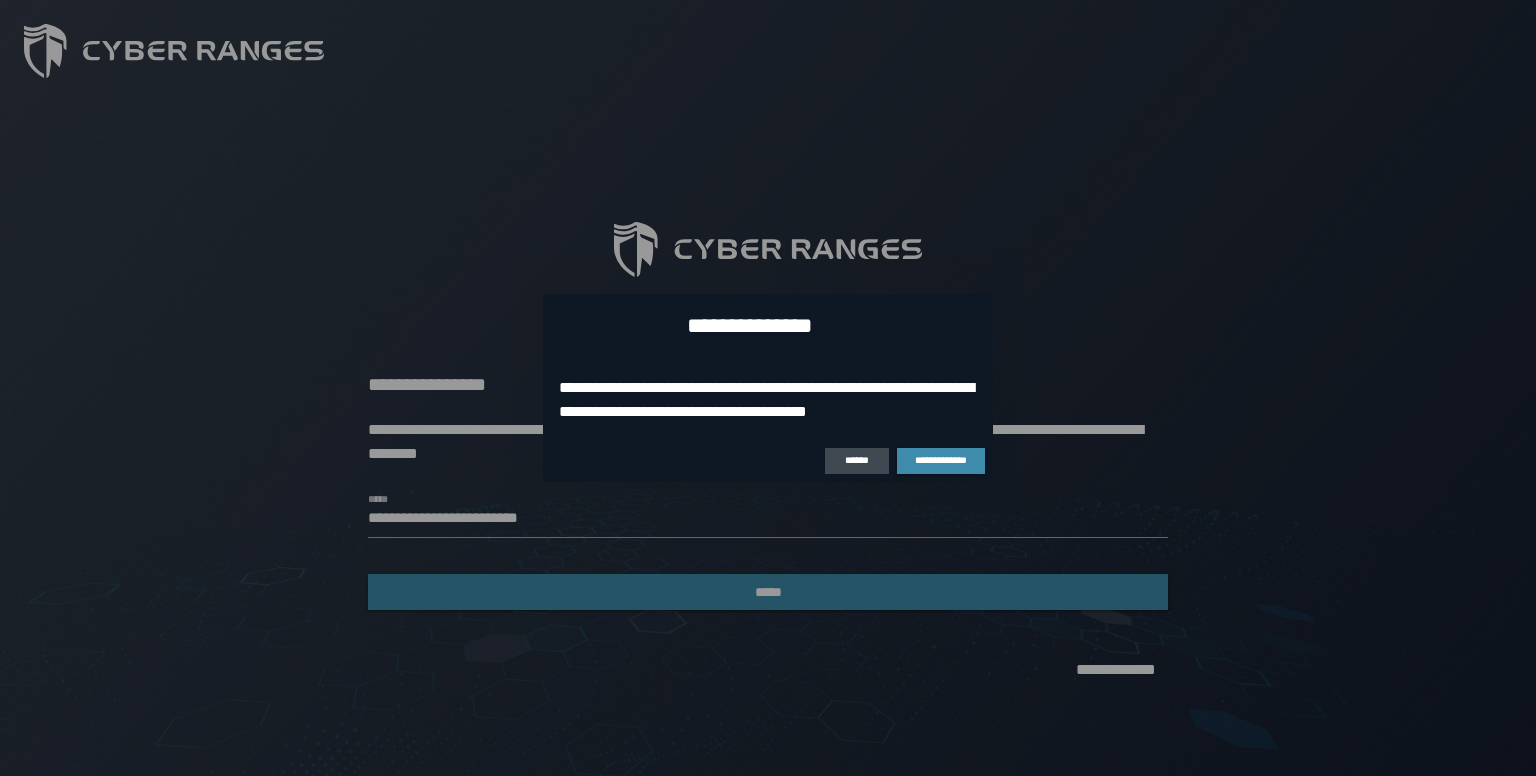 click at bounding box center (768, 388) 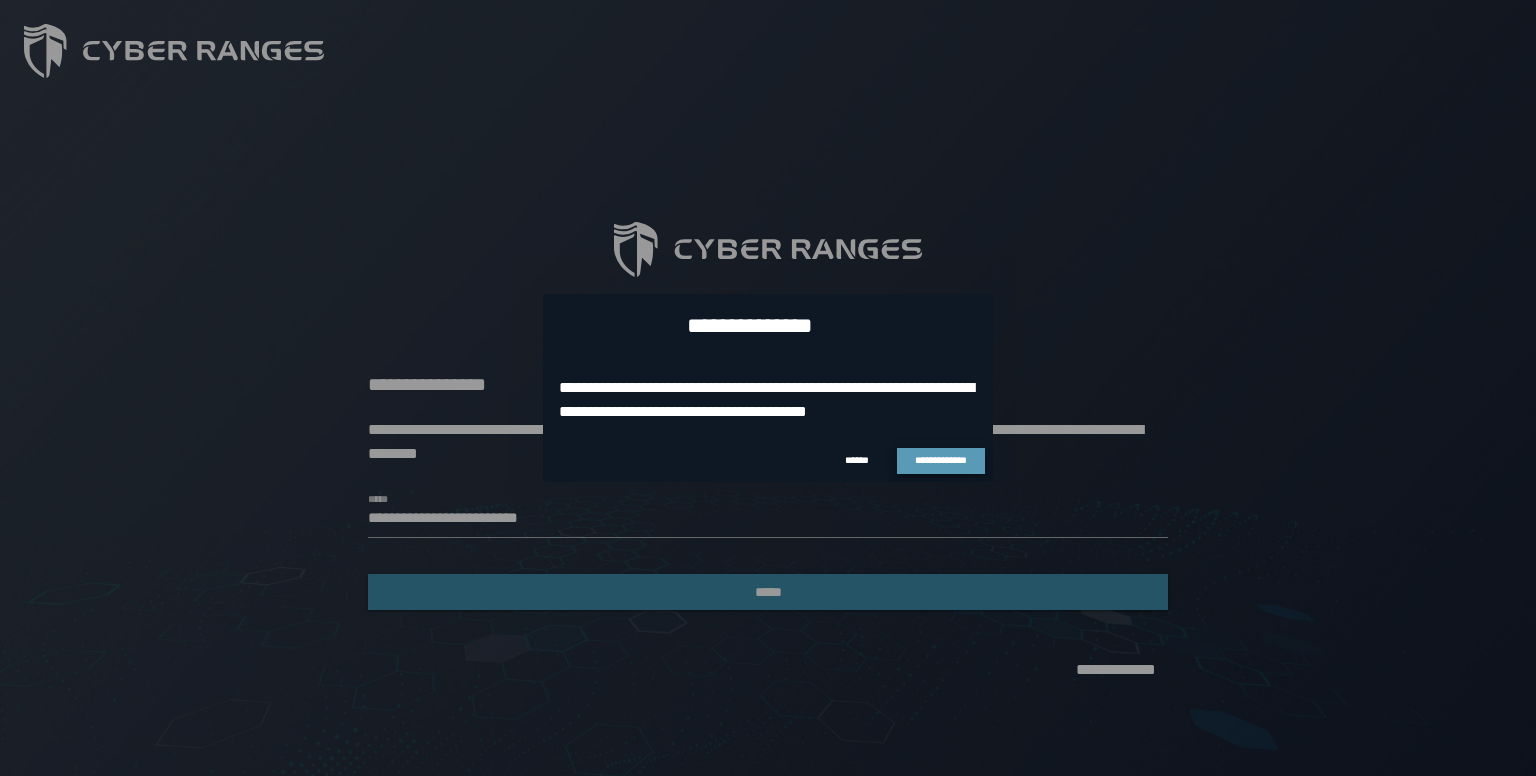 click on "**********" at bounding box center [941, 460] 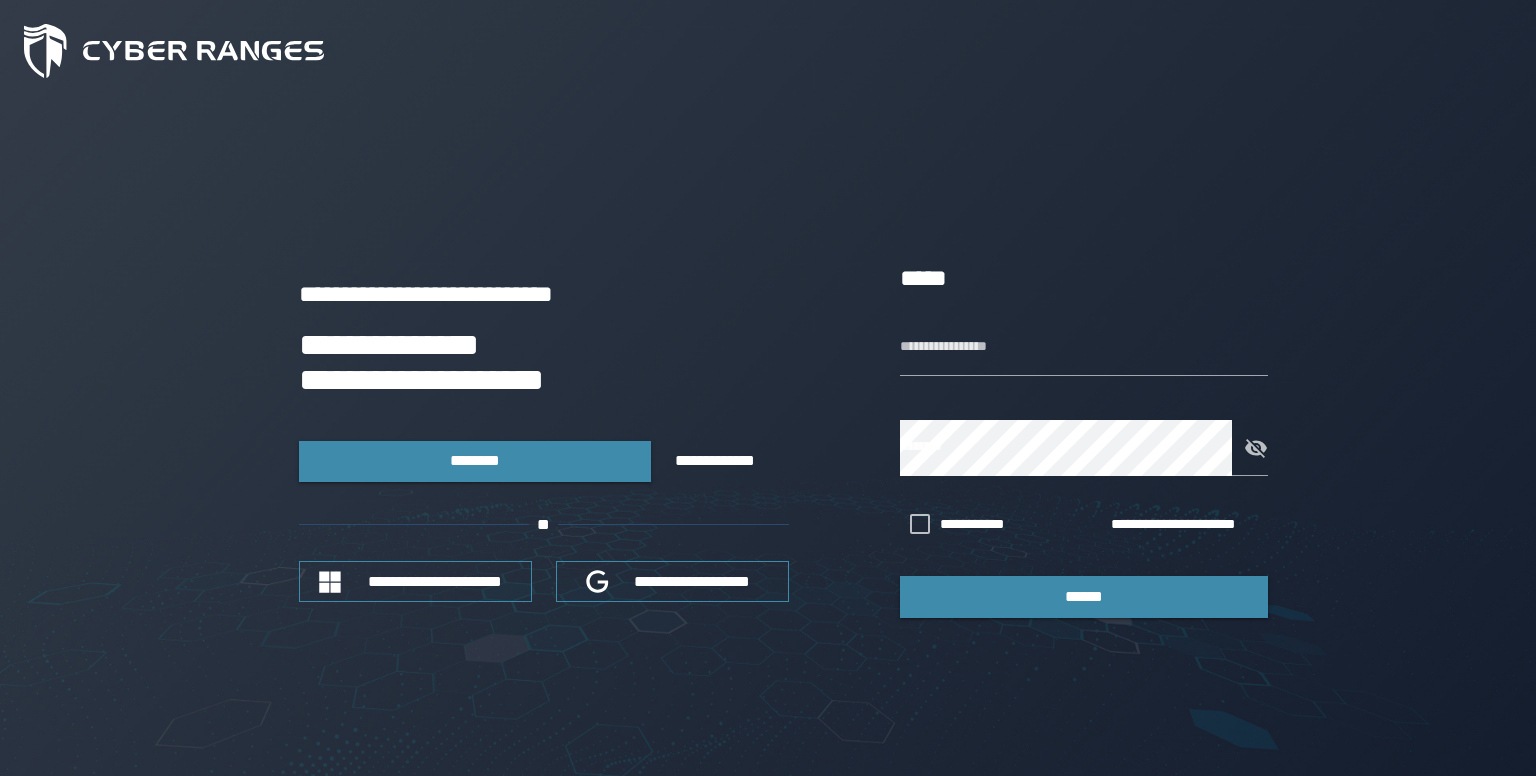type on "**********" 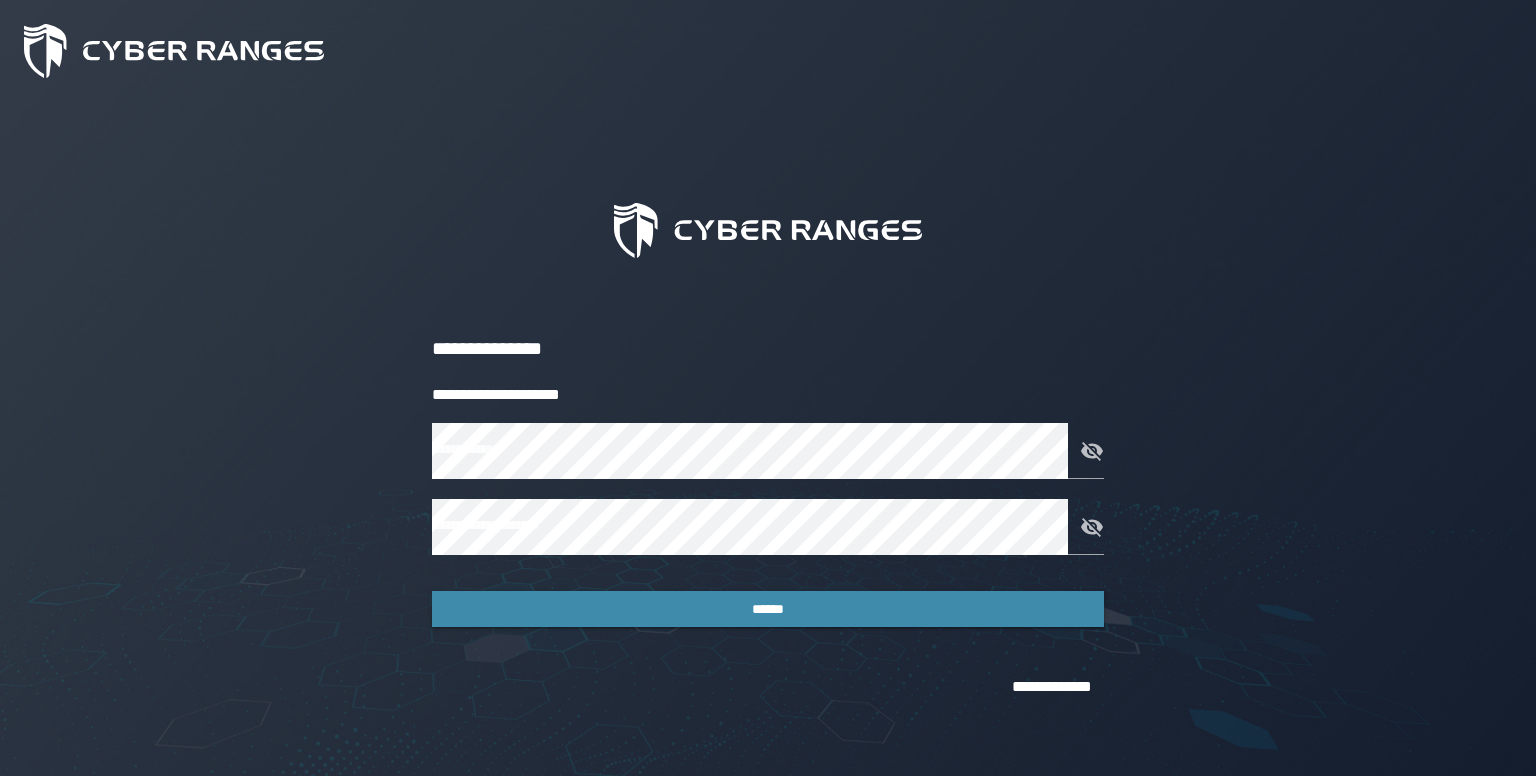 scroll, scrollTop: 0, scrollLeft: 0, axis: both 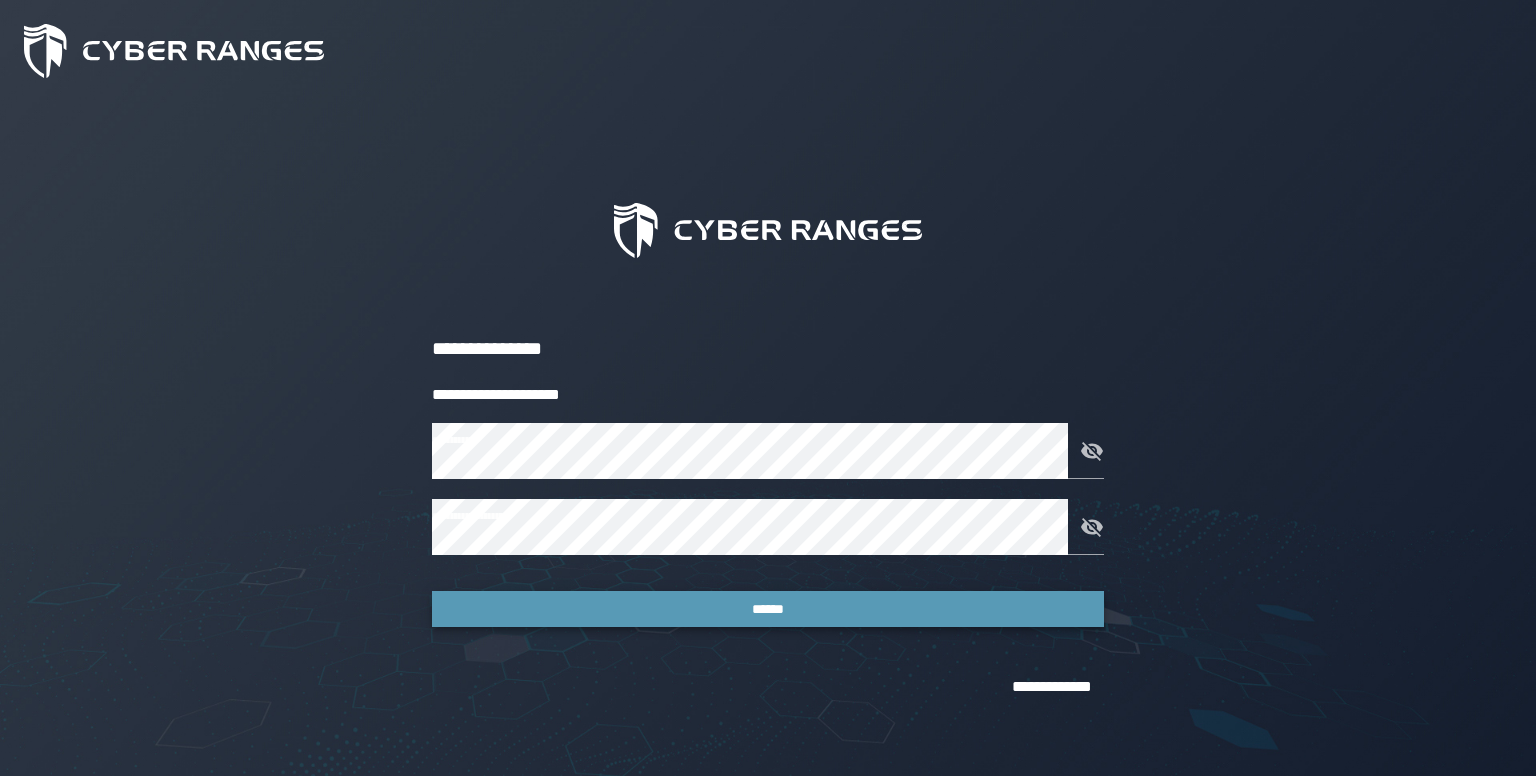click on "******" at bounding box center (768, 609) 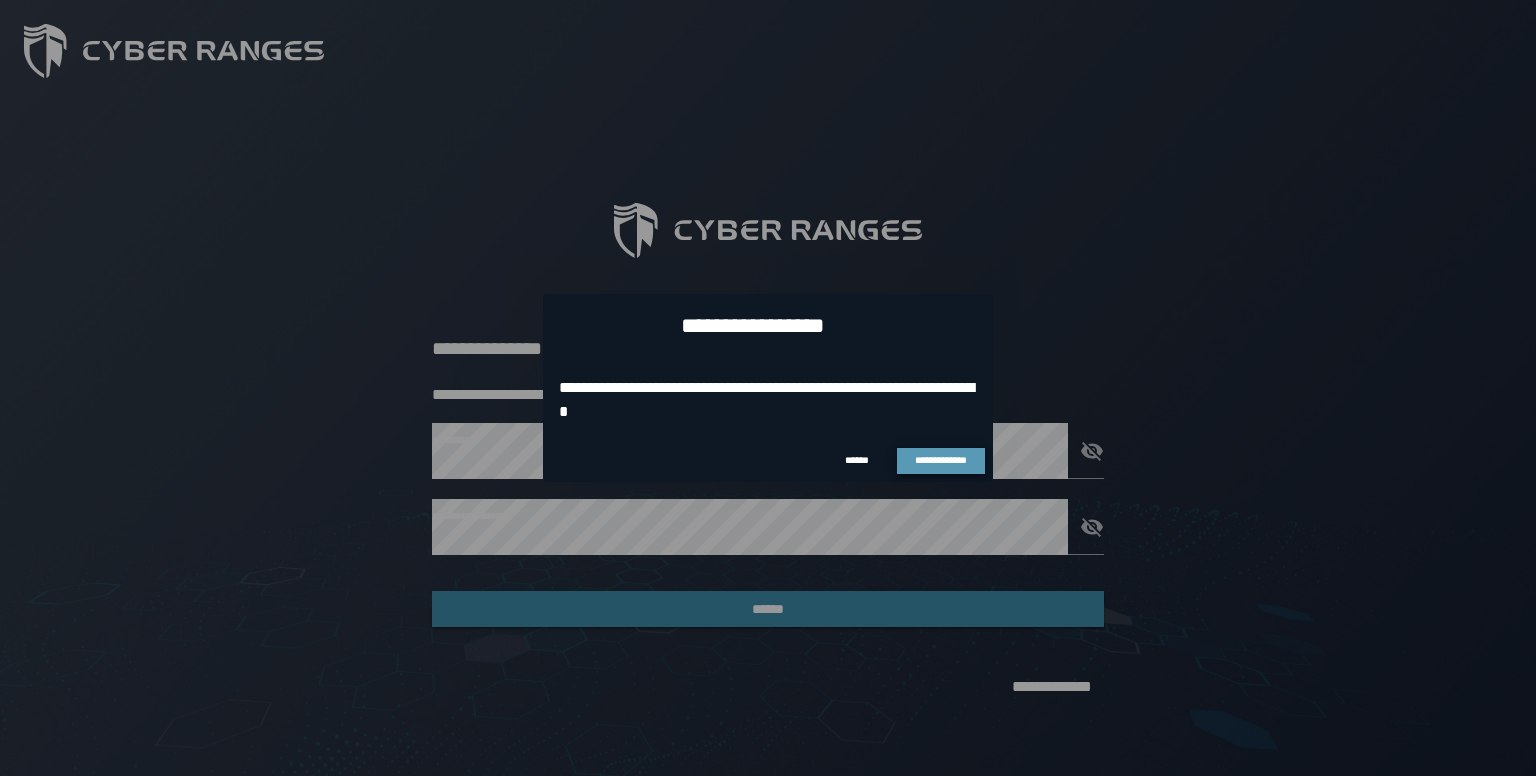click on "**********" at bounding box center (941, 460) 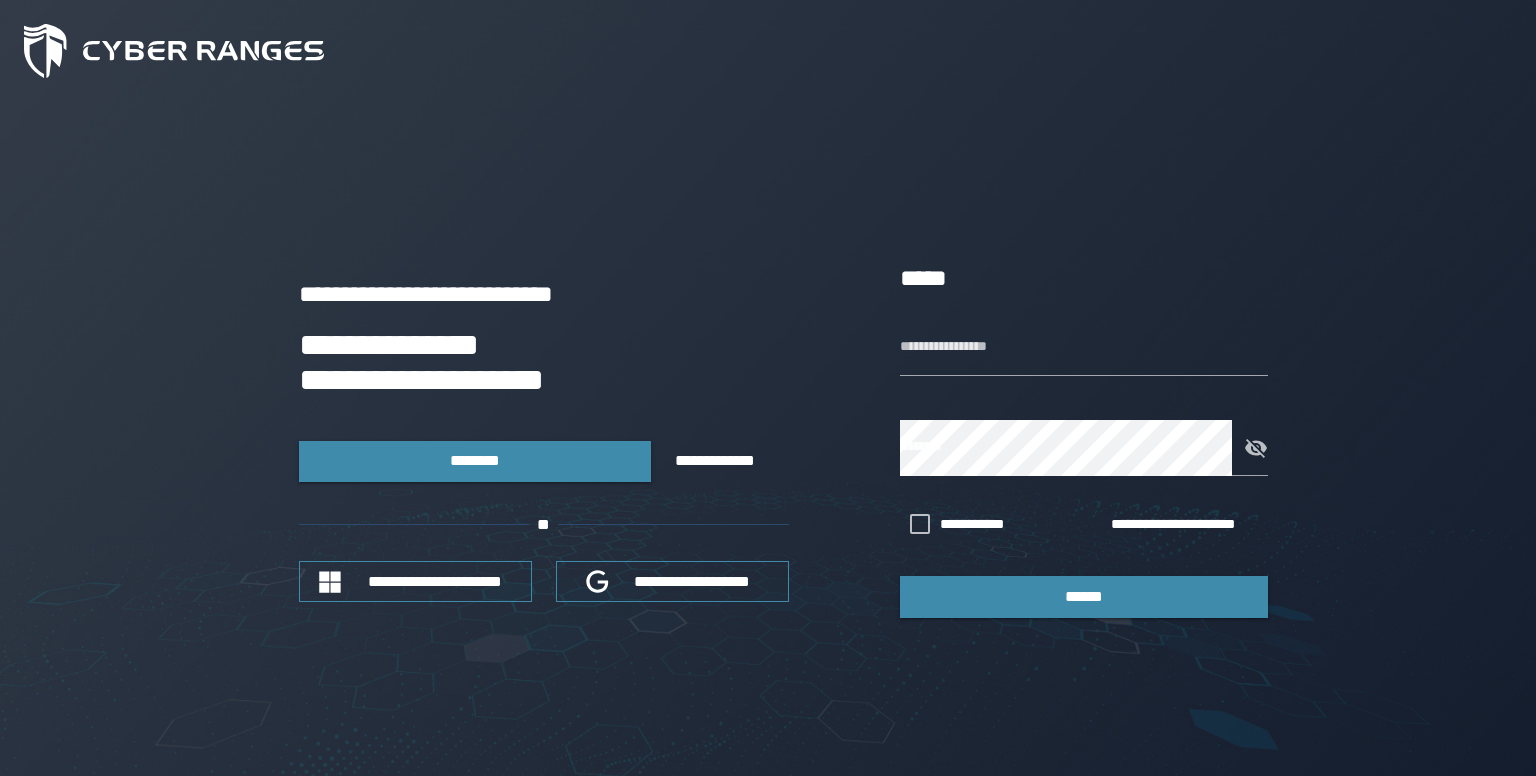 type on "**********" 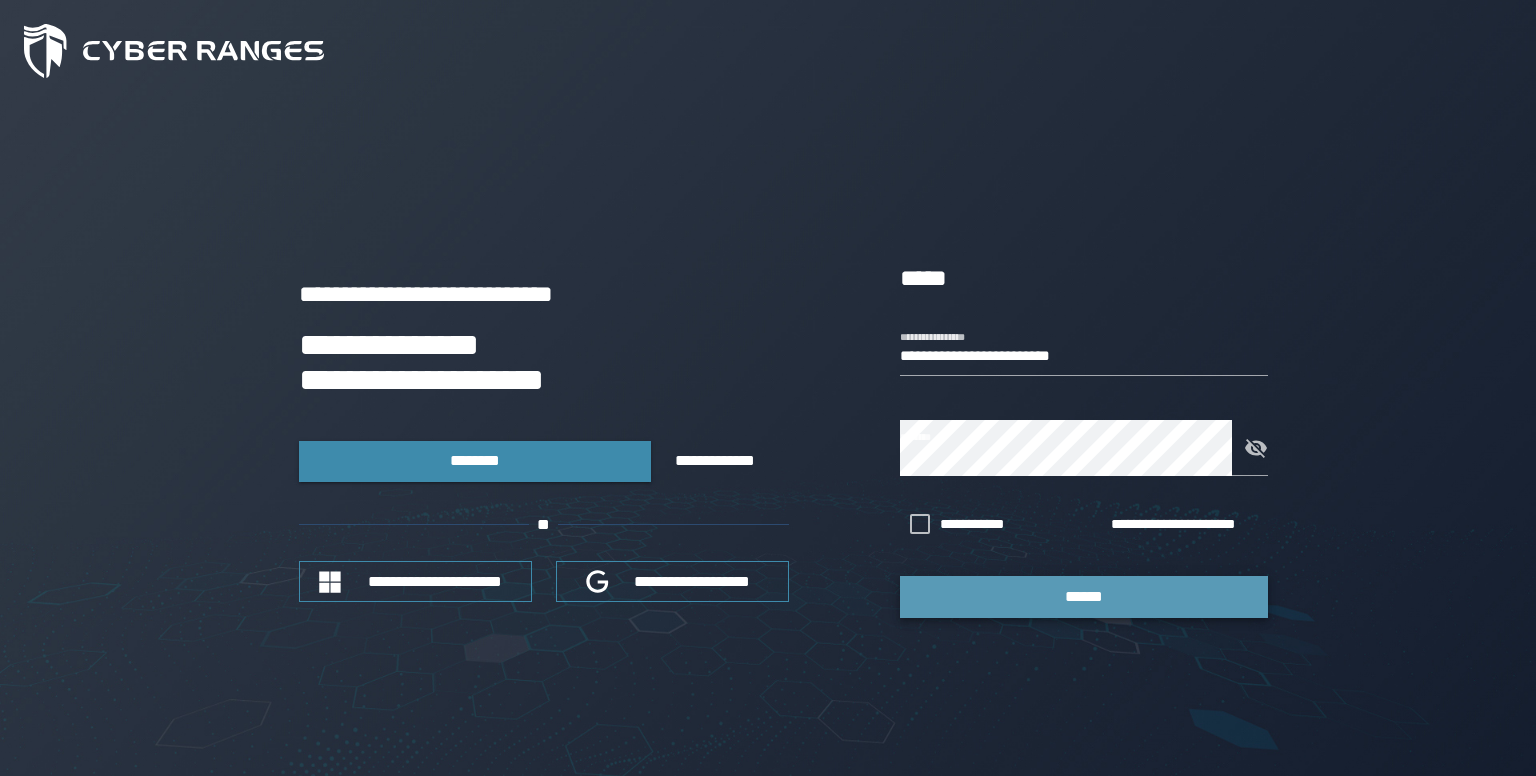 click on "******" at bounding box center (1084, 596) 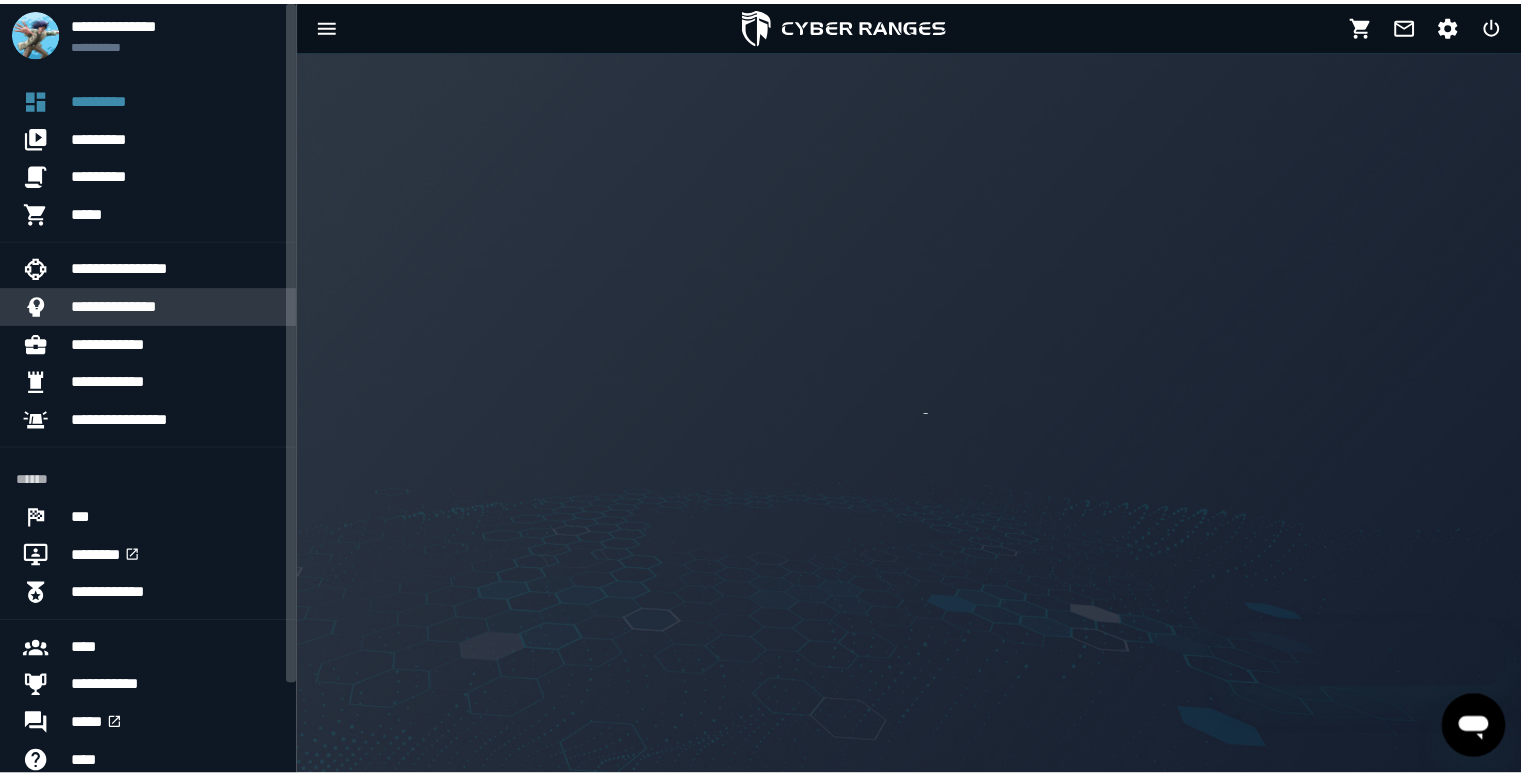 scroll, scrollTop: 0, scrollLeft: 0, axis: both 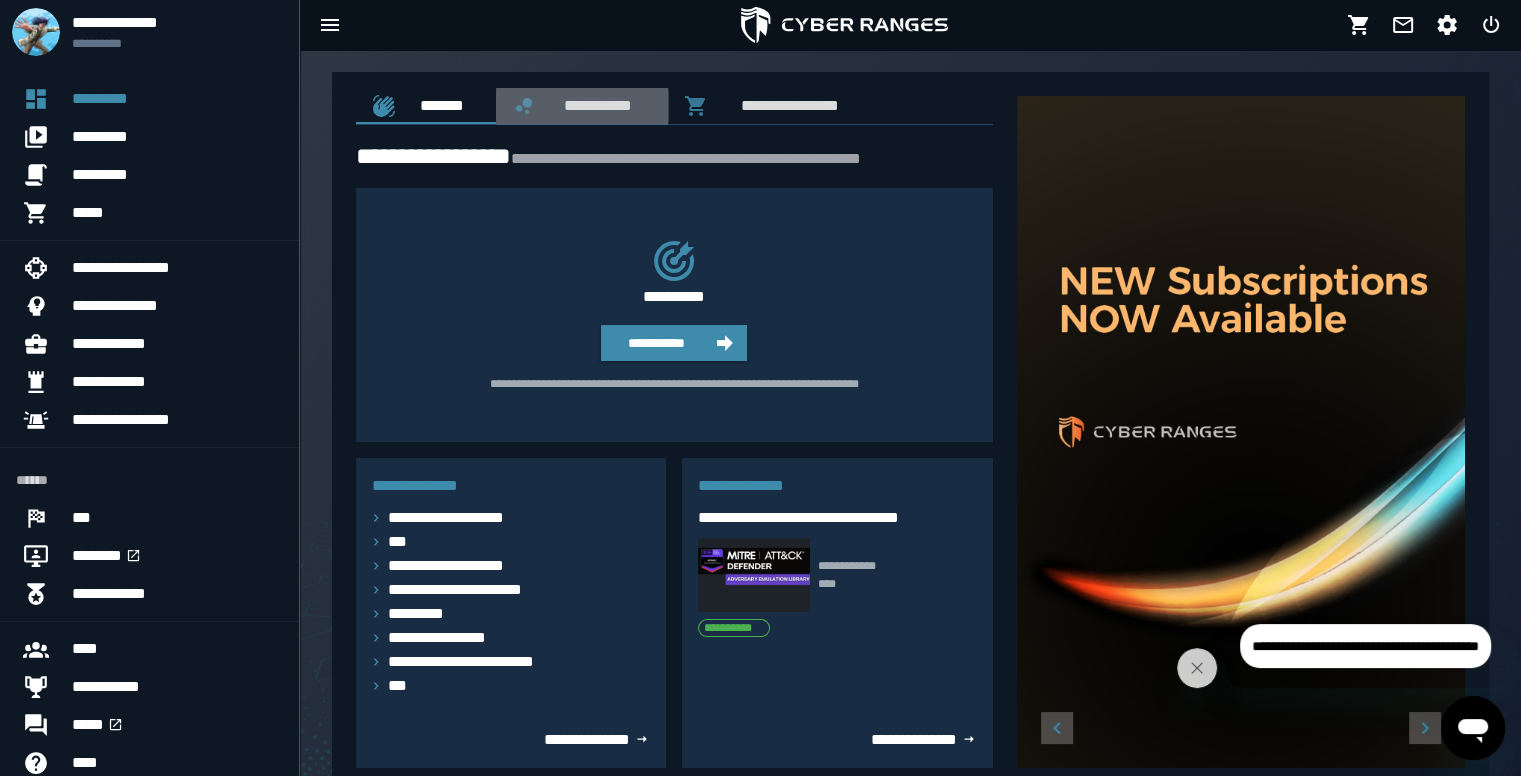 click on "**********" at bounding box center [594, 105] 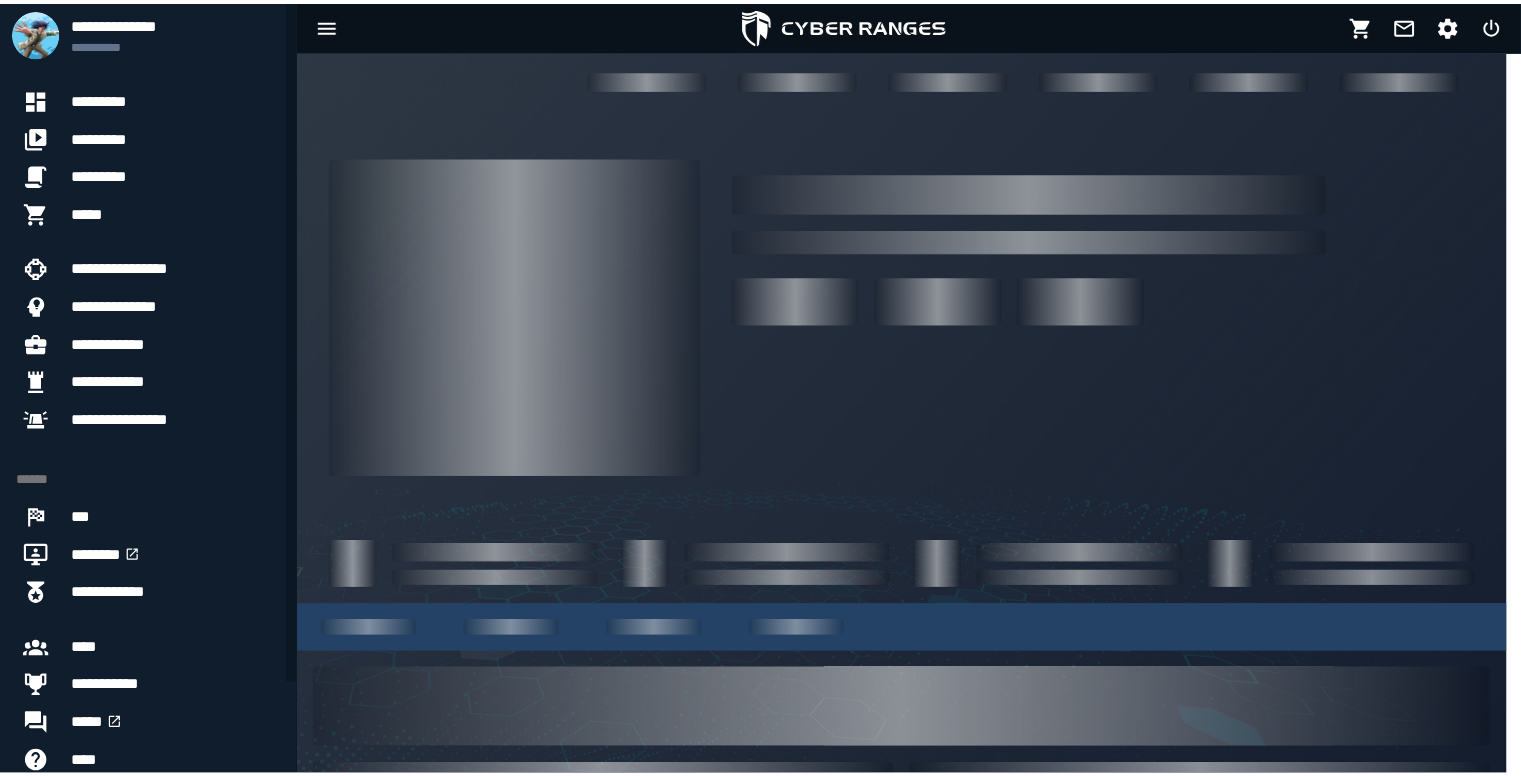 scroll, scrollTop: 0, scrollLeft: 0, axis: both 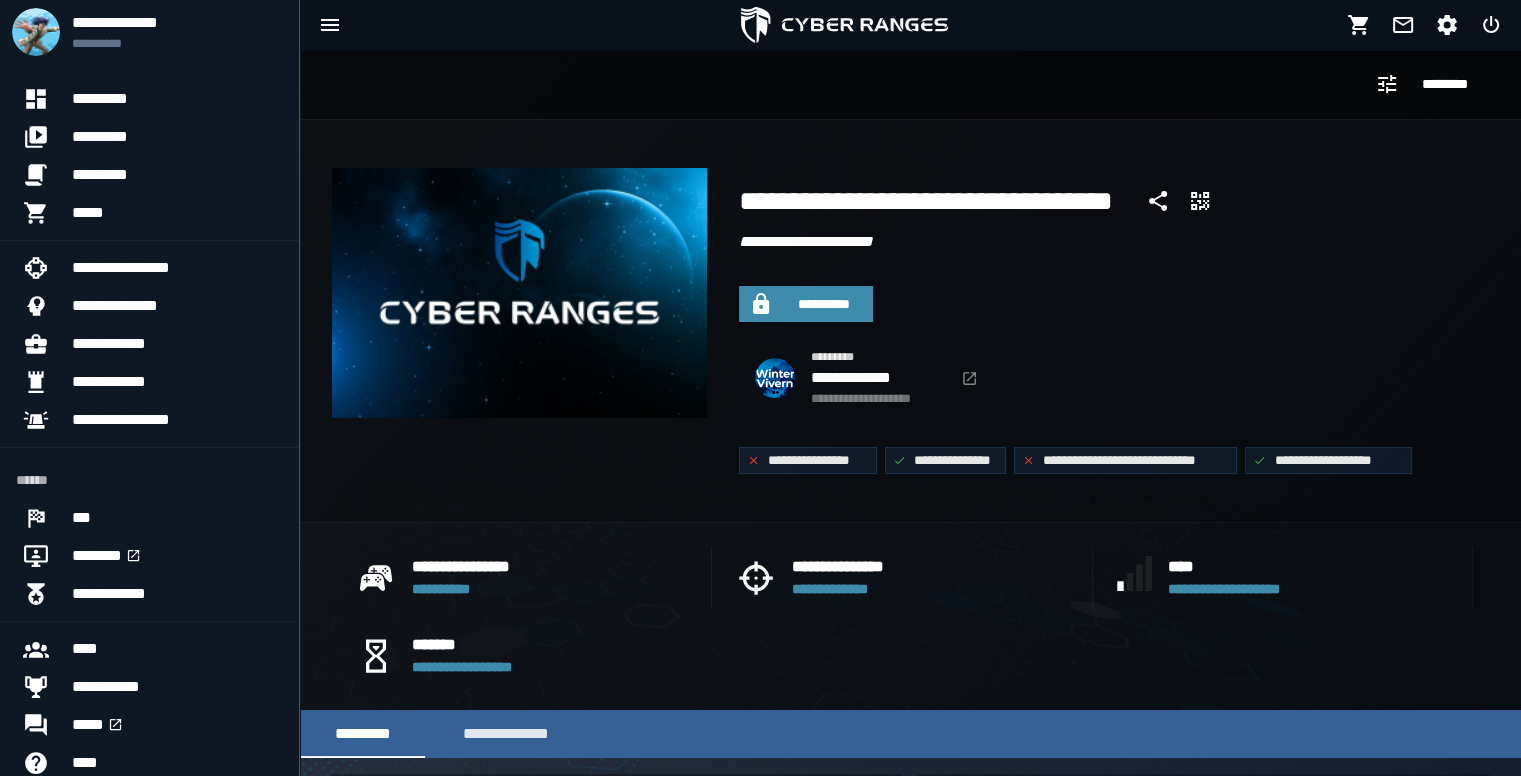 click on "**********" at bounding box center (1102, 374) 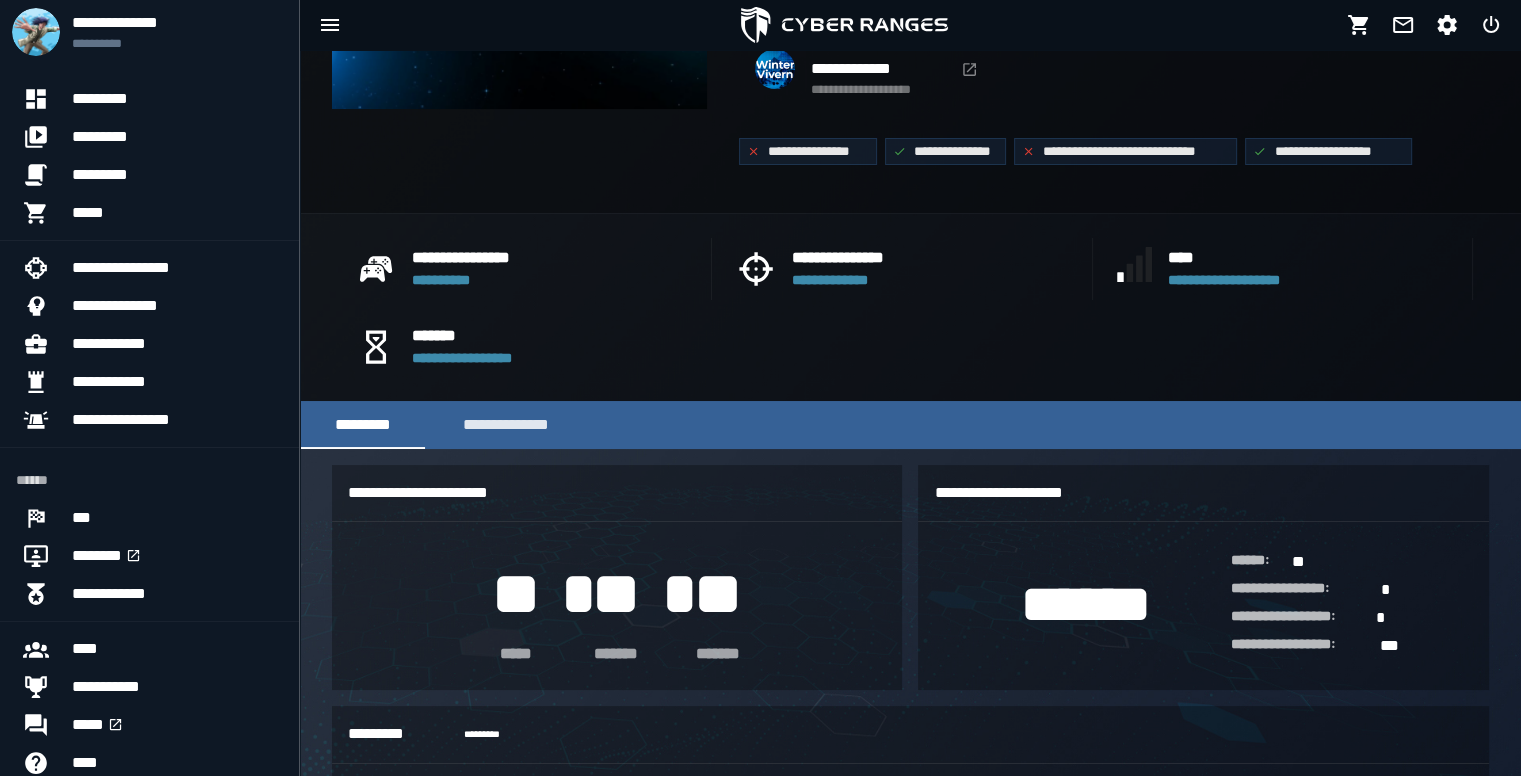 scroll, scrollTop: 369, scrollLeft: 0, axis: vertical 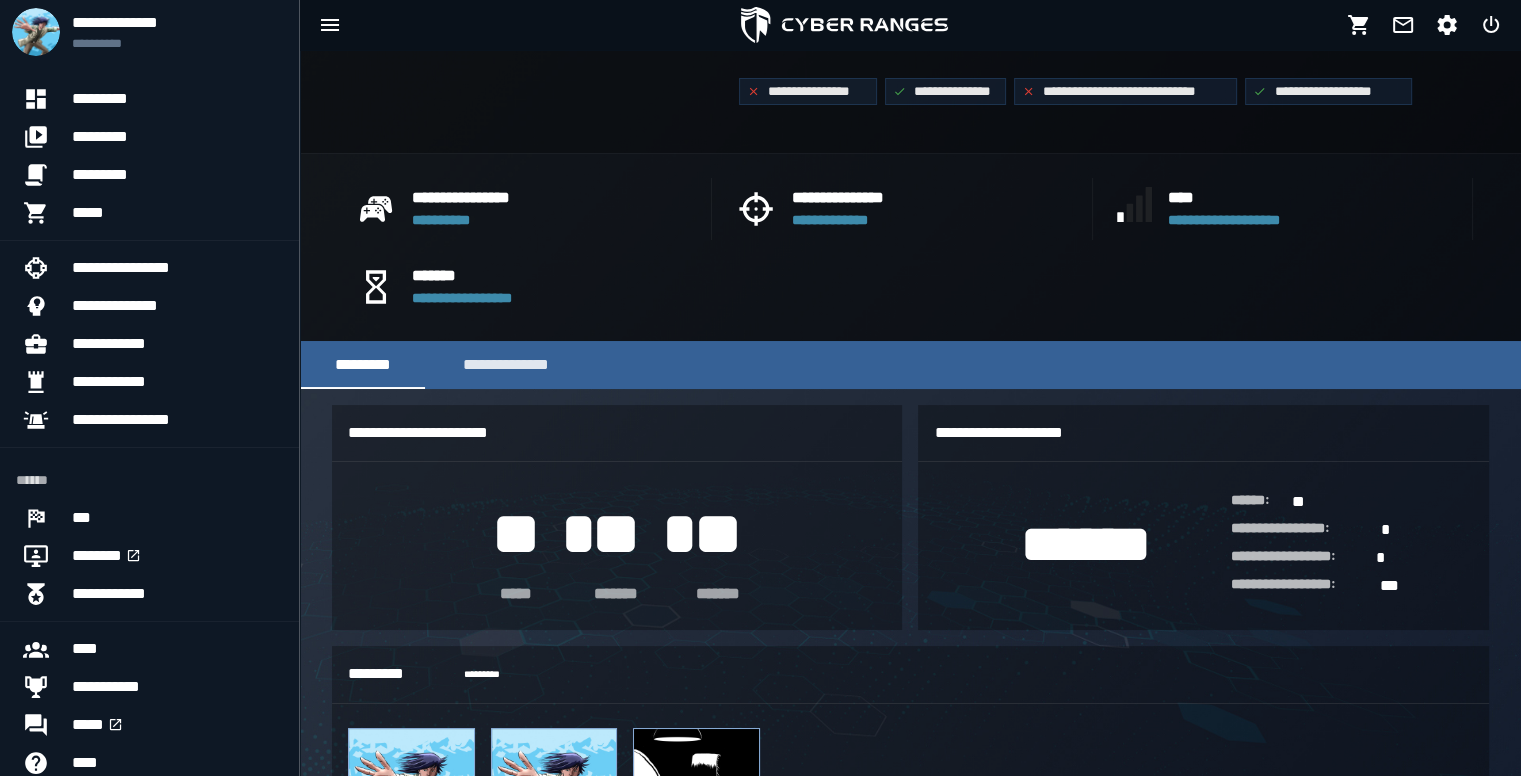 drag, startPoint x: 771, startPoint y: 349, endPoint x: 788, endPoint y: 326, distance: 28.600698 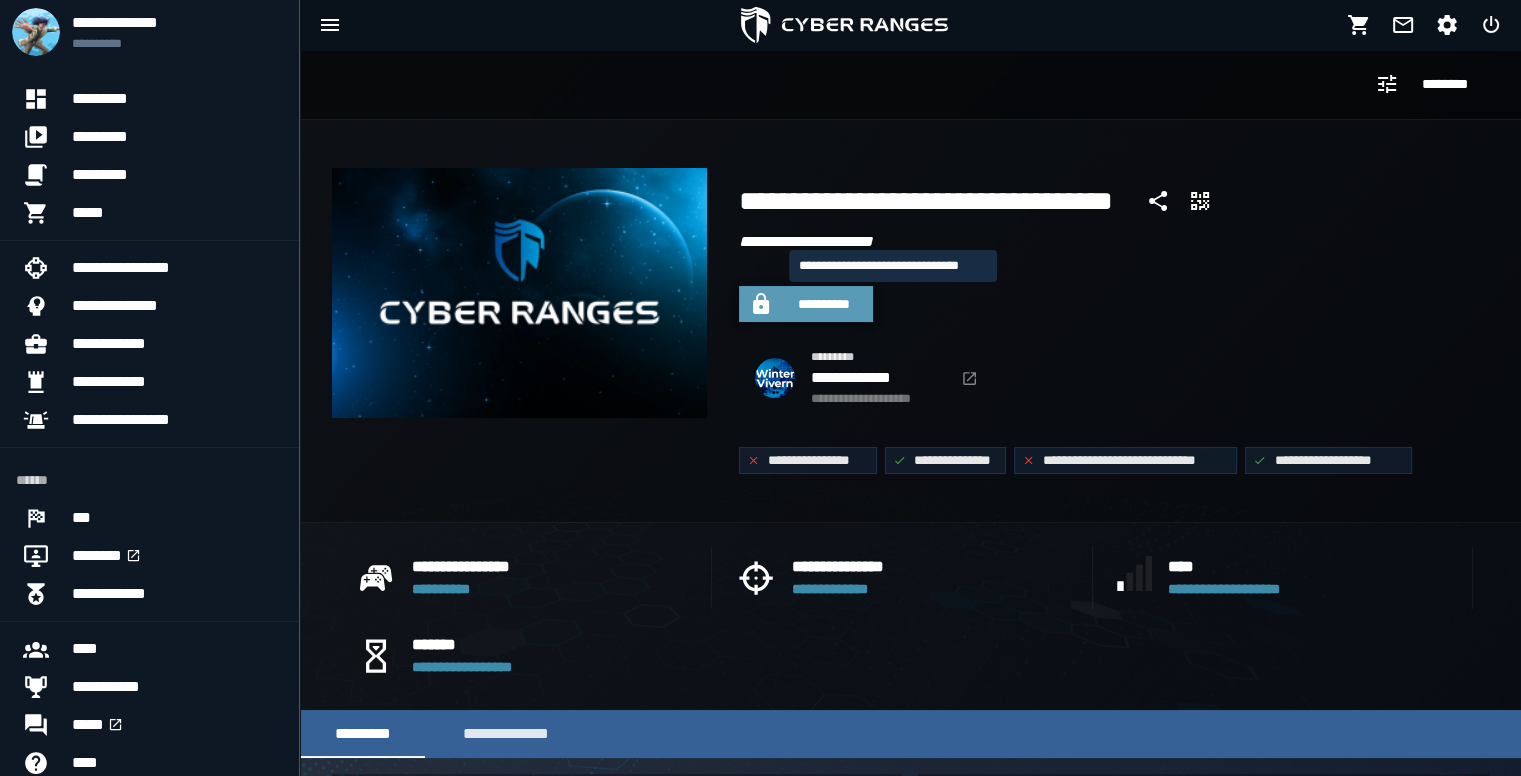 click on "**********" at bounding box center [824, 304] 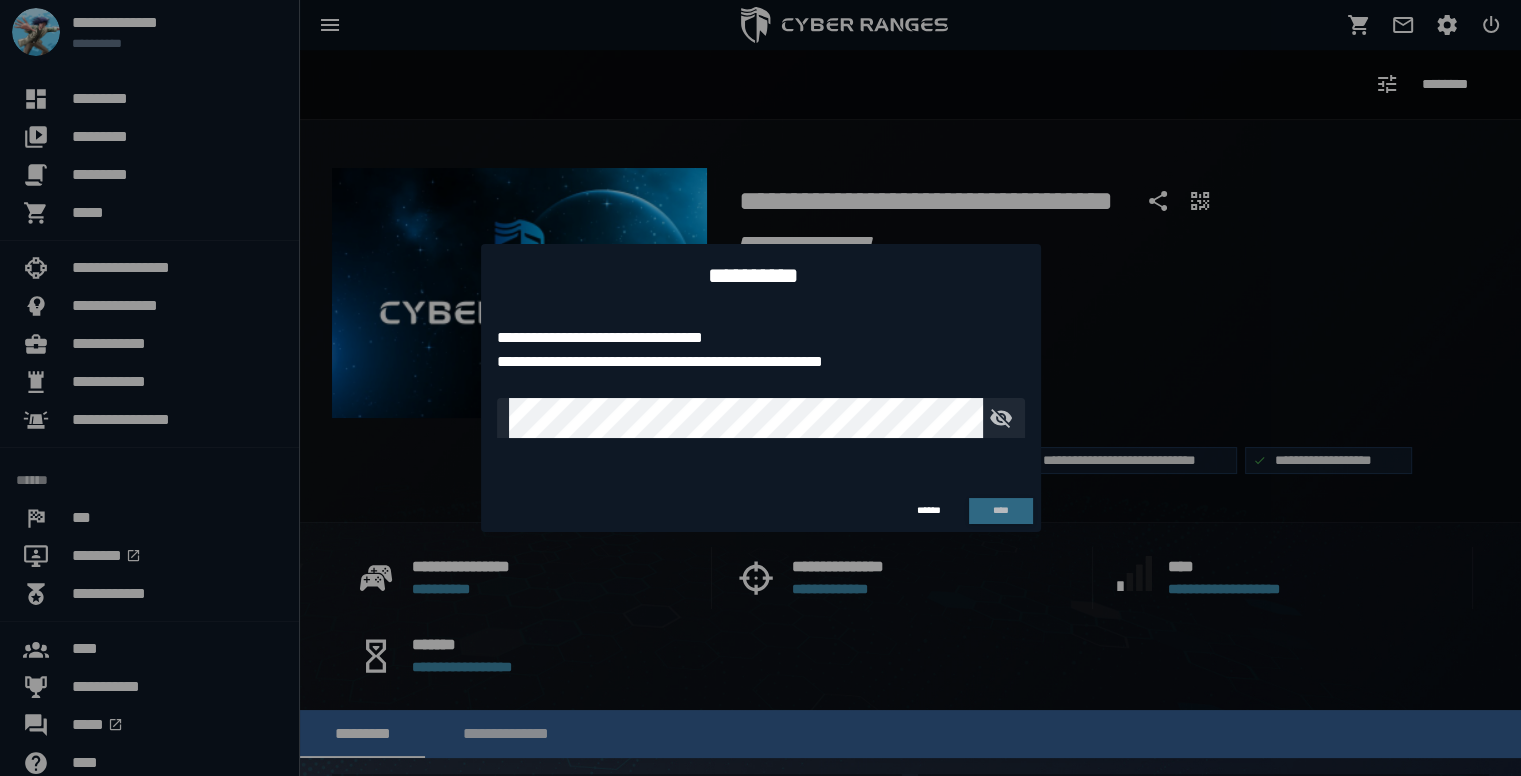 type on "**********" 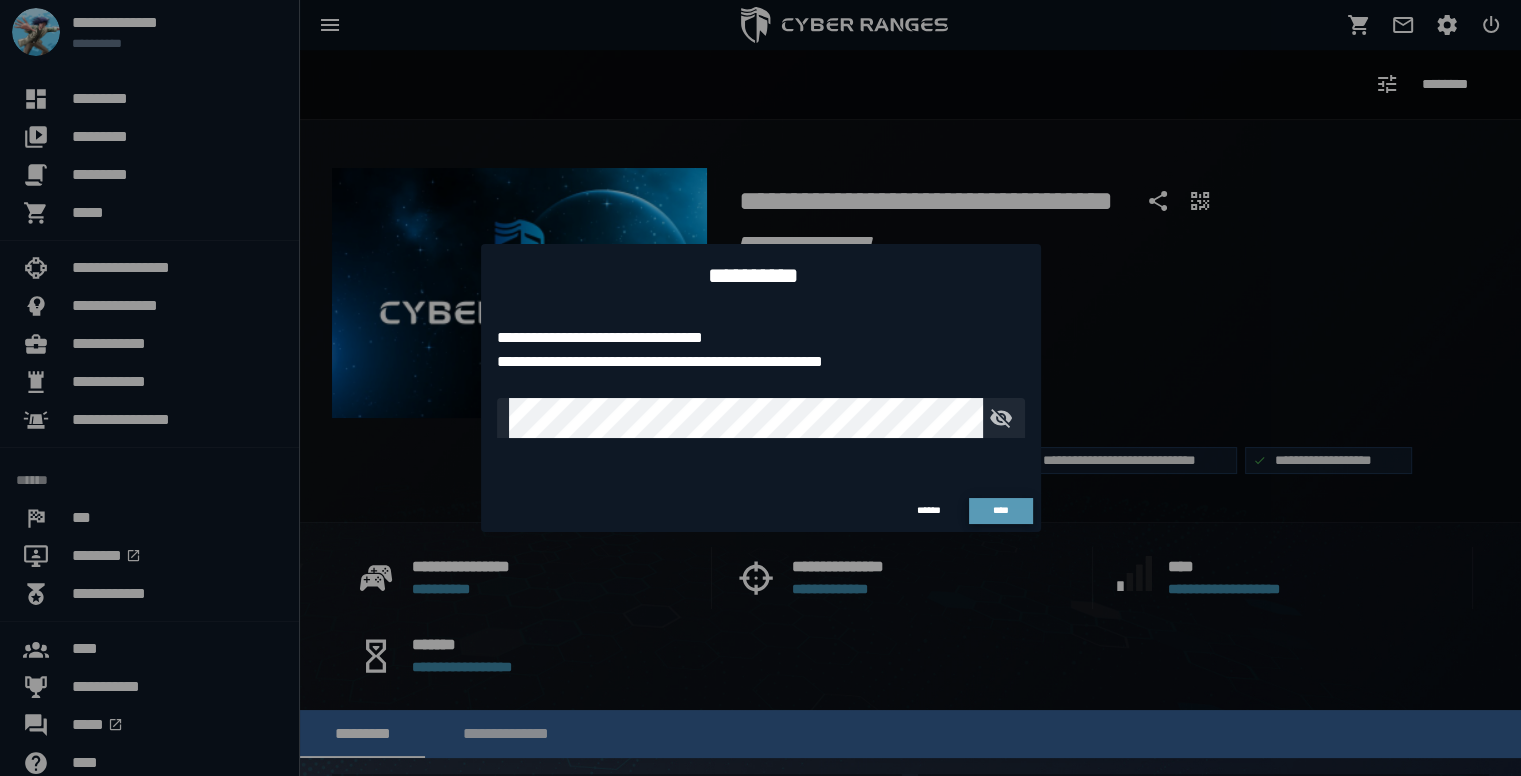click on "****" at bounding box center (1000, 510) 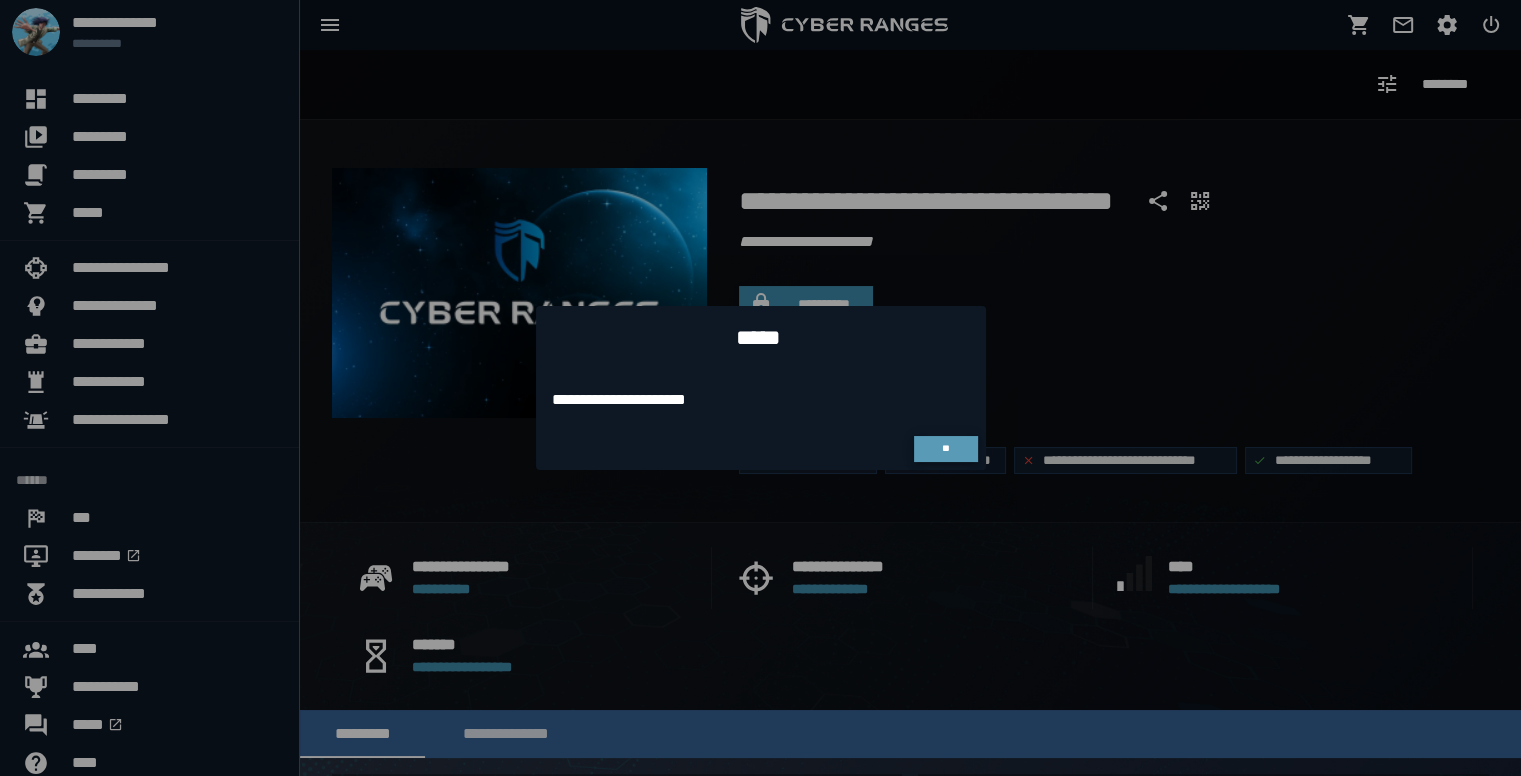 click on "**" at bounding box center [945, 448] 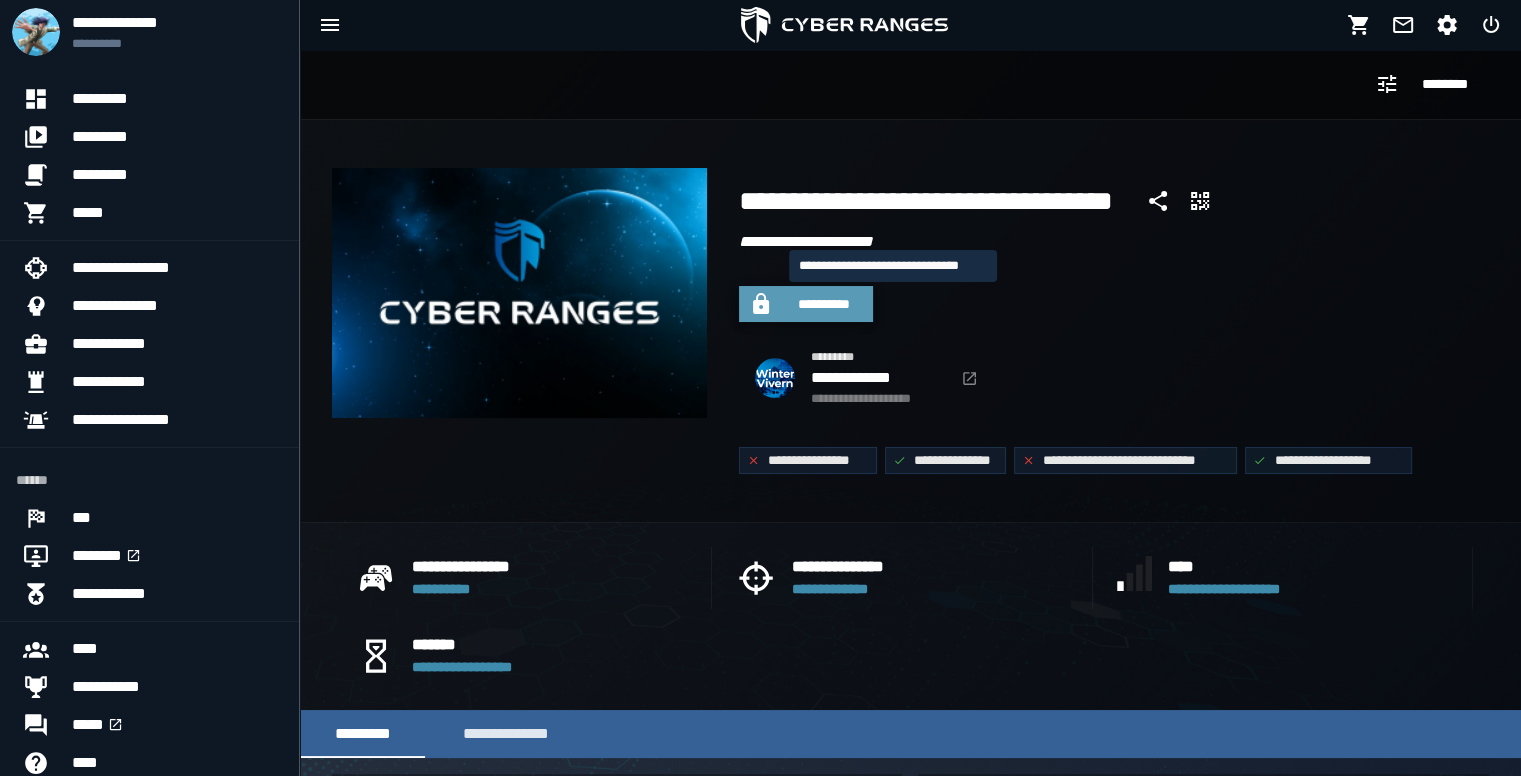 click on "**********" at bounding box center (824, 304) 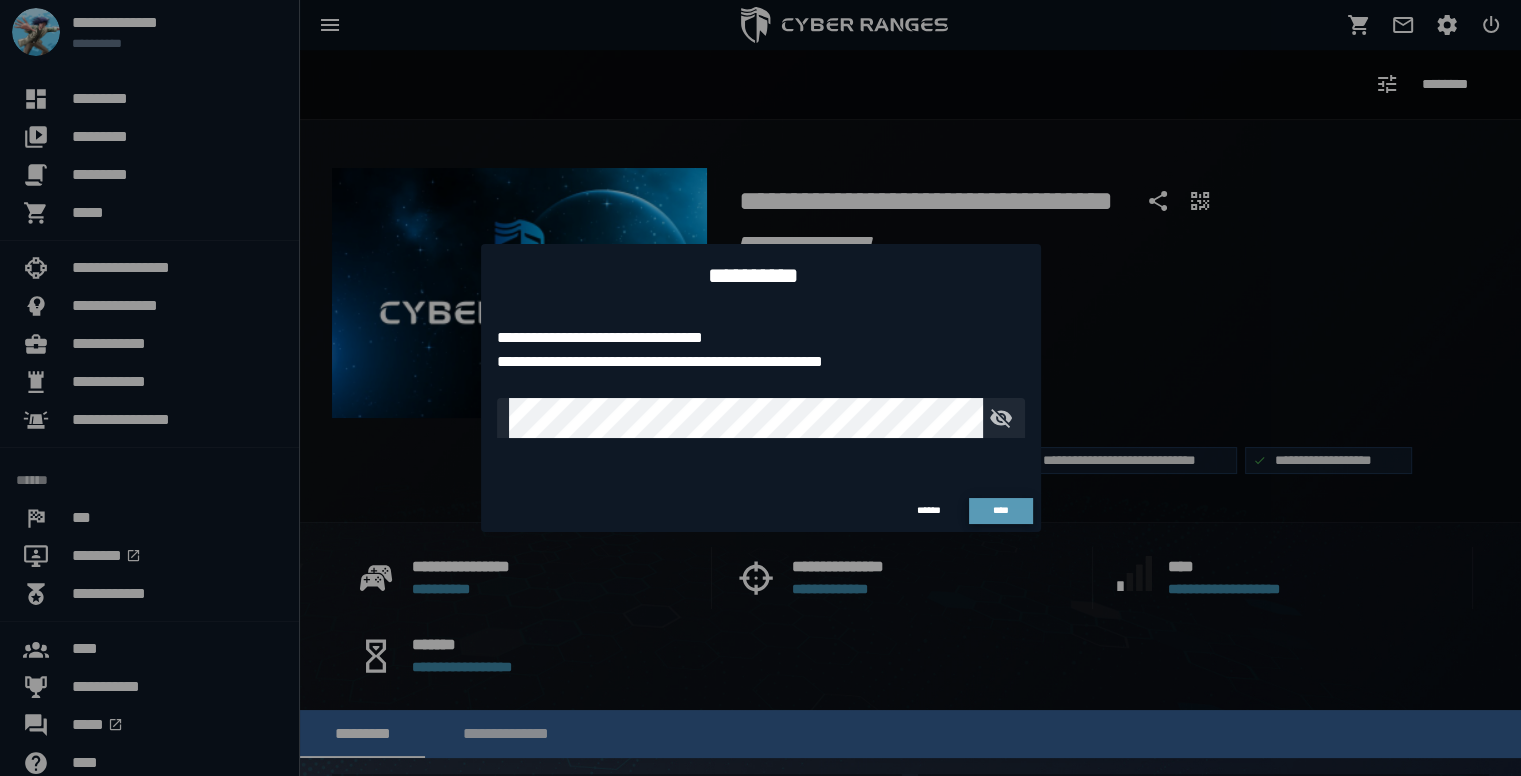 click on "****" at bounding box center (1001, 511) 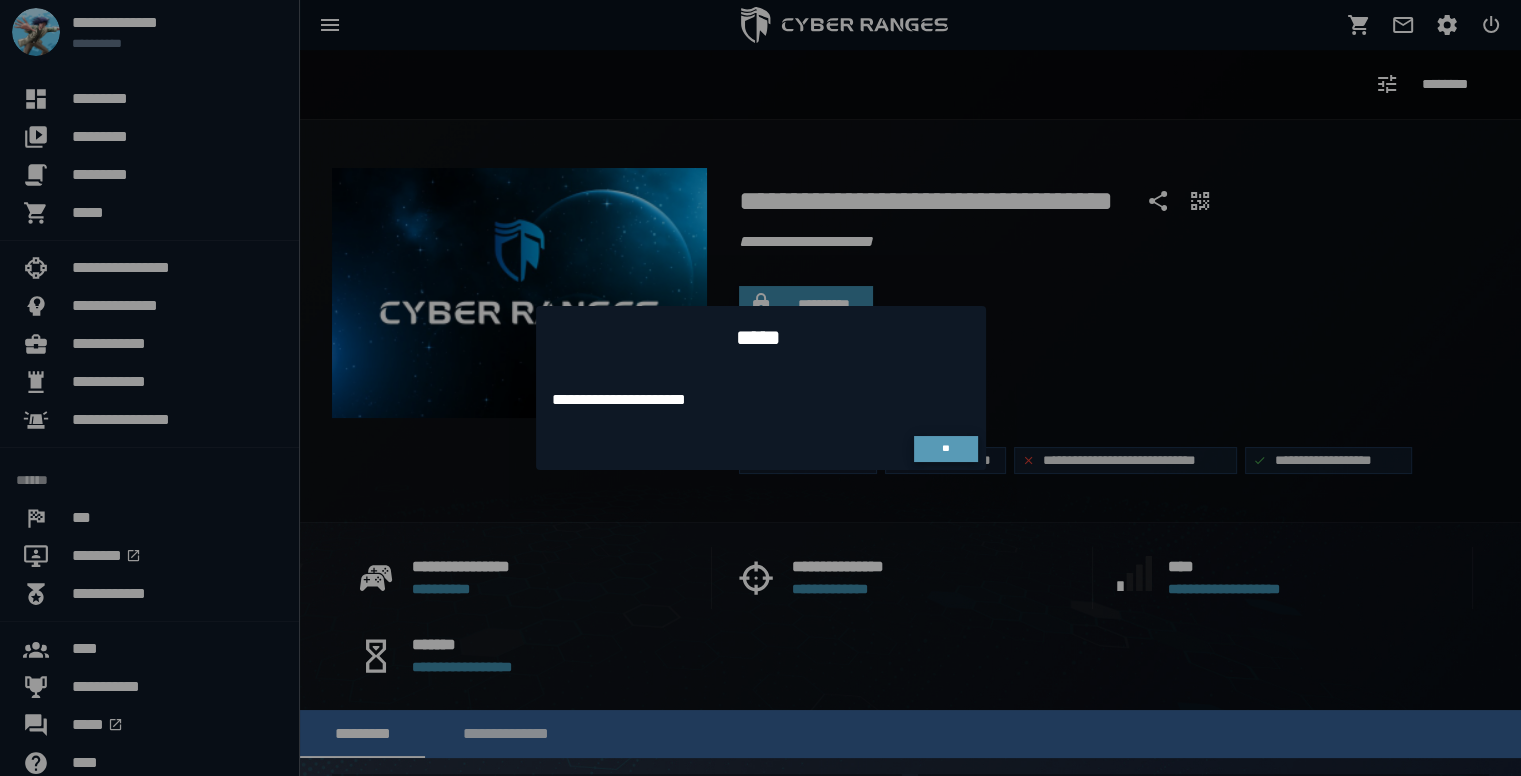 click on "**" at bounding box center (945, 448) 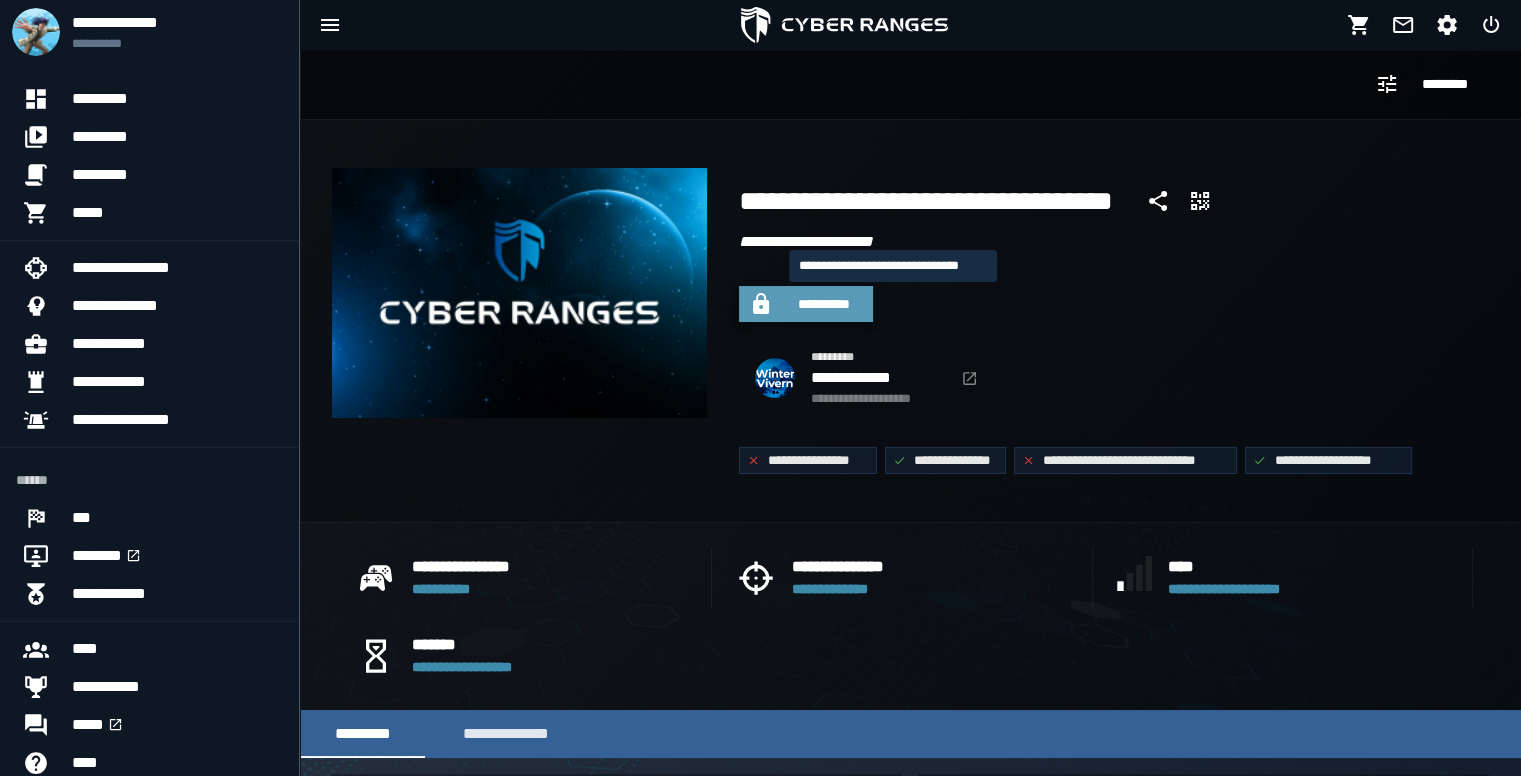 click 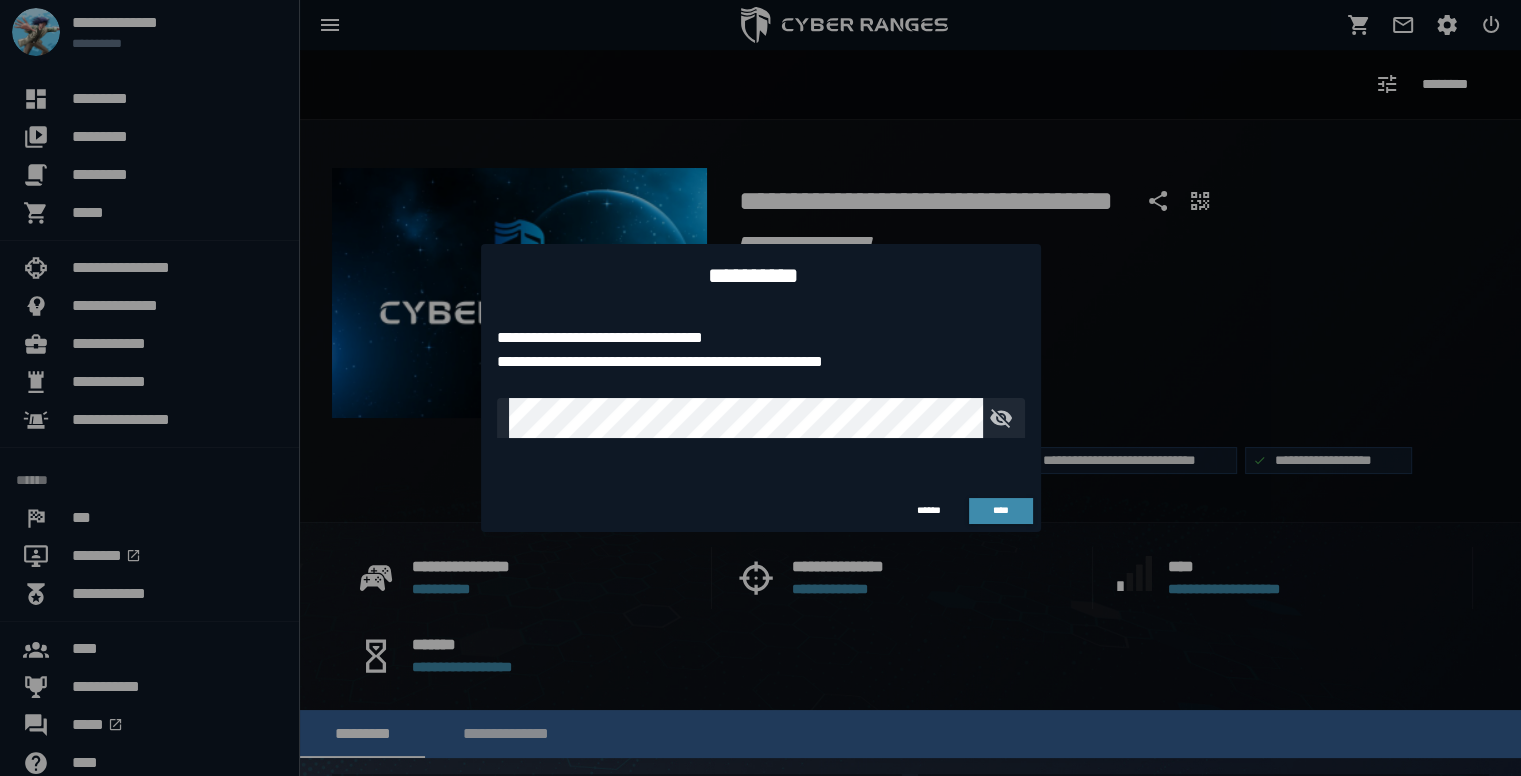 click at bounding box center [761, 448] 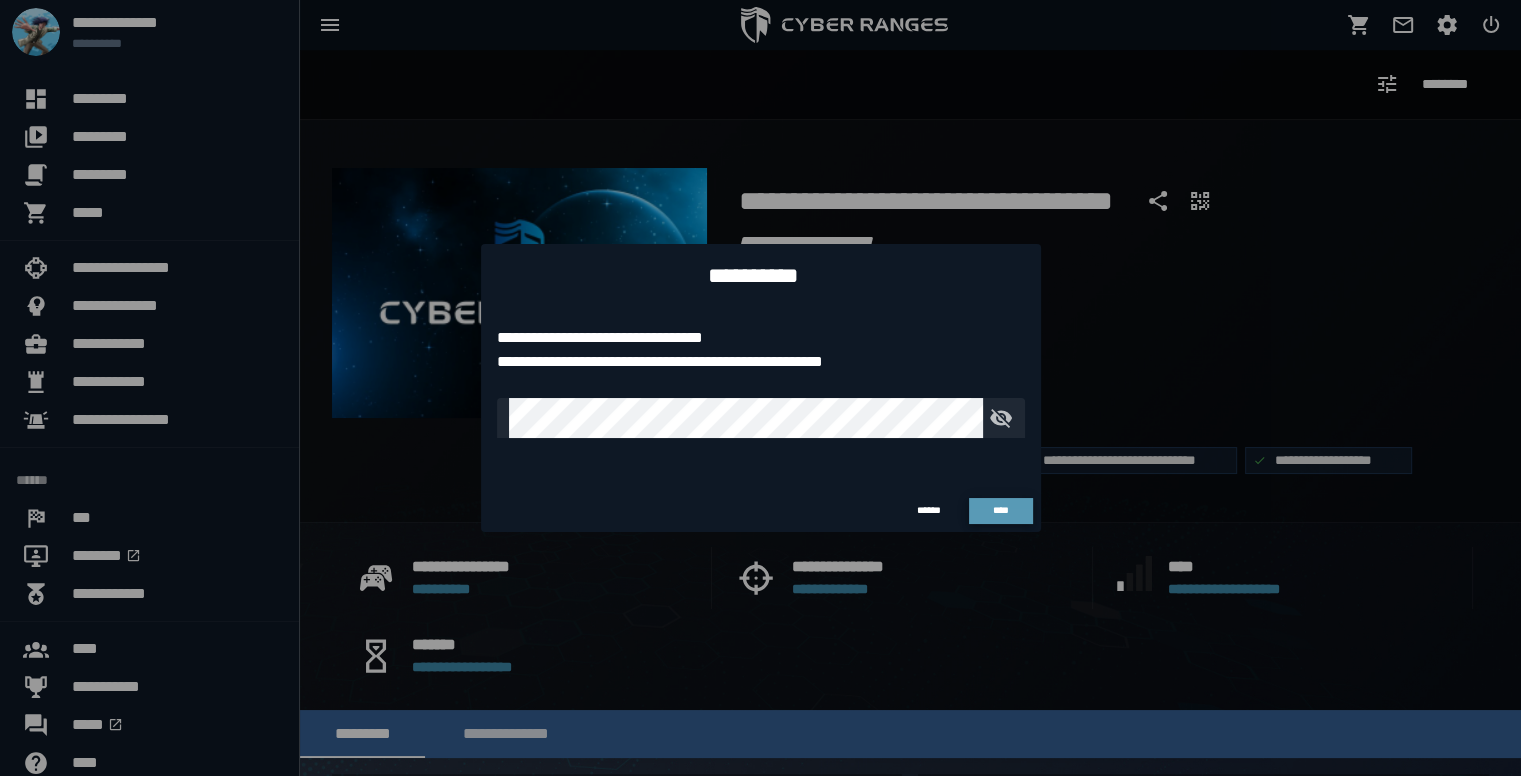 click on "****" at bounding box center [1000, 510] 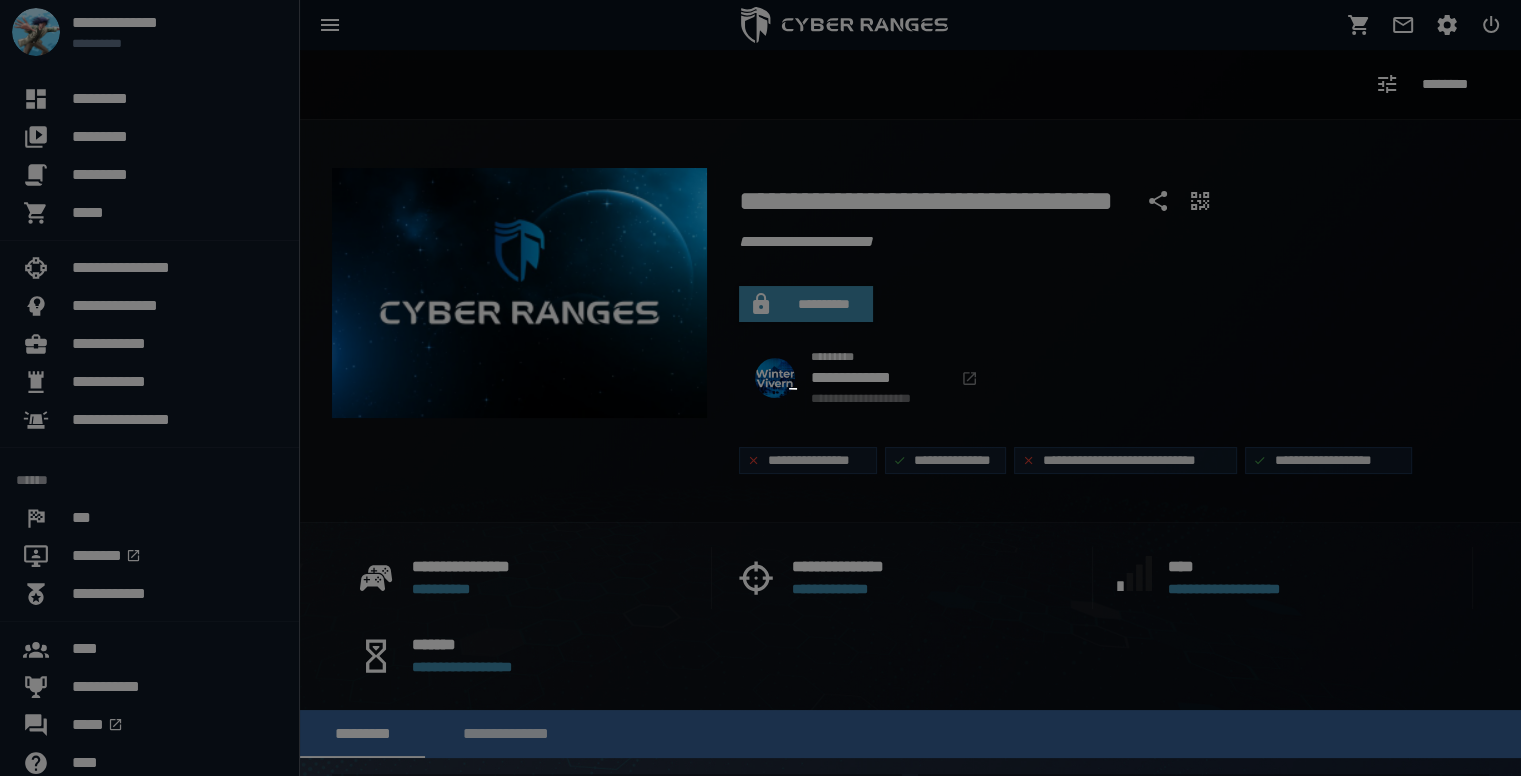 type 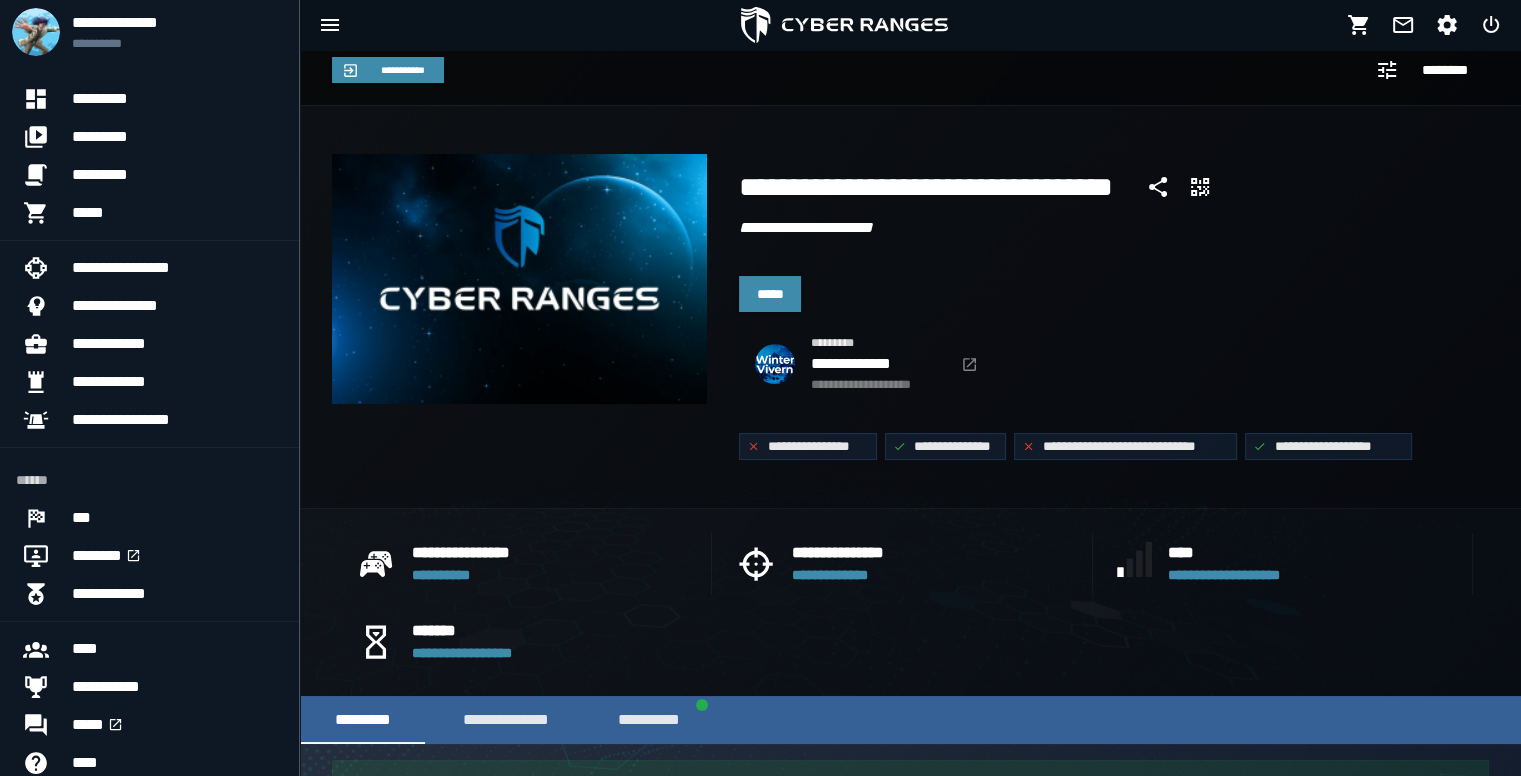 scroll, scrollTop: 0, scrollLeft: 0, axis: both 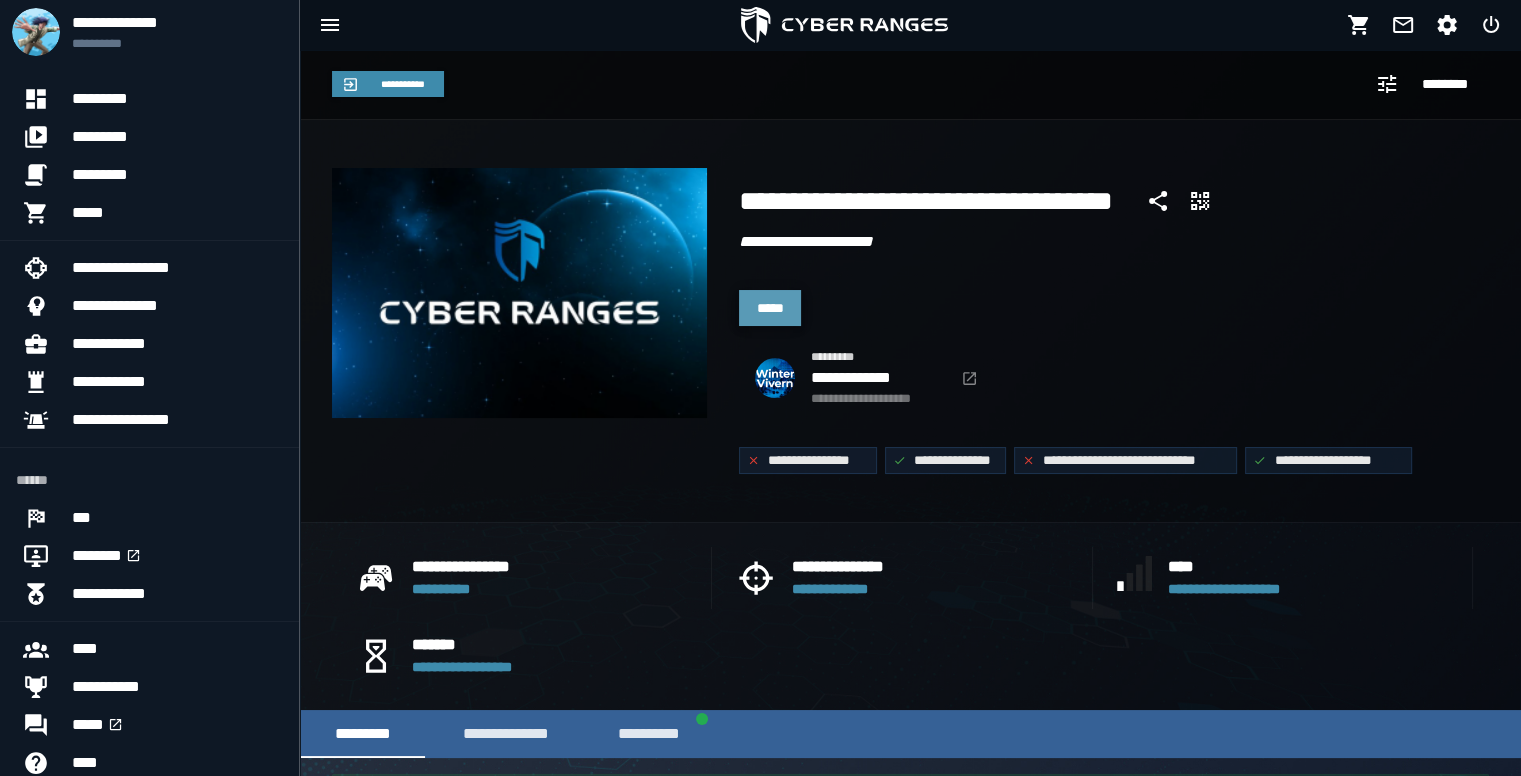 click on "*****" at bounding box center (770, 308) 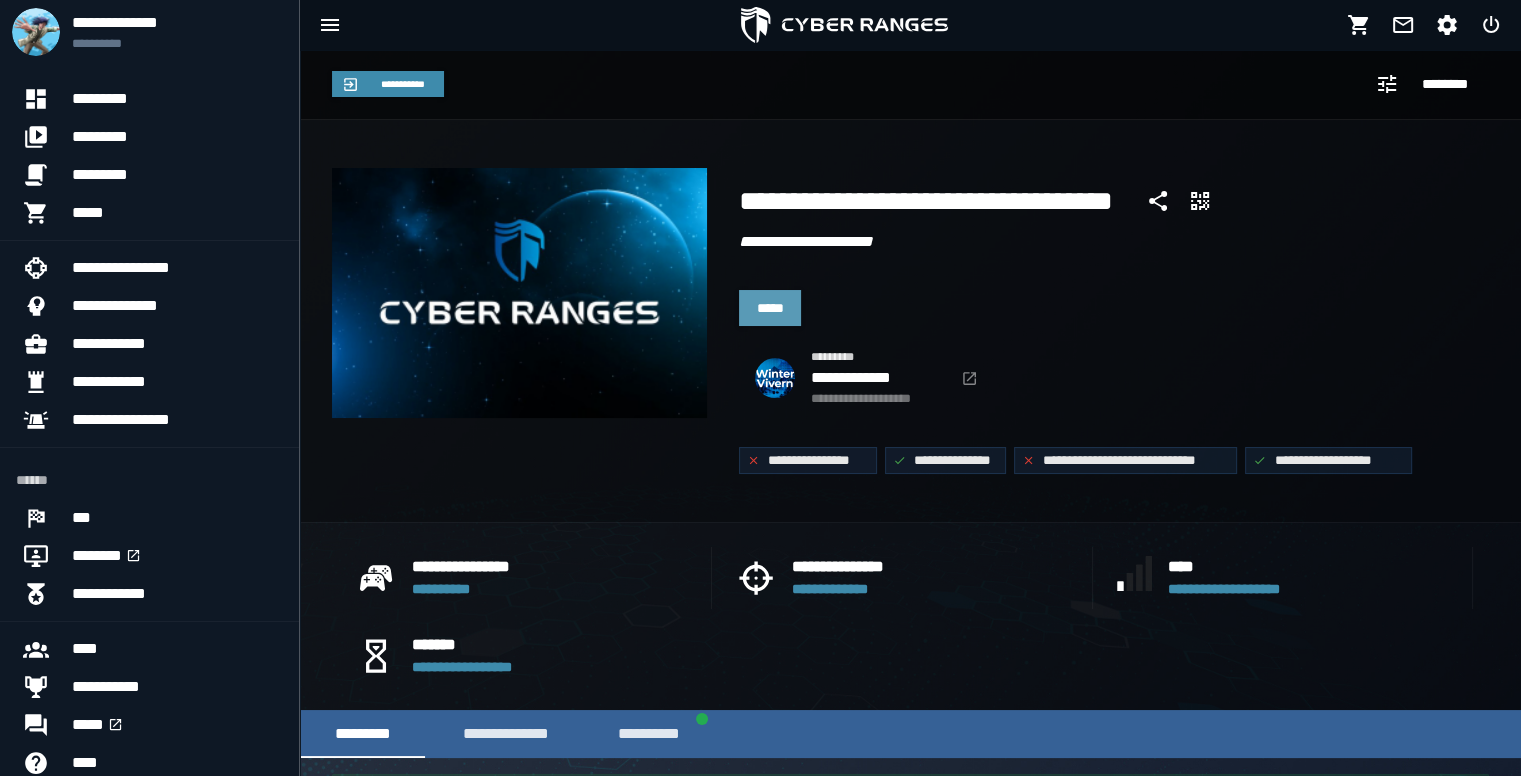 click on "*****" at bounding box center [770, 308] 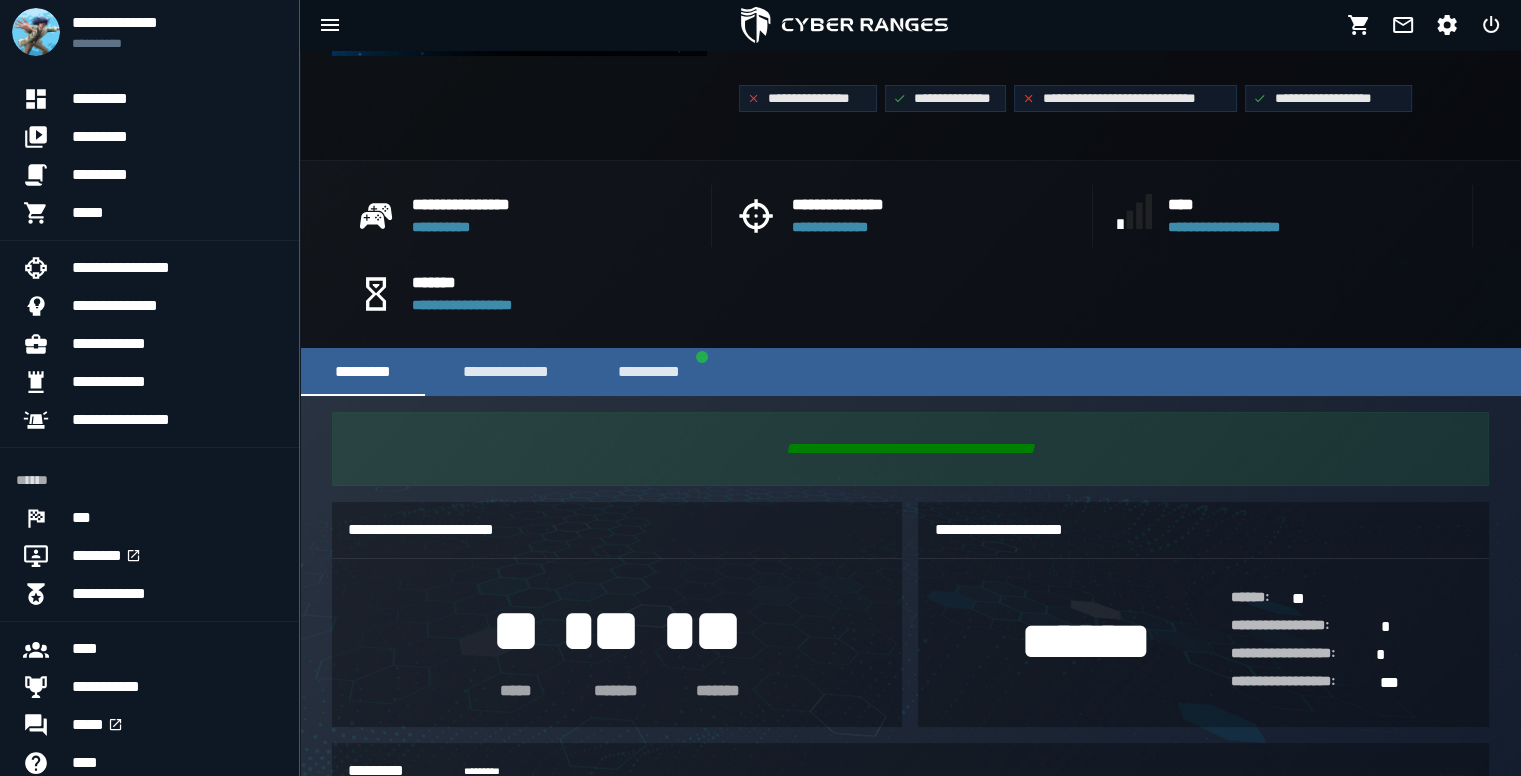 scroll, scrollTop: 374, scrollLeft: 0, axis: vertical 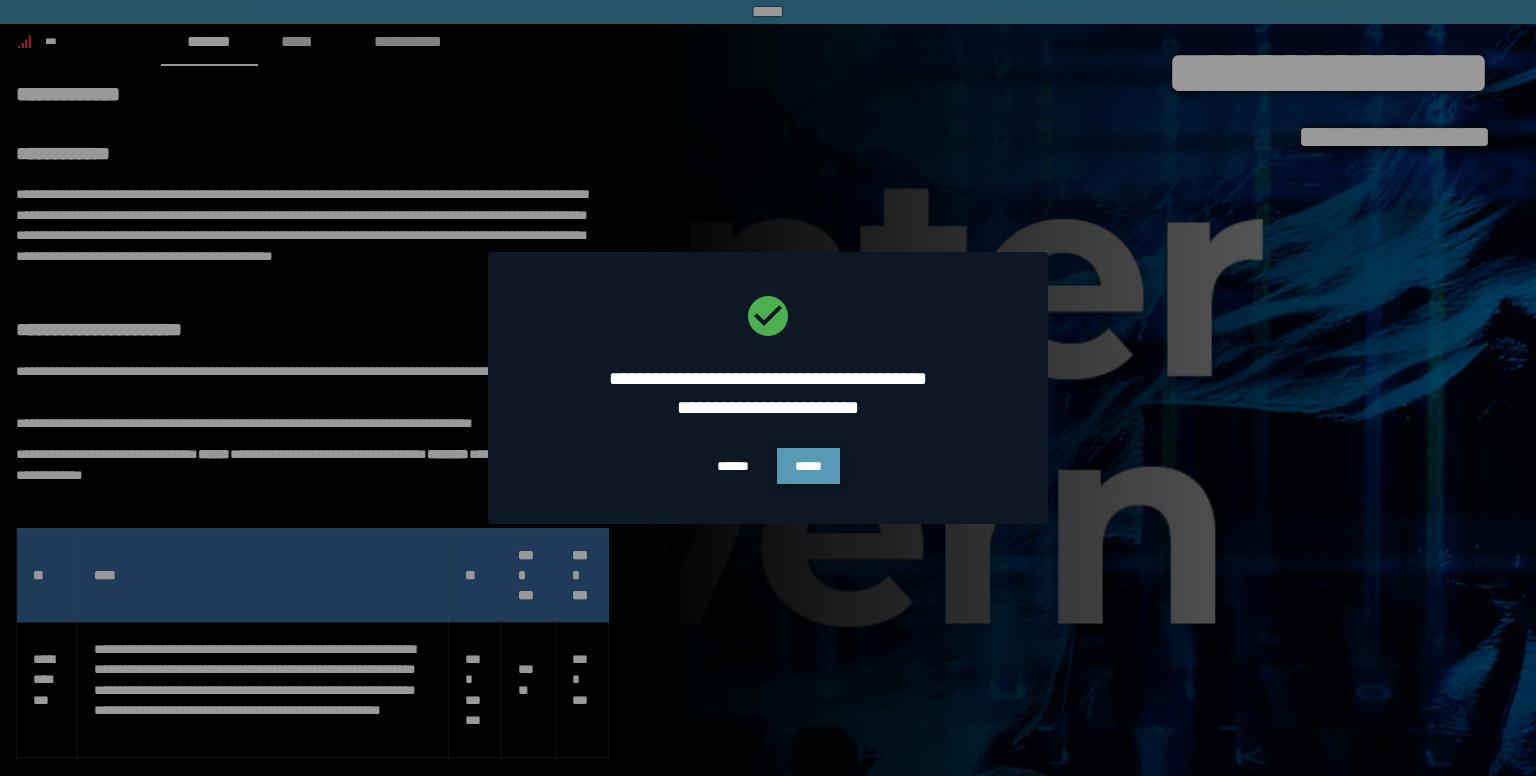 click on "*****" at bounding box center [808, 466] 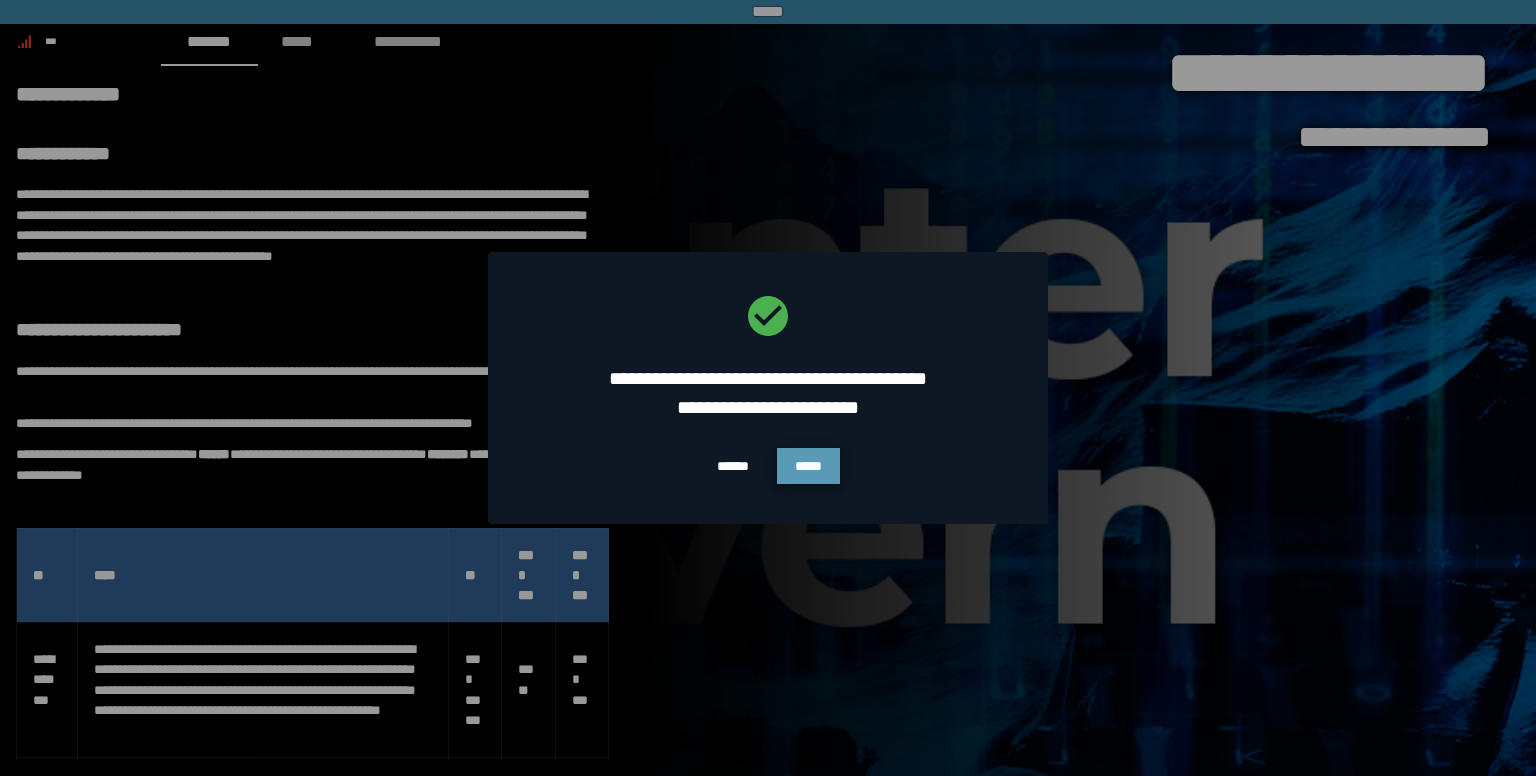 click on "*****" at bounding box center [808, 466] 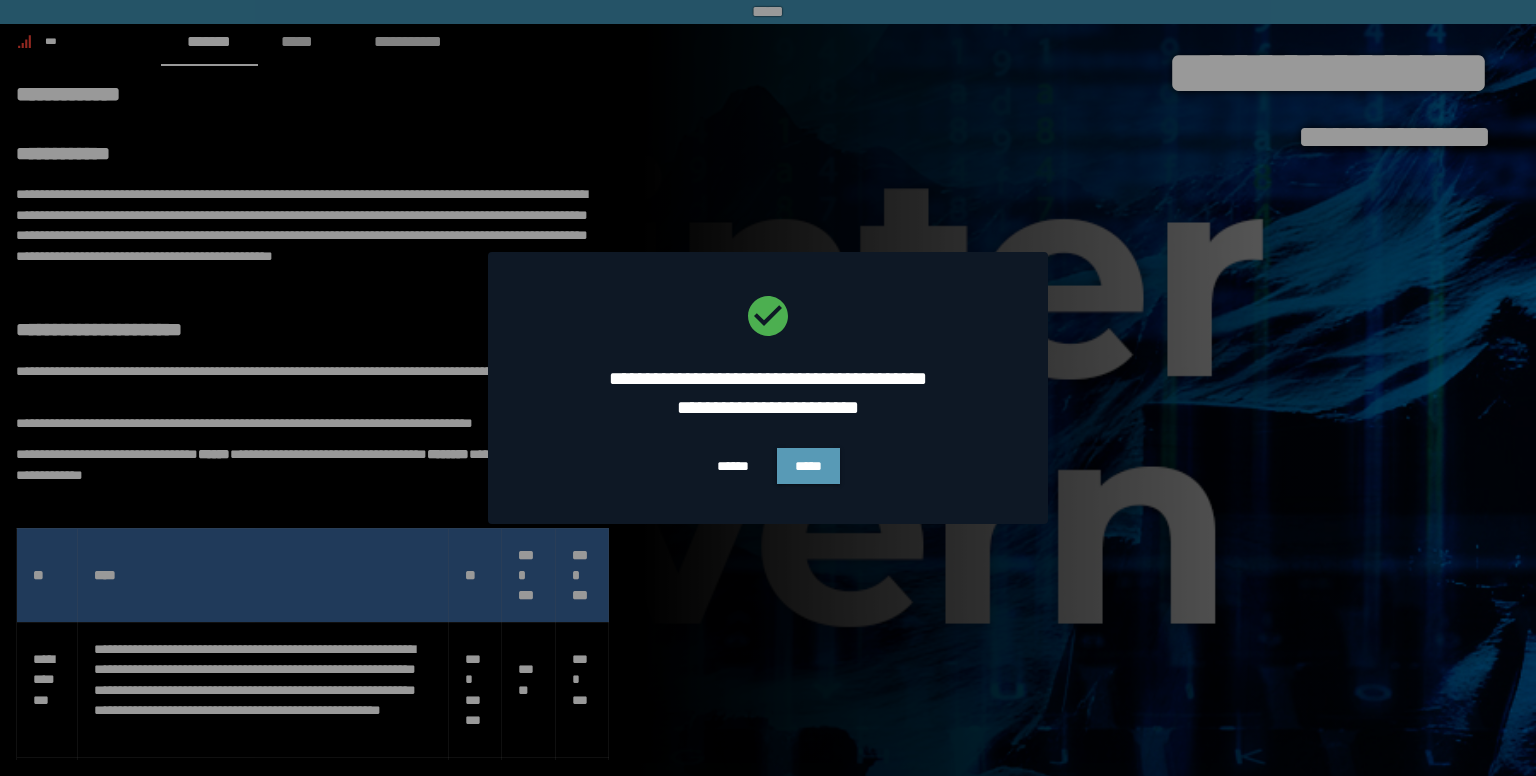 click on "*****" at bounding box center [808, 466] 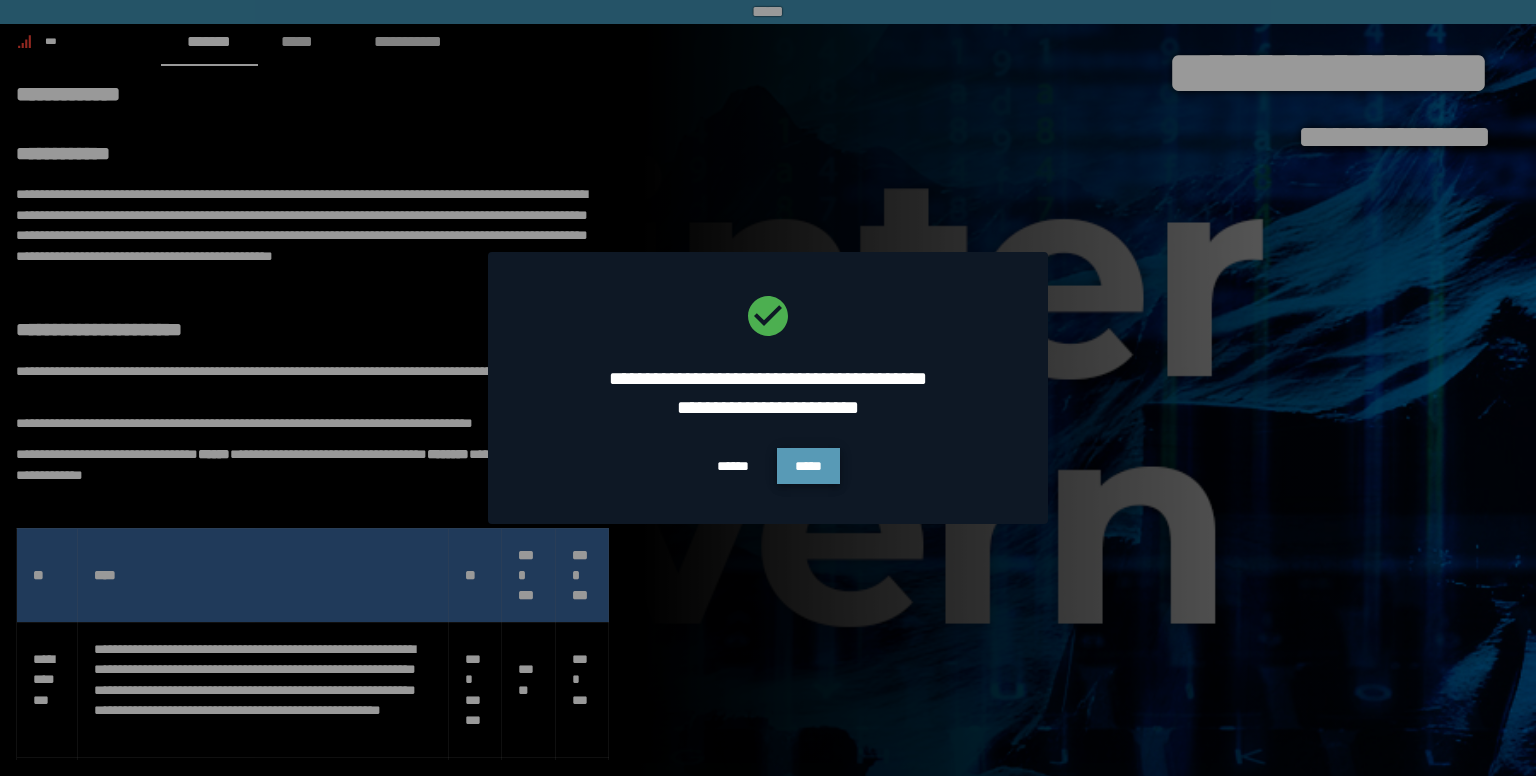 click on "*****" at bounding box center (808, 466) 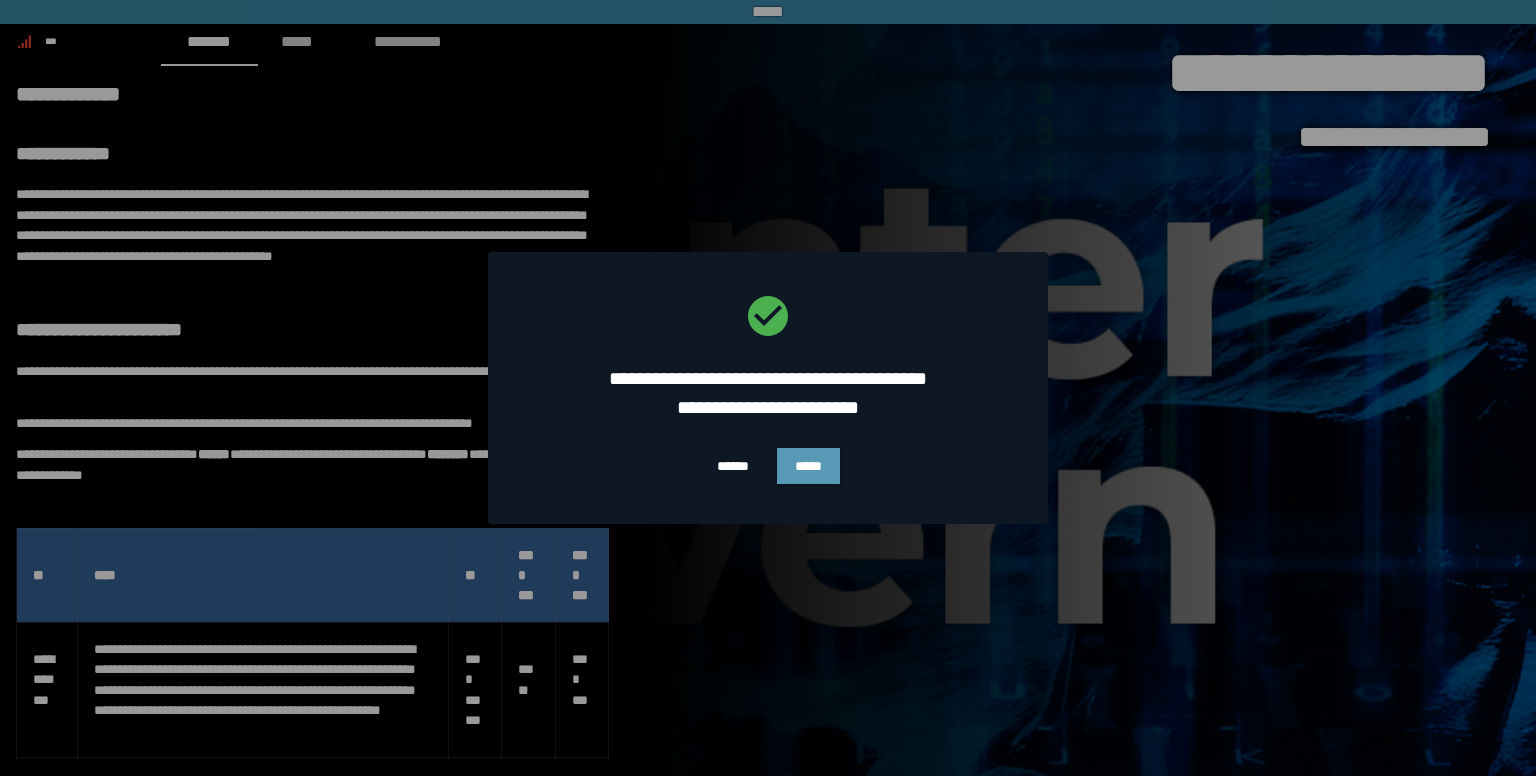 click on "*****" at bounding box center [808, 466] 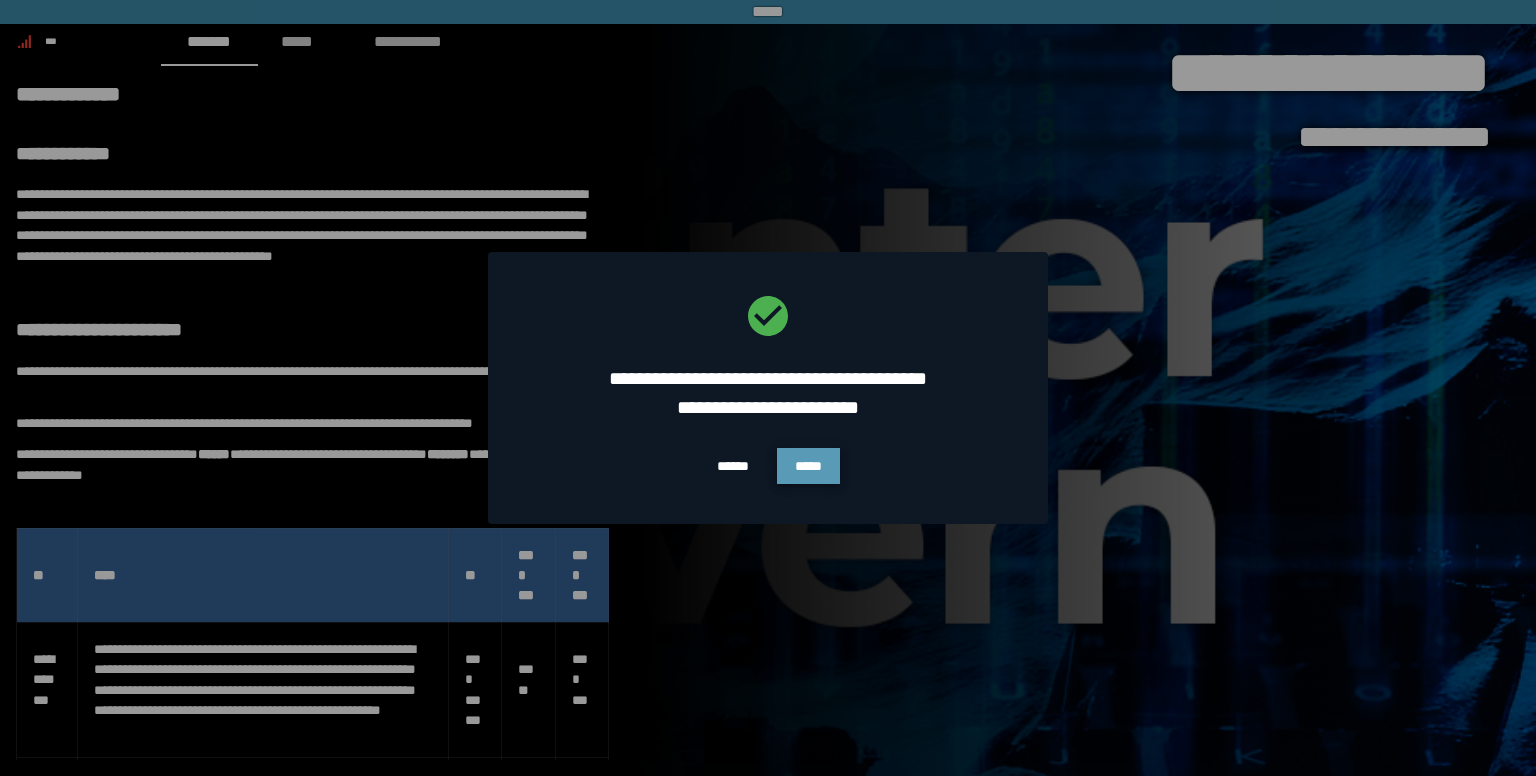 click on "*****" at bounding box center (808, 466) 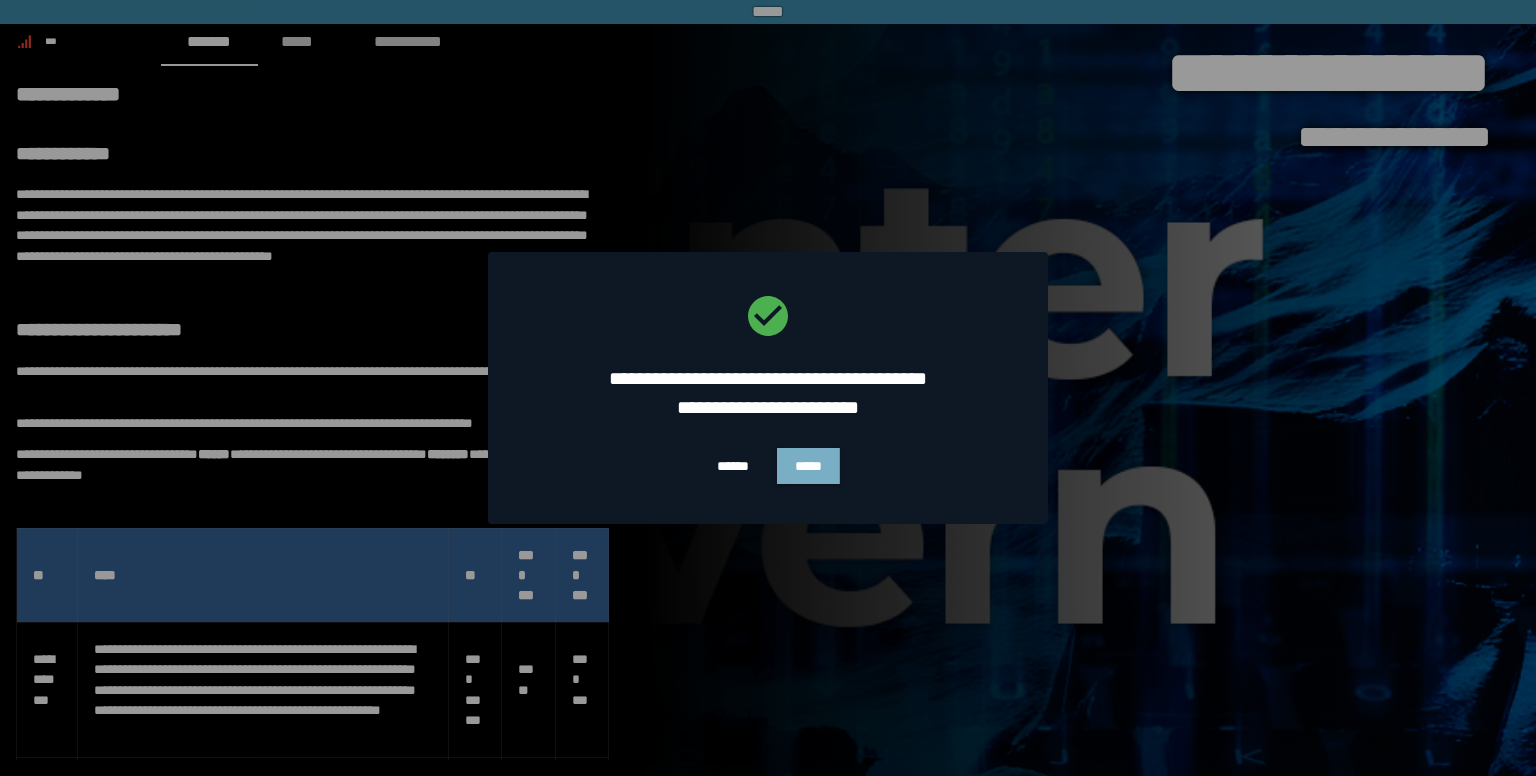 click on "*****" at bounding box center [808, 466] 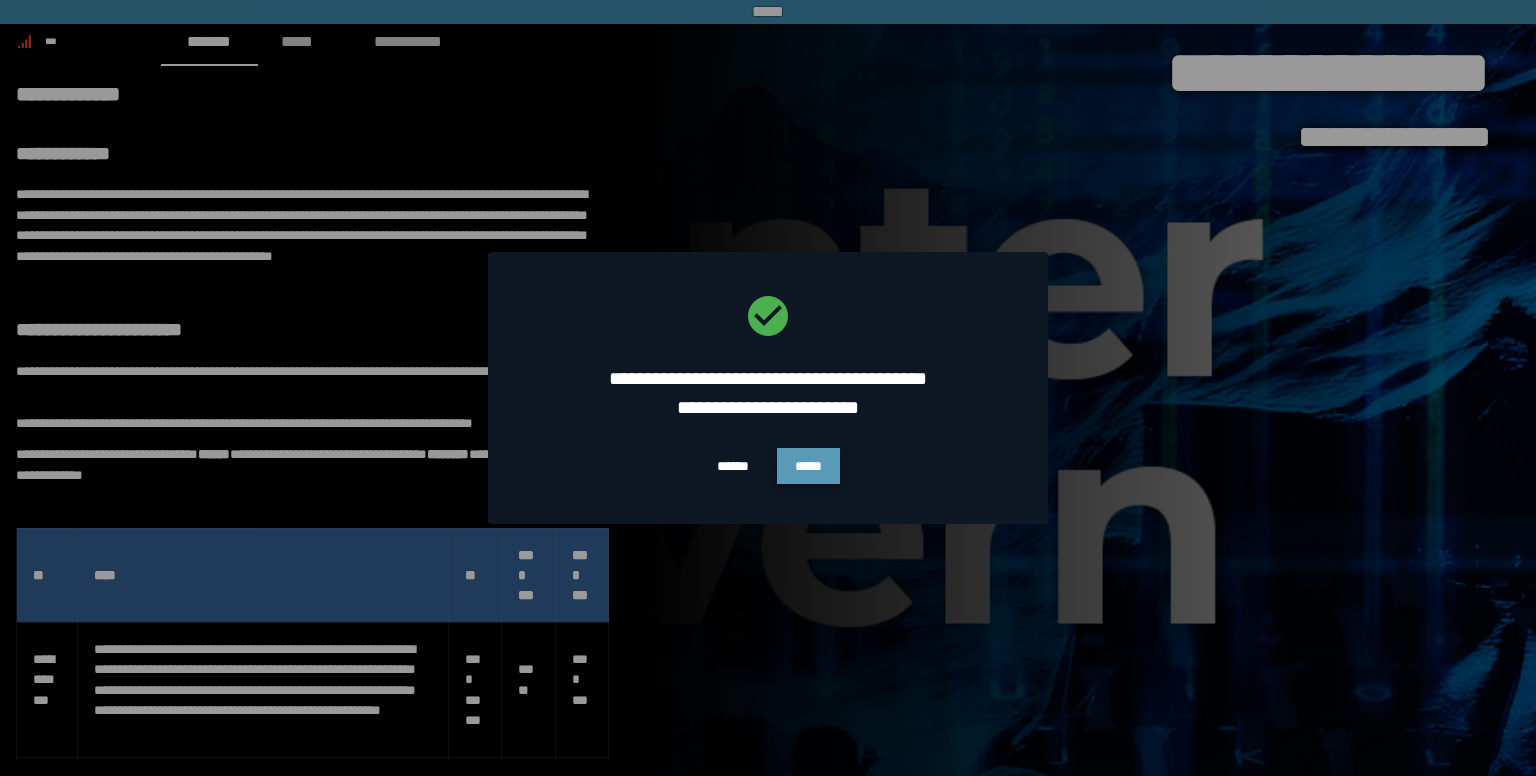 click on "*****" at bounding box center [808, 466] 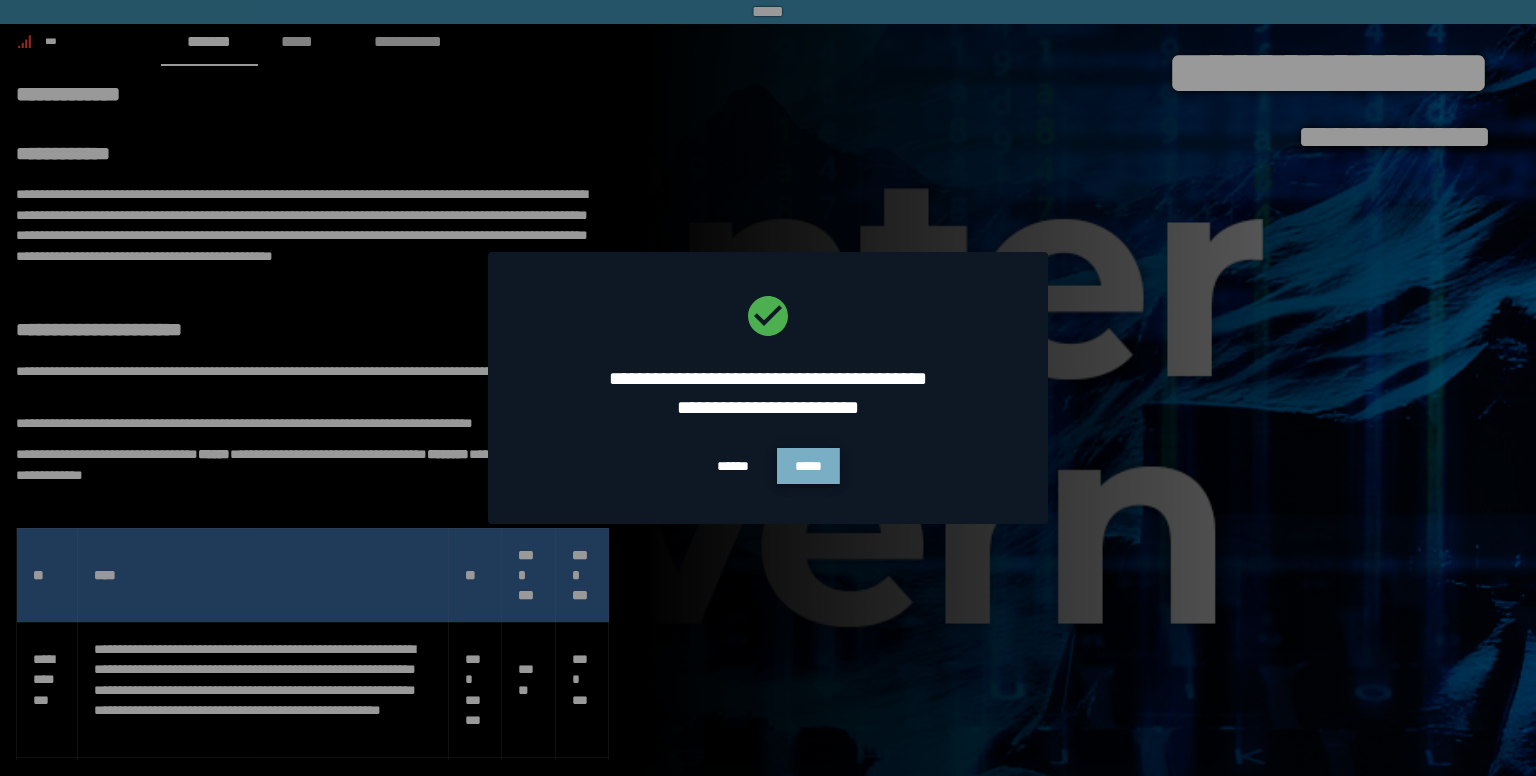 click on "*****" at bounding box center [808, 466] 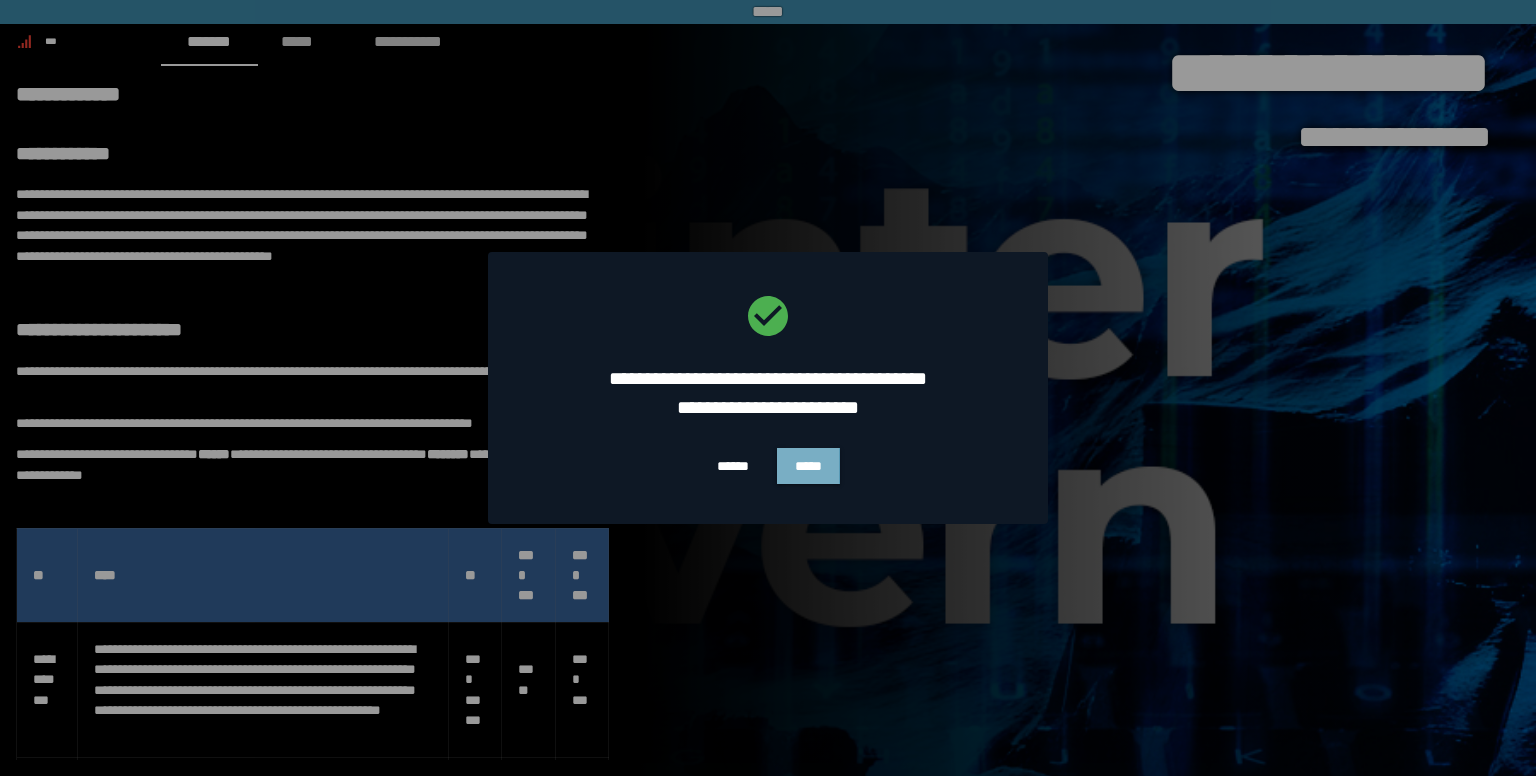 click on "*****" at bounding box center (808, 466) 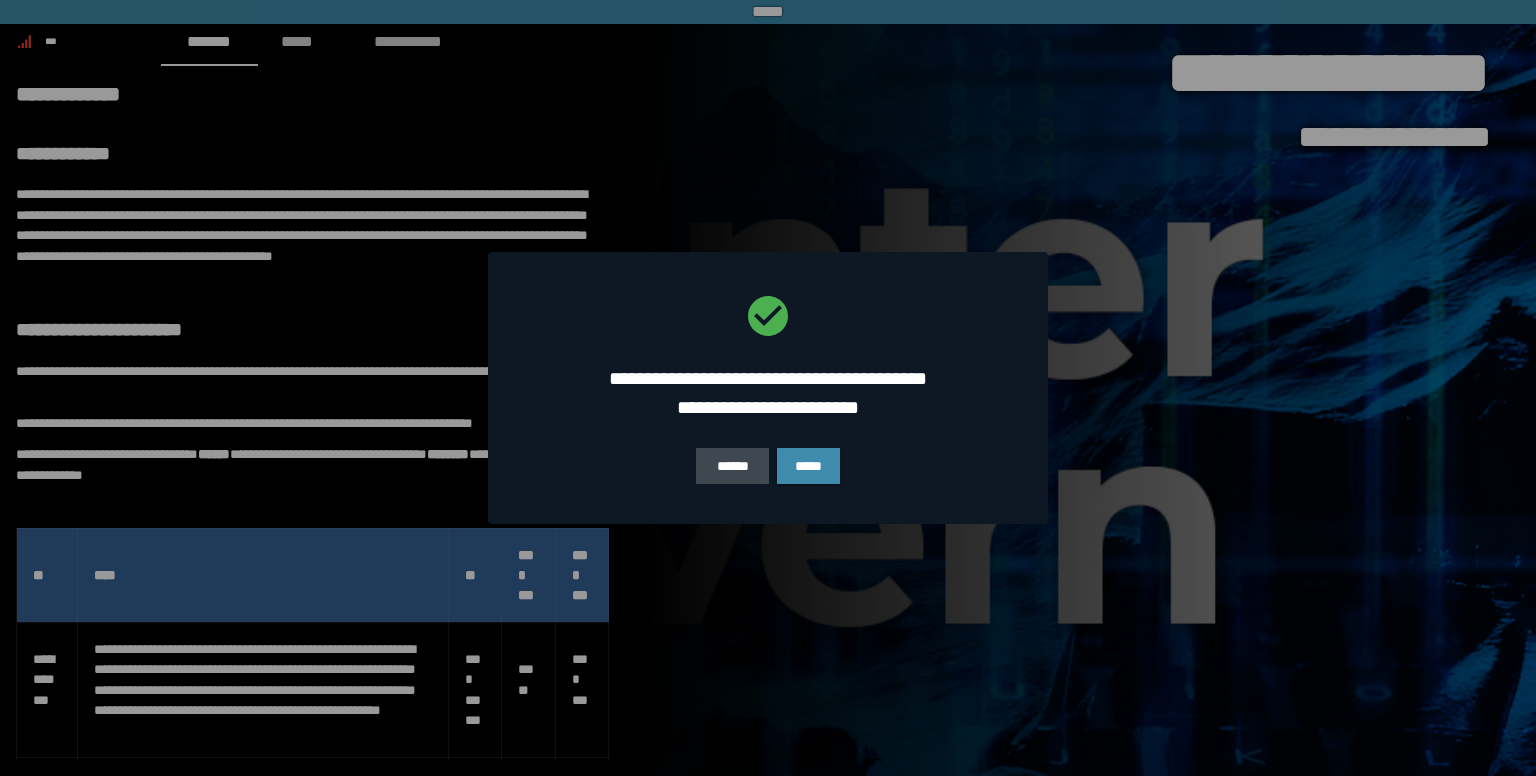click at bounding box center (768, 388) 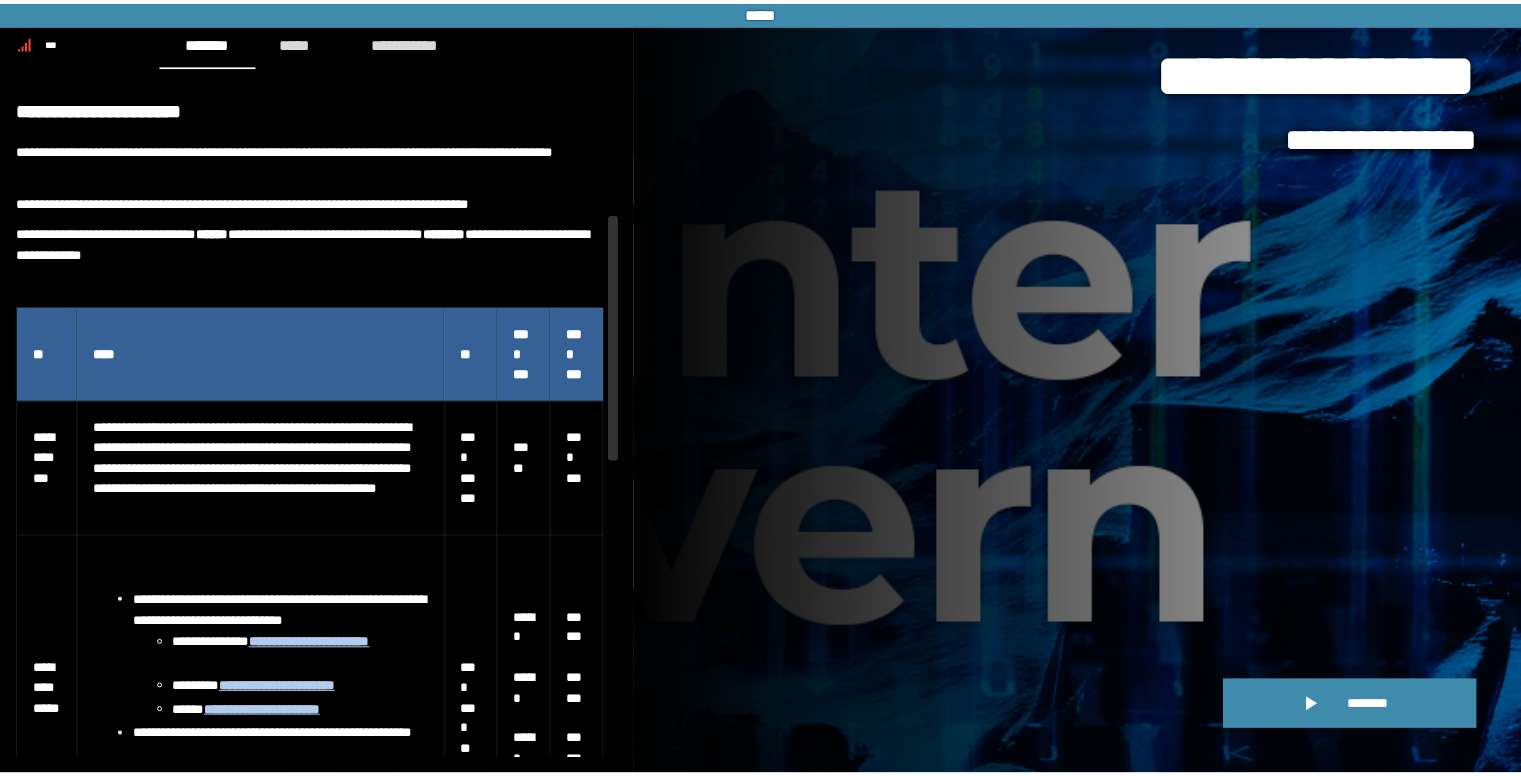 scroll, scrollTop: 0, scrollLeft: 0, axis: both 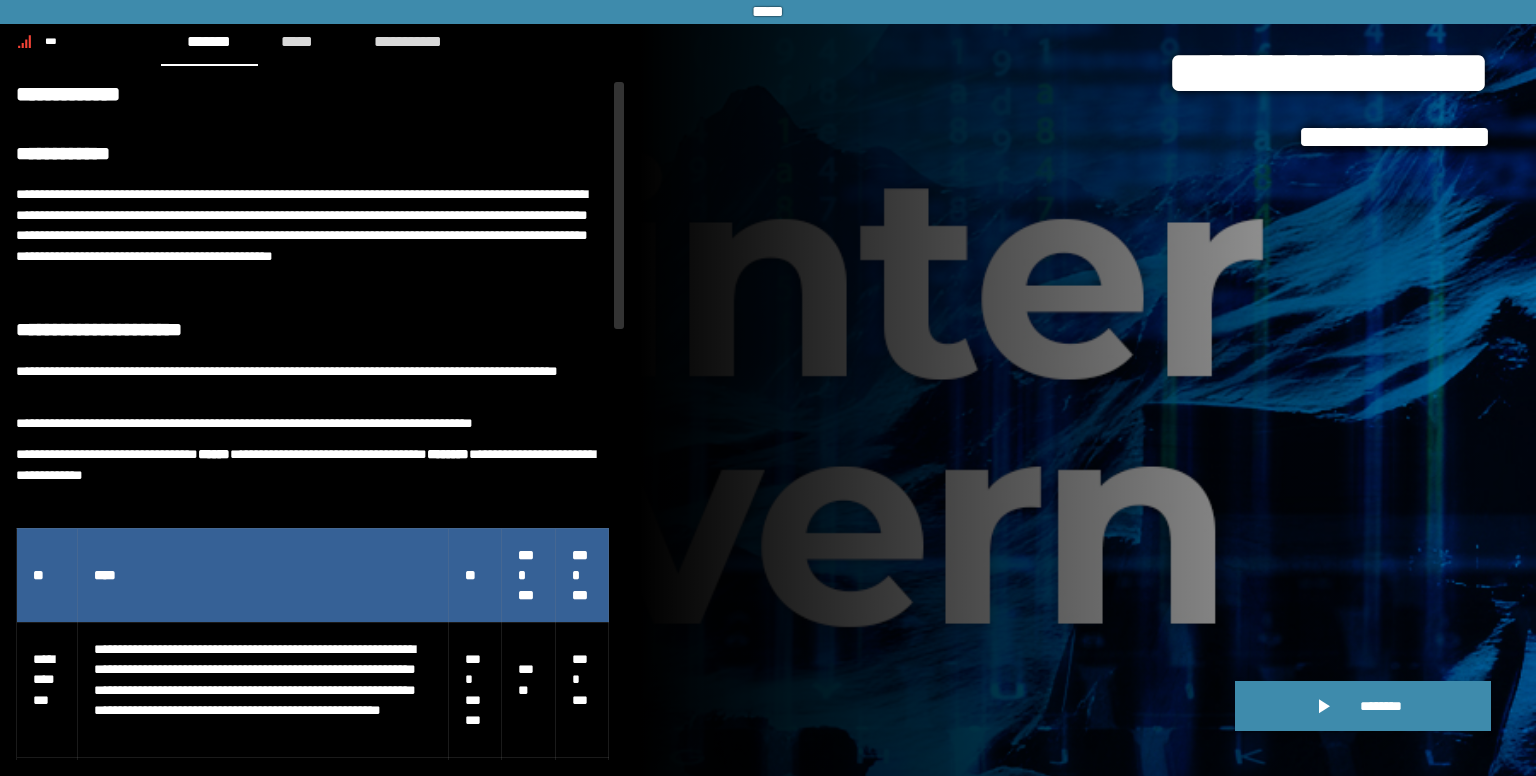 click on "**********" at bounding box center [312, 96] 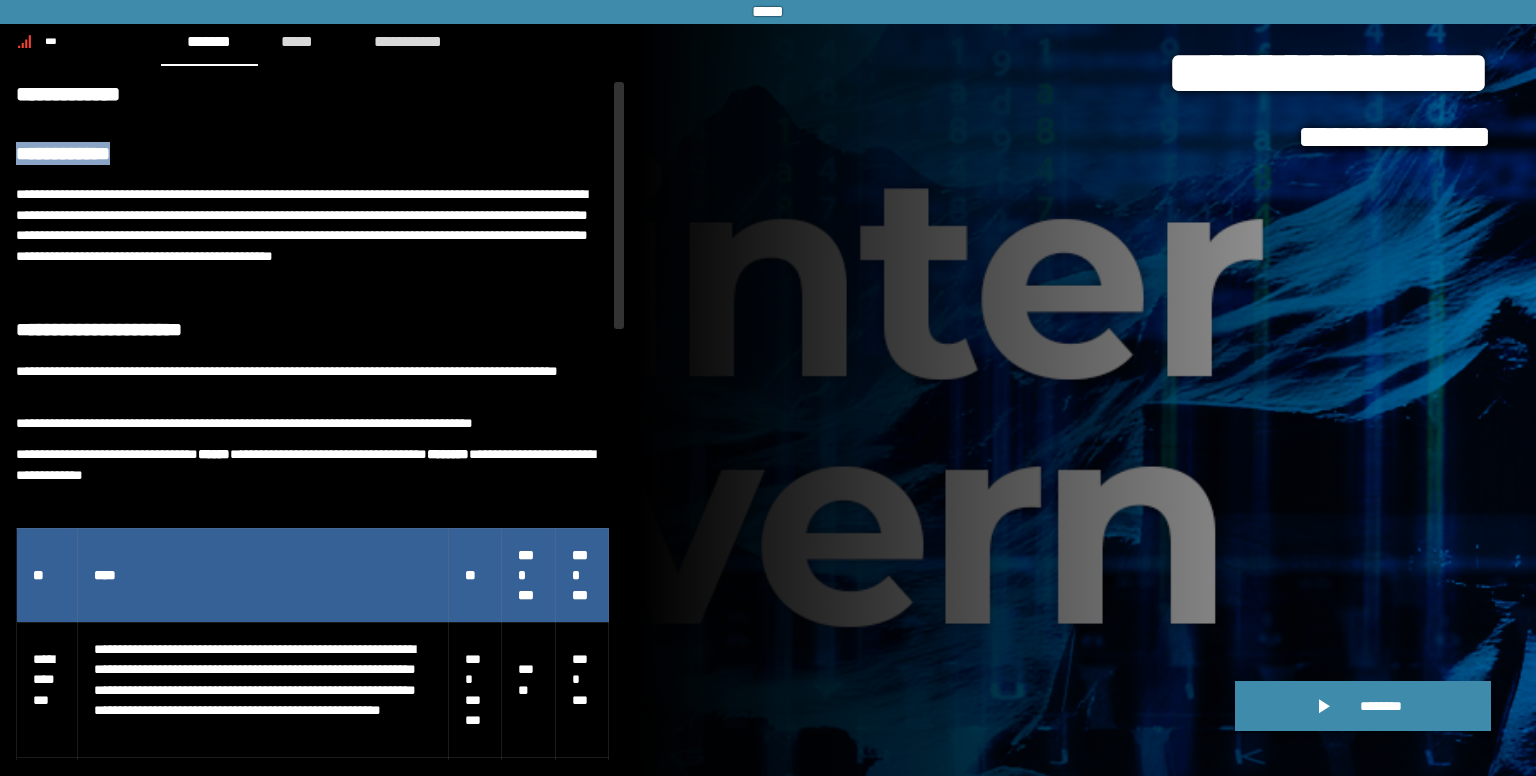 click on "**********" at bounding box center (312, 1000) 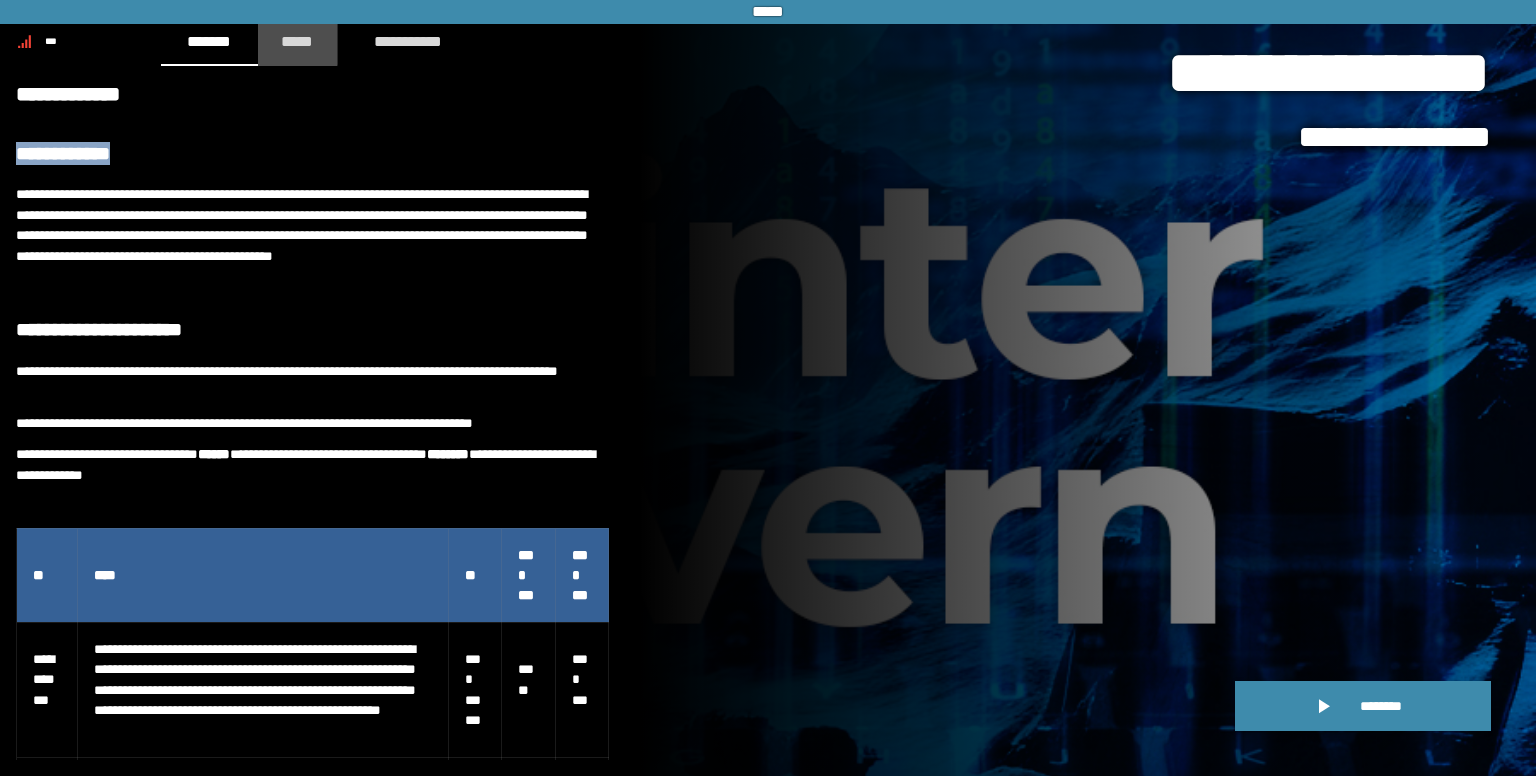 click on "*****" at bounding box center [298, 41] 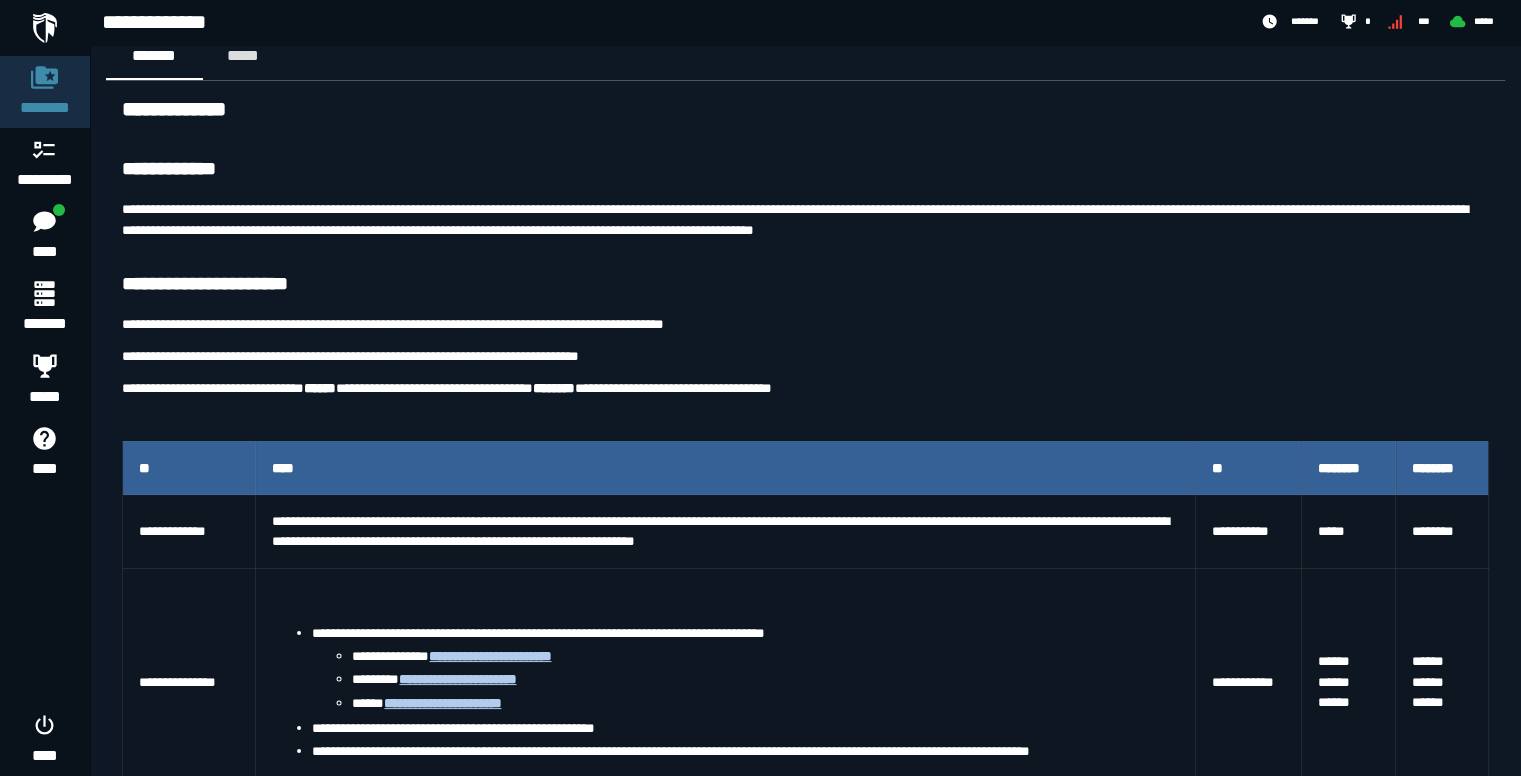 scroll, scrollTop: 36, scrollLeft: 0, axis: vertical 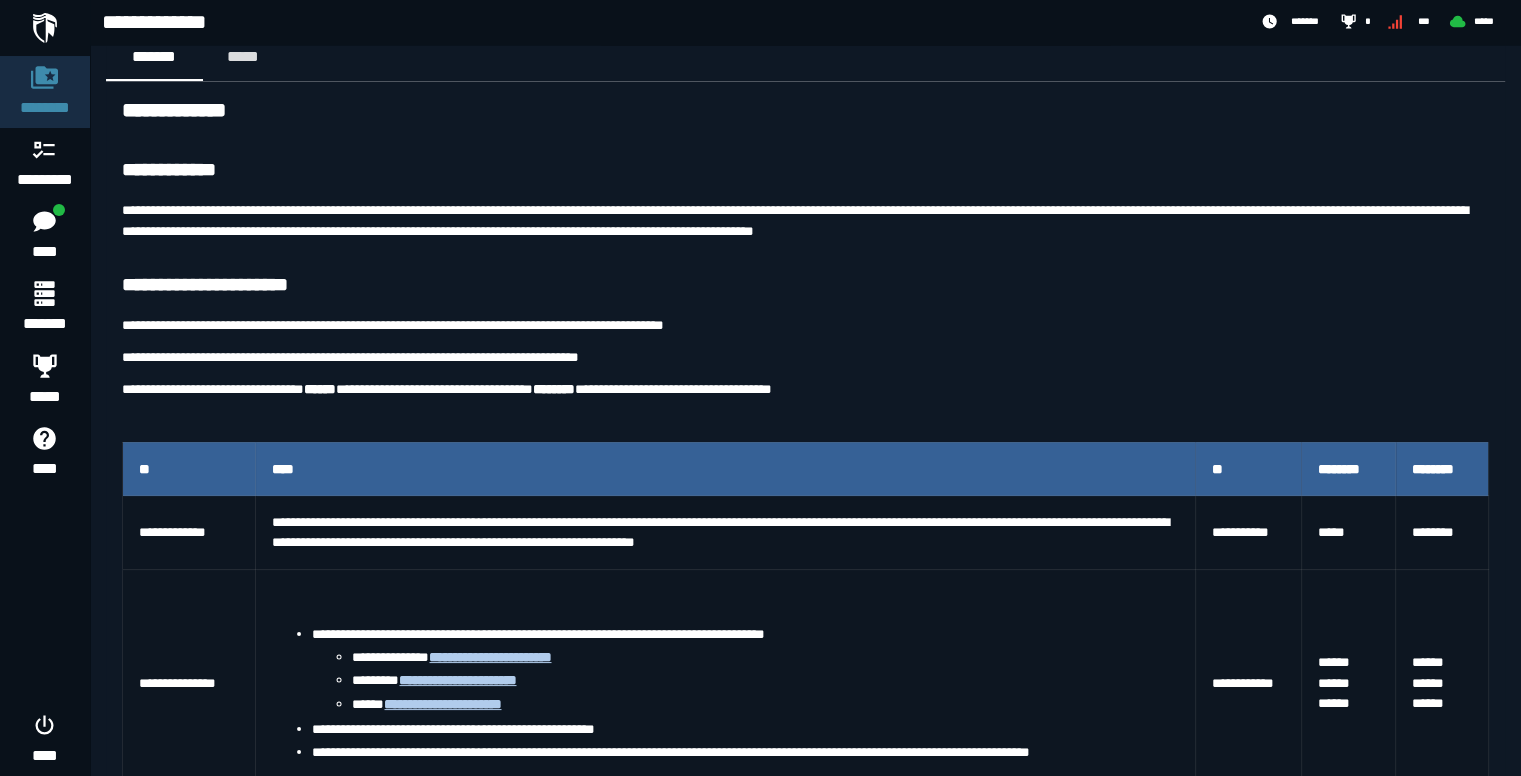 click on "****" at bounding box center (725, 469) 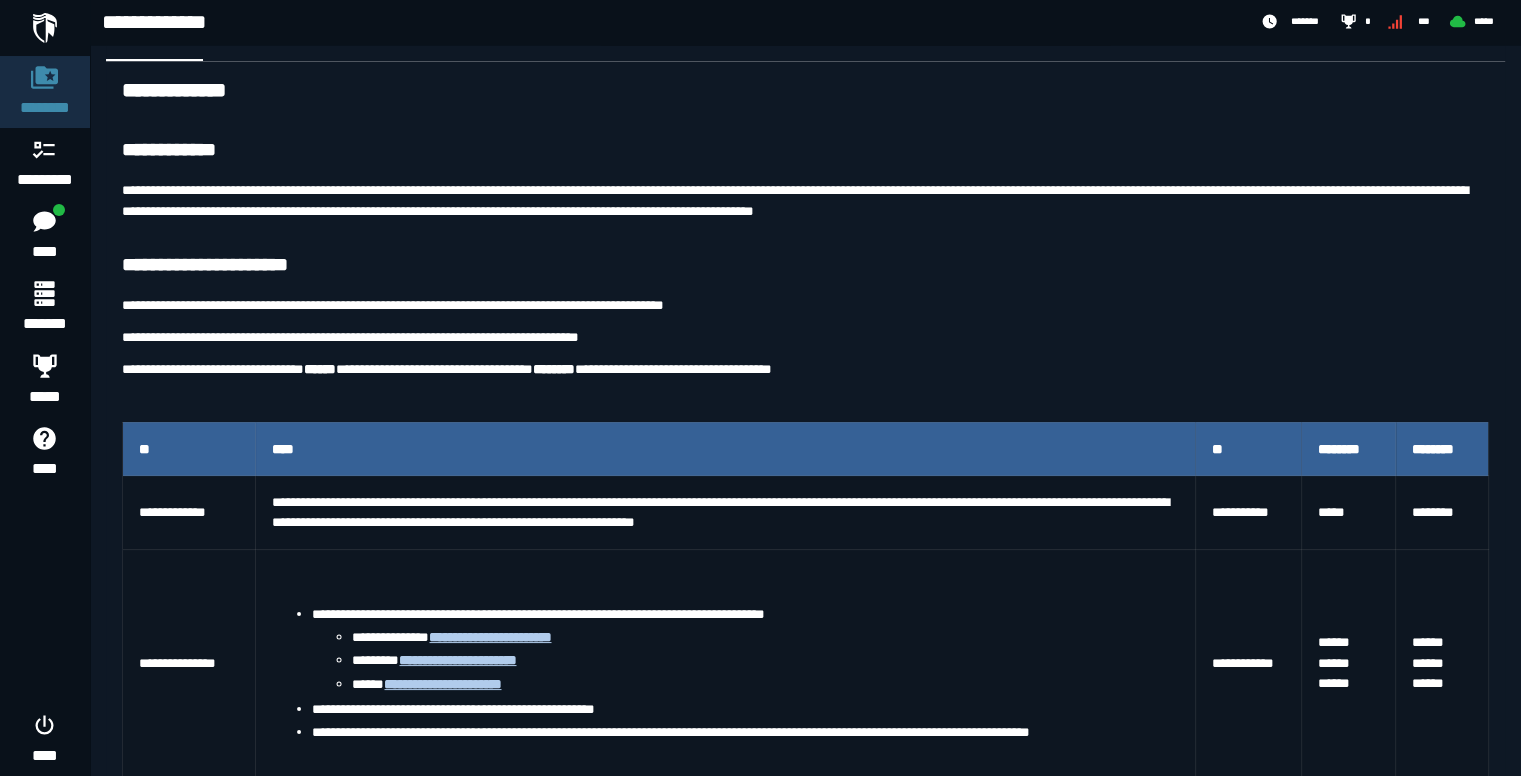 scroll, scrollTop: 2, scrollLeft: 0, axis: vertical 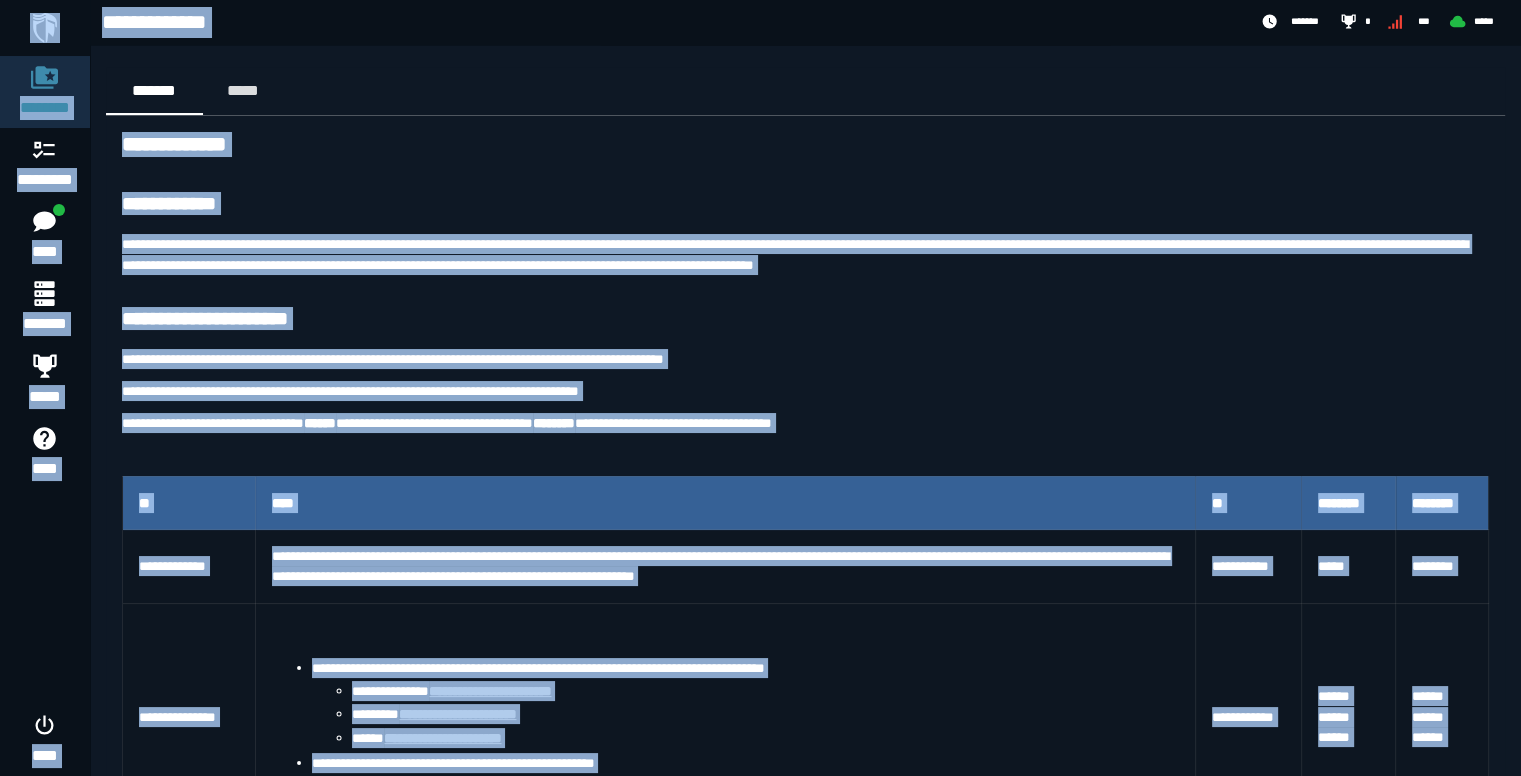 click on "**********" at bounding box center [805, 1024] 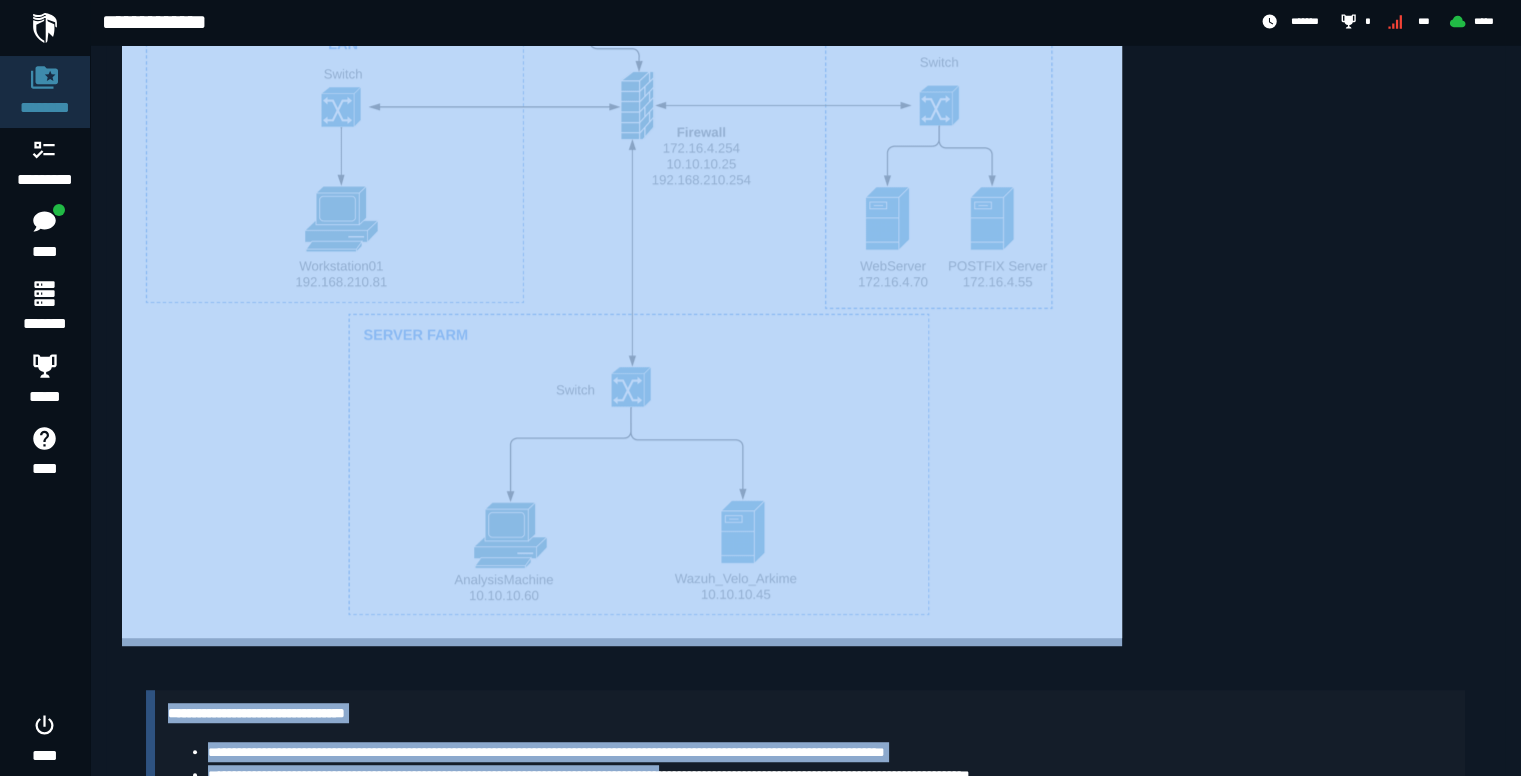 scroll, scrollTop: 1181, scrollLeft: 0, axis: vertical 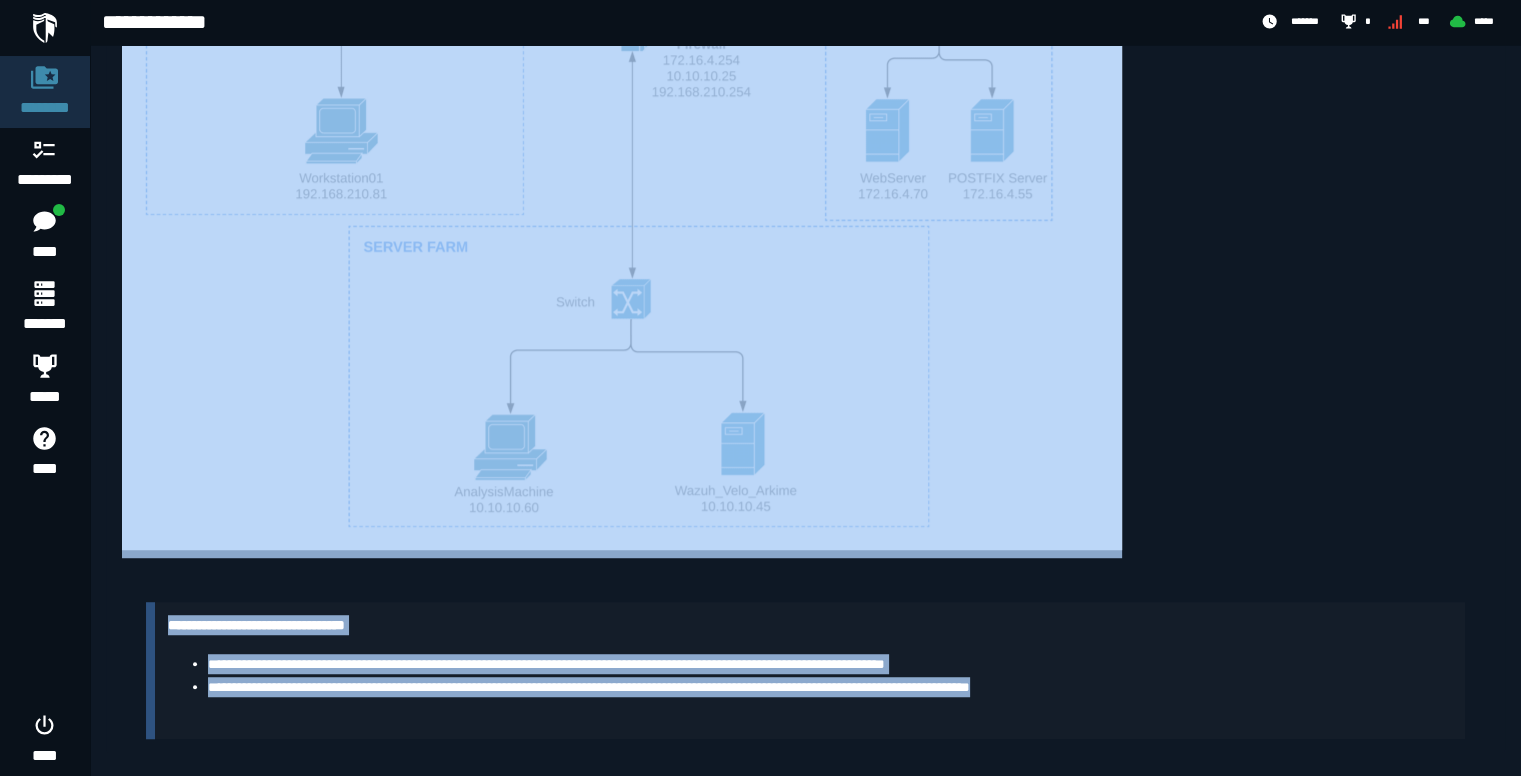 drag, startPoint x: 124, startPoint y: 242, endPoint x: 1224, endPoint y: 701, distance: 1191.9232 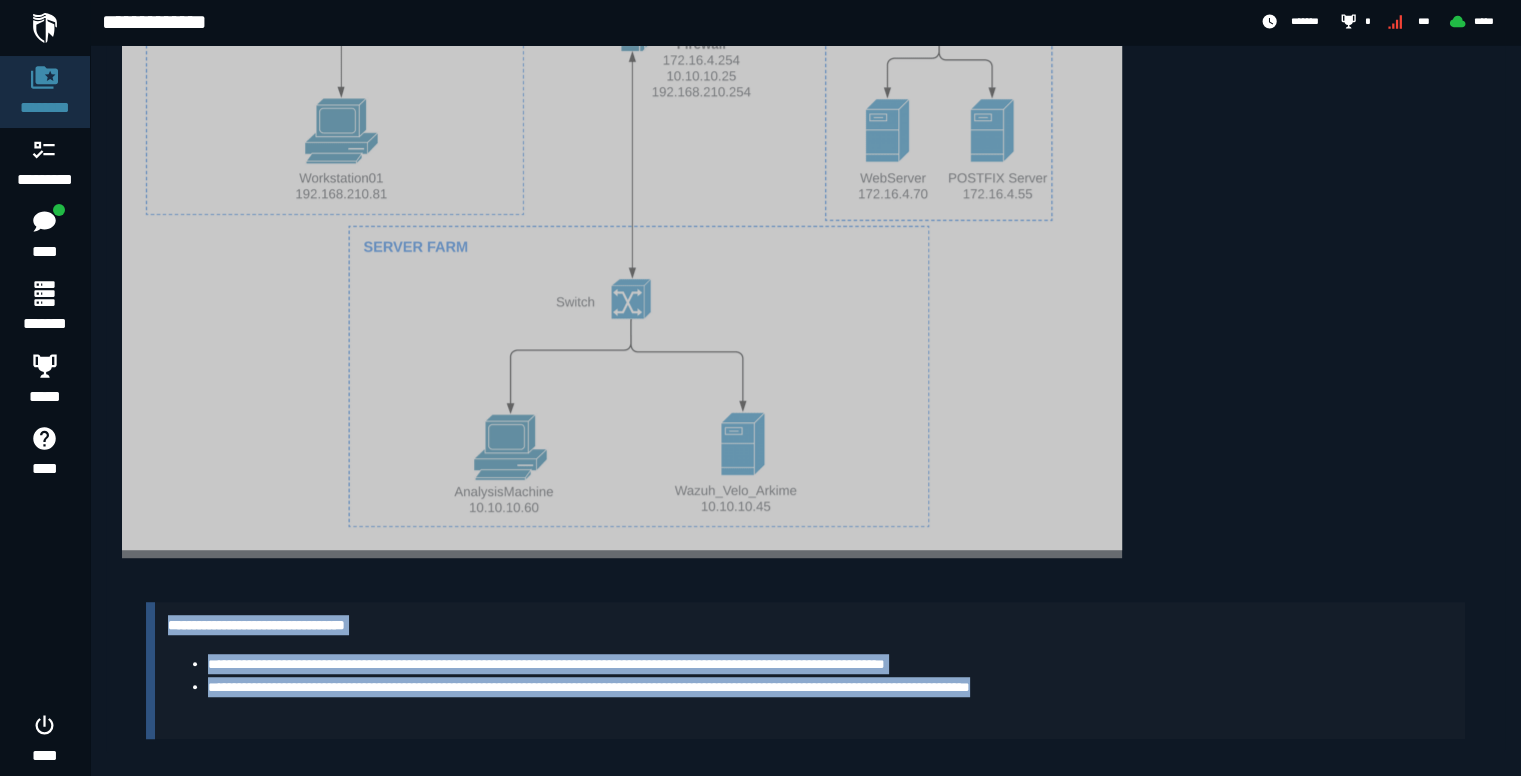 click at bounding box center [622, 164] 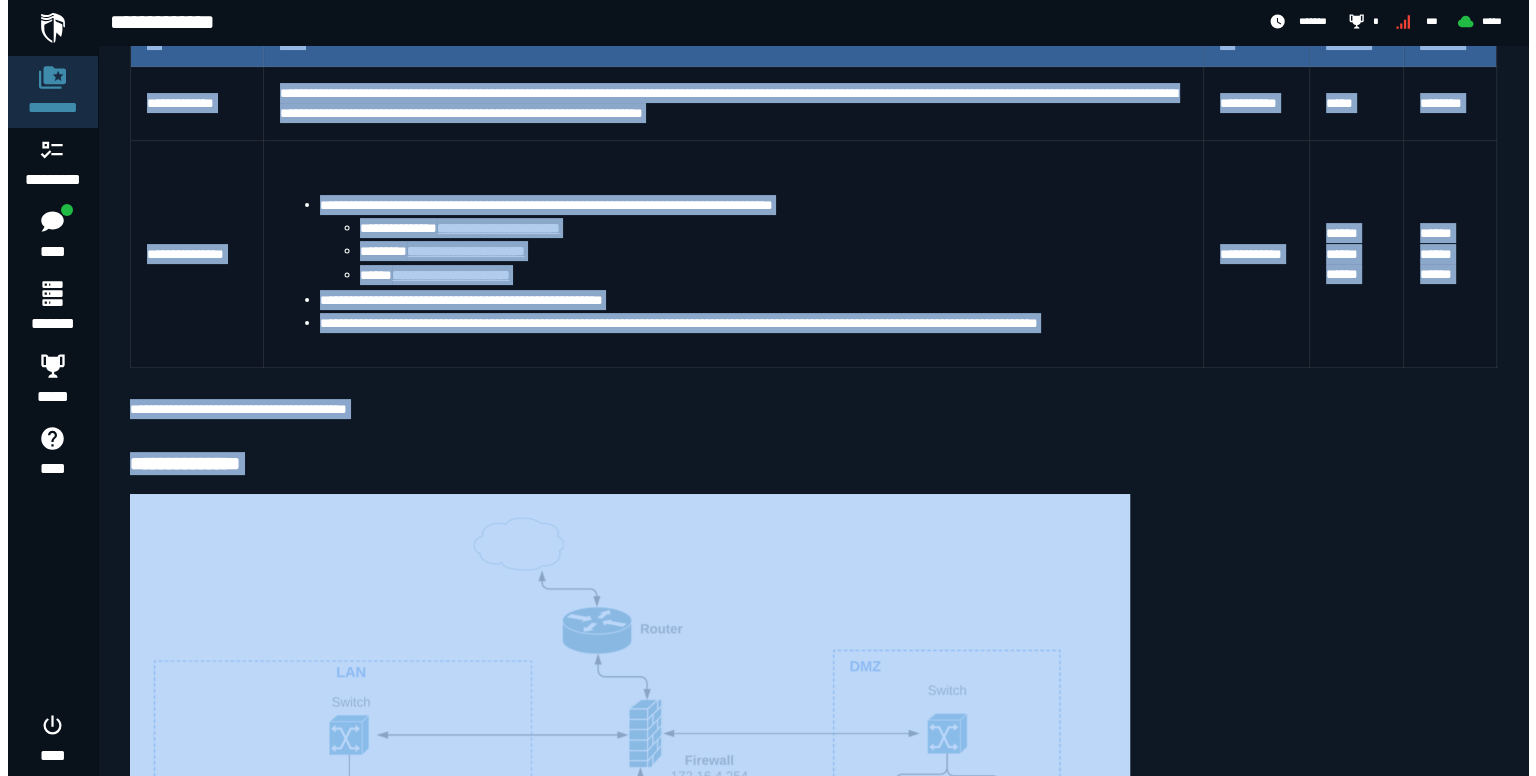 scroll, scrollTop: 0, scrollLeft: 0, axis: both 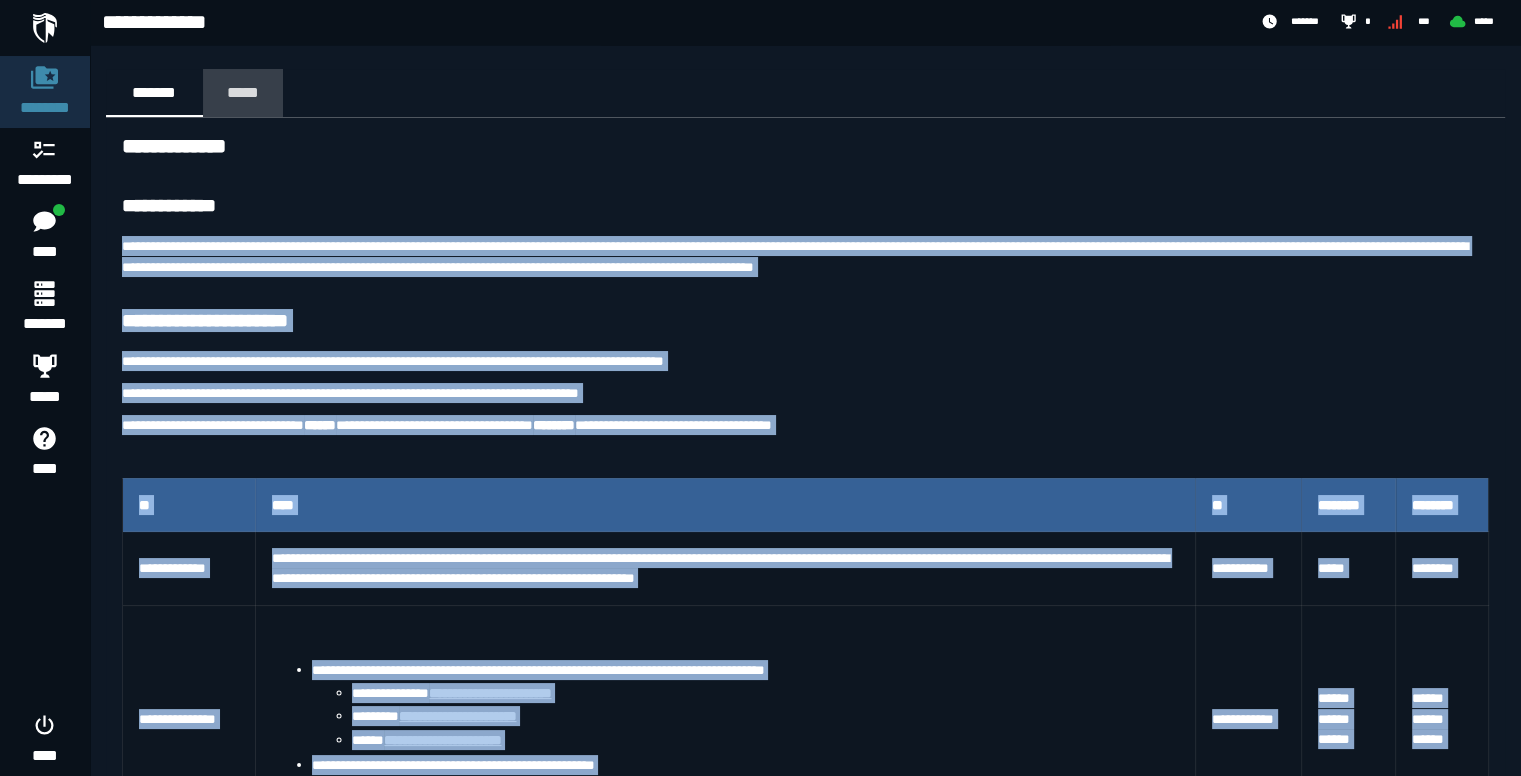 click on "*****" at bounding box center (243, 92) 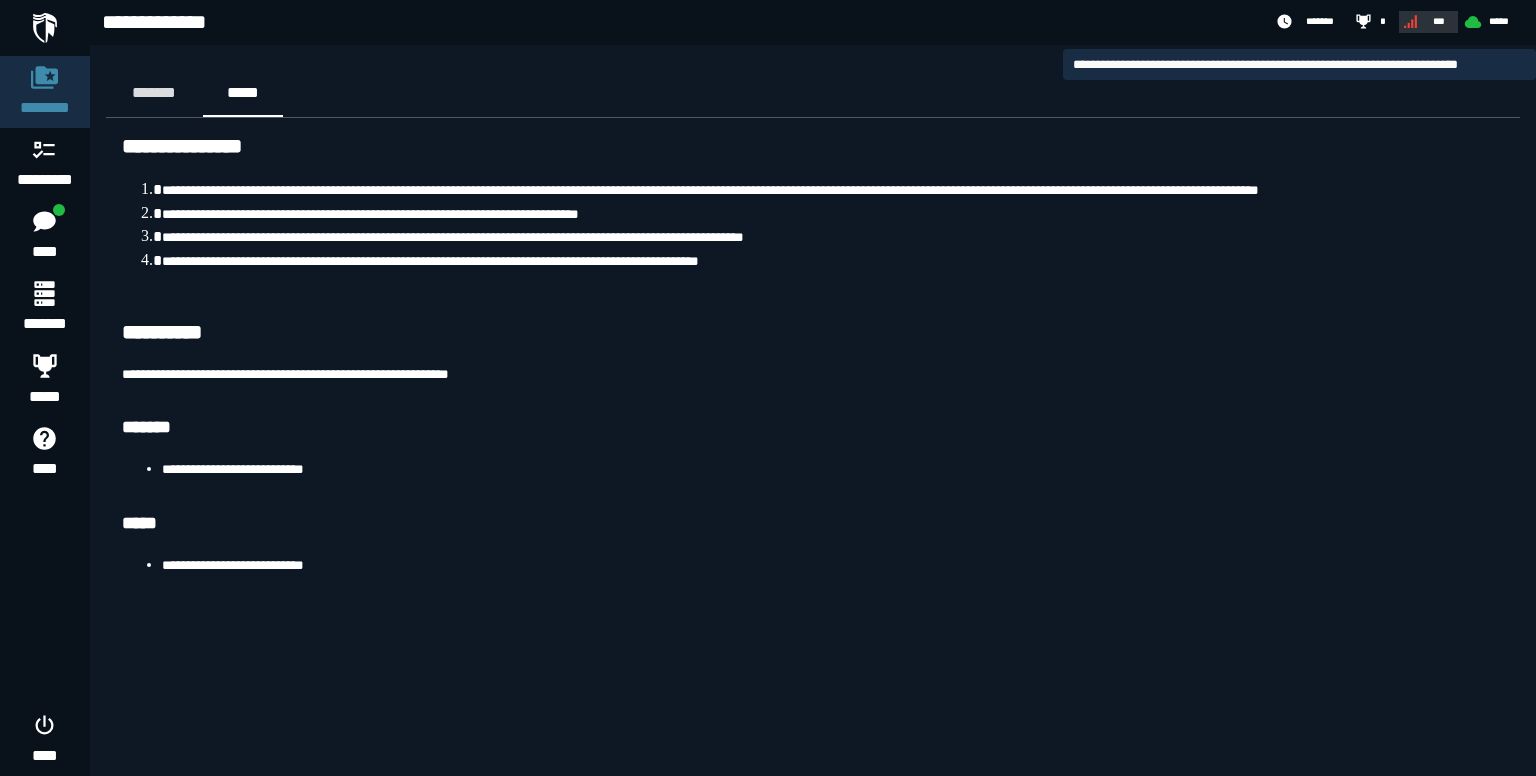 click 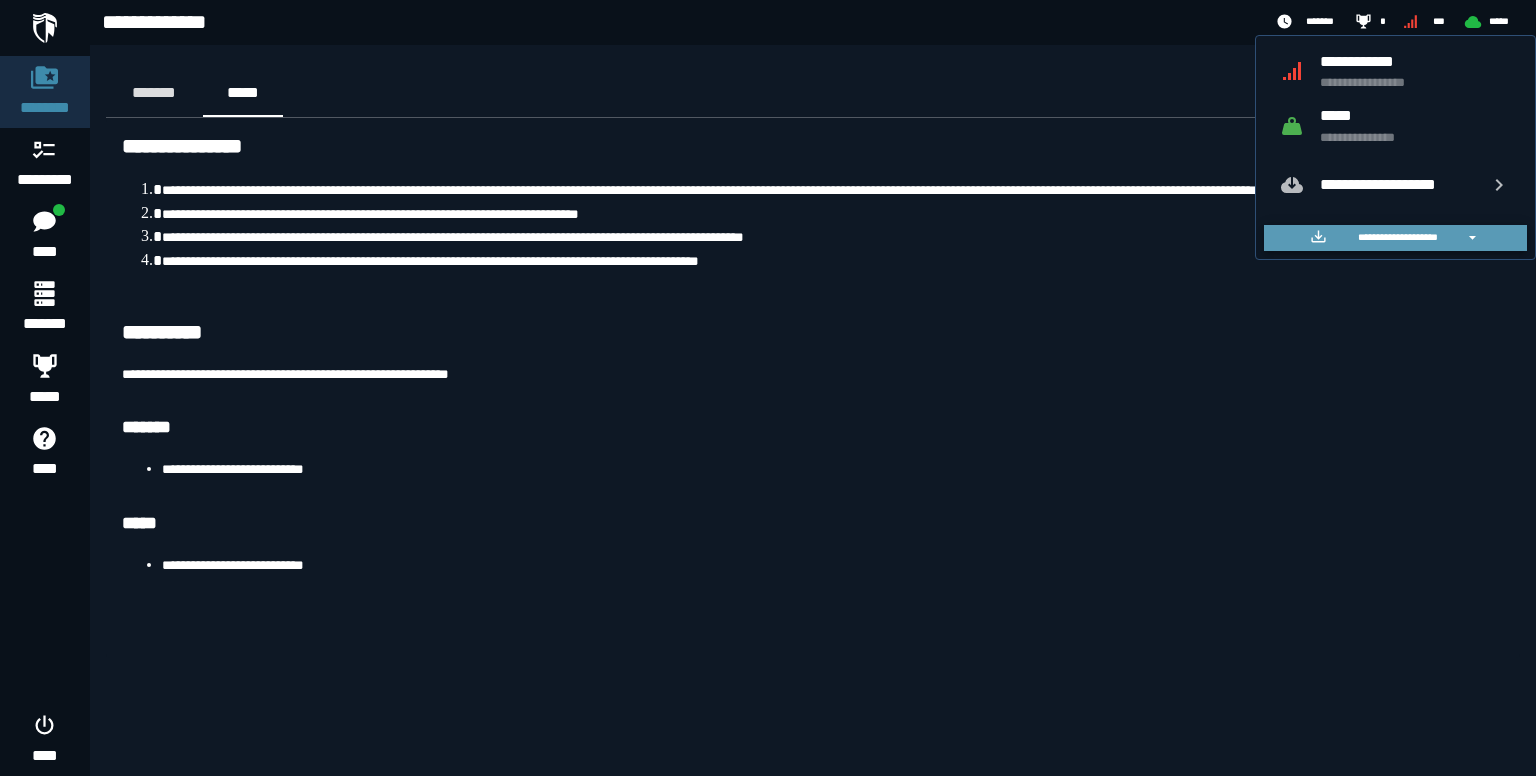 click on "**********" at bounding box center [1397, 237] 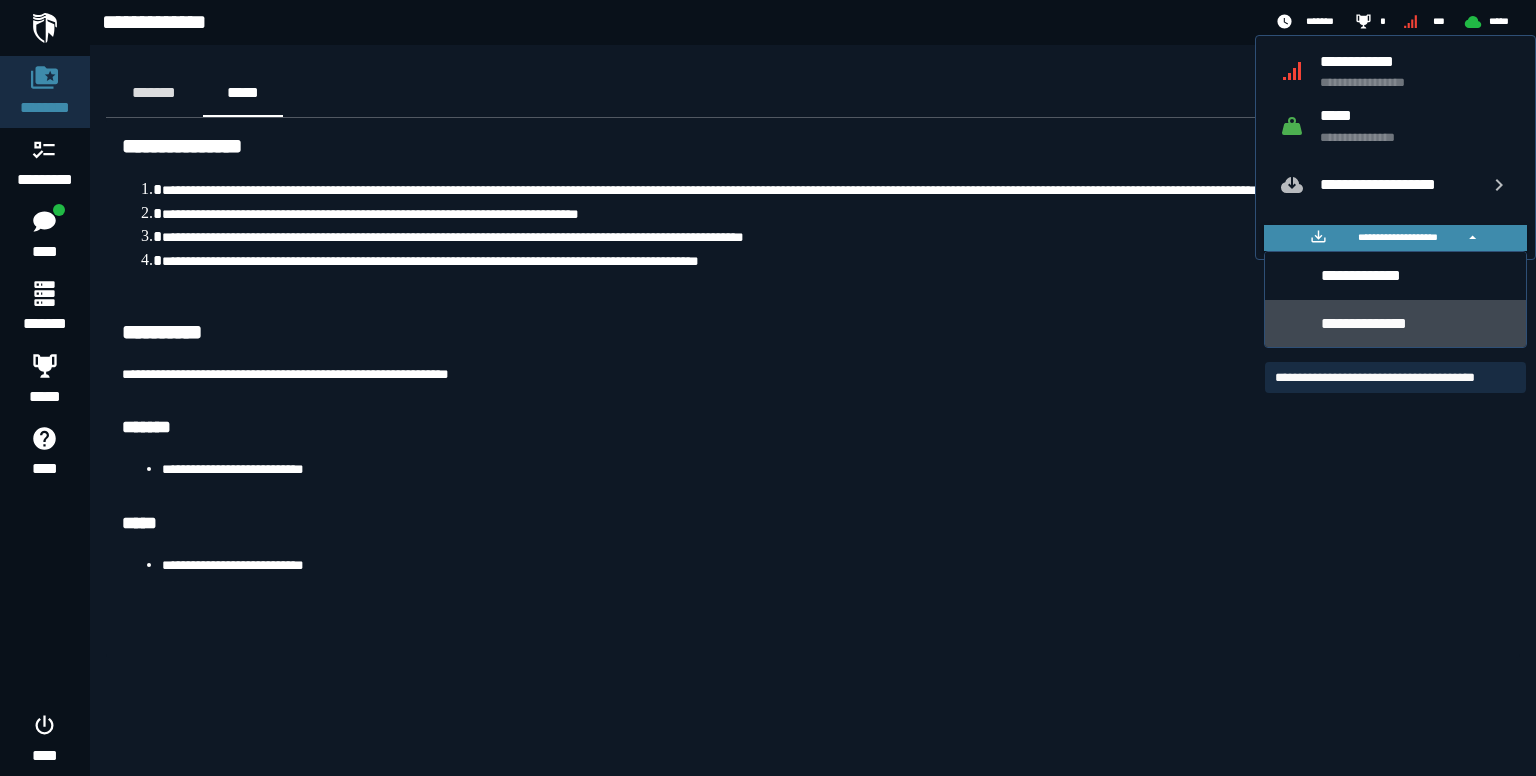 click on "**********" at bounding box center [1416, 323] 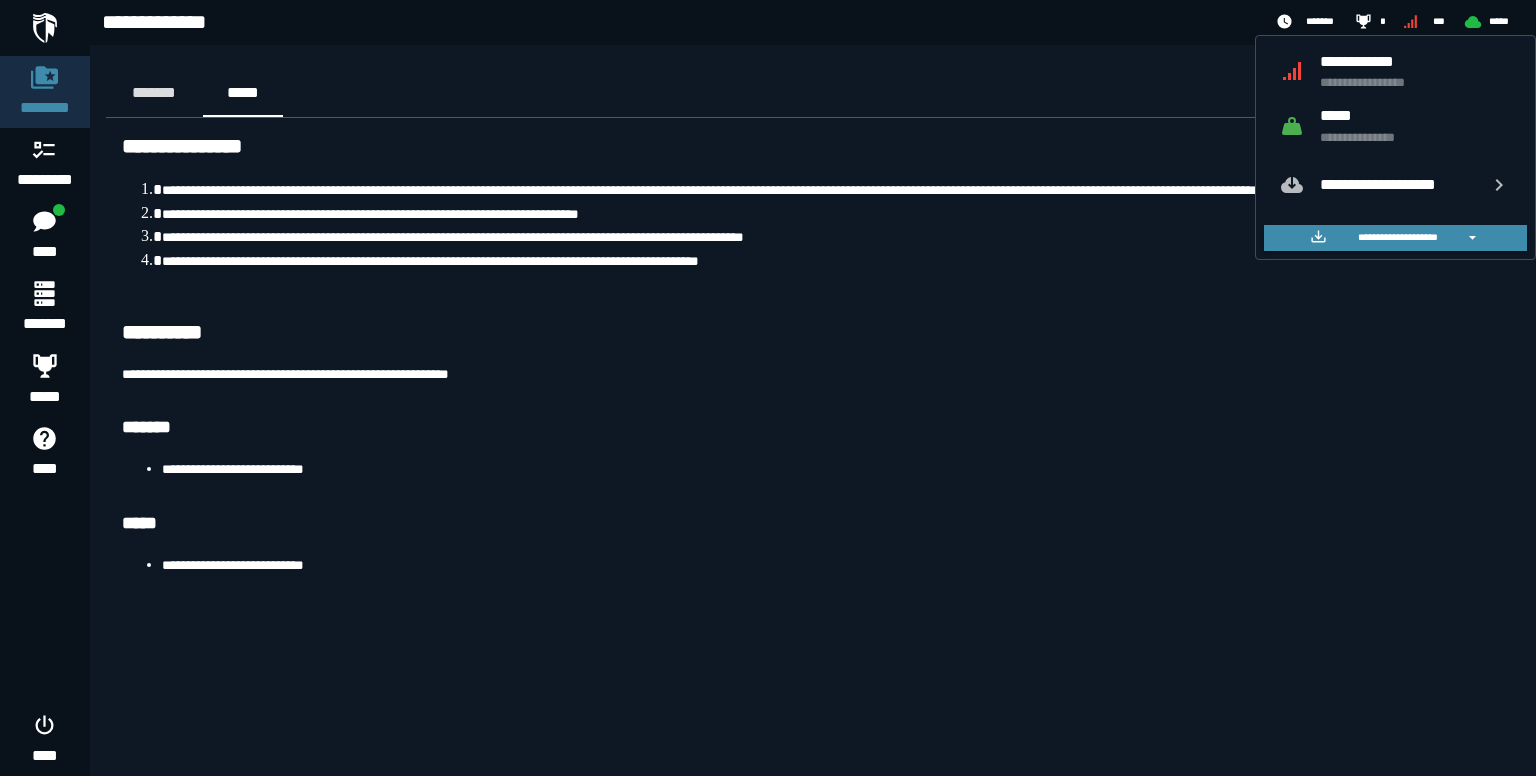 click on "**********" at bounding box center (833, 469) 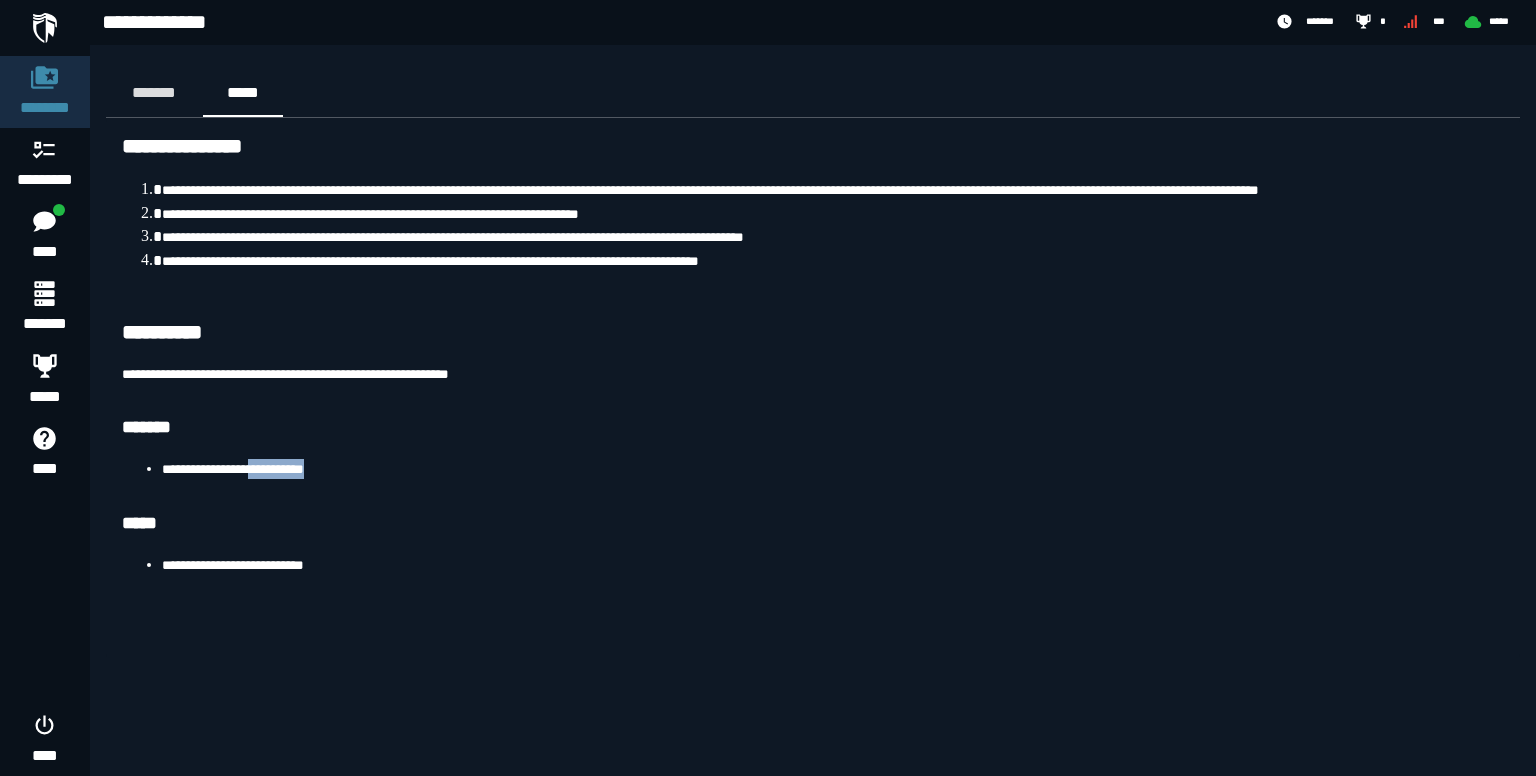 click on "**********" at bounding box center (833, 469) 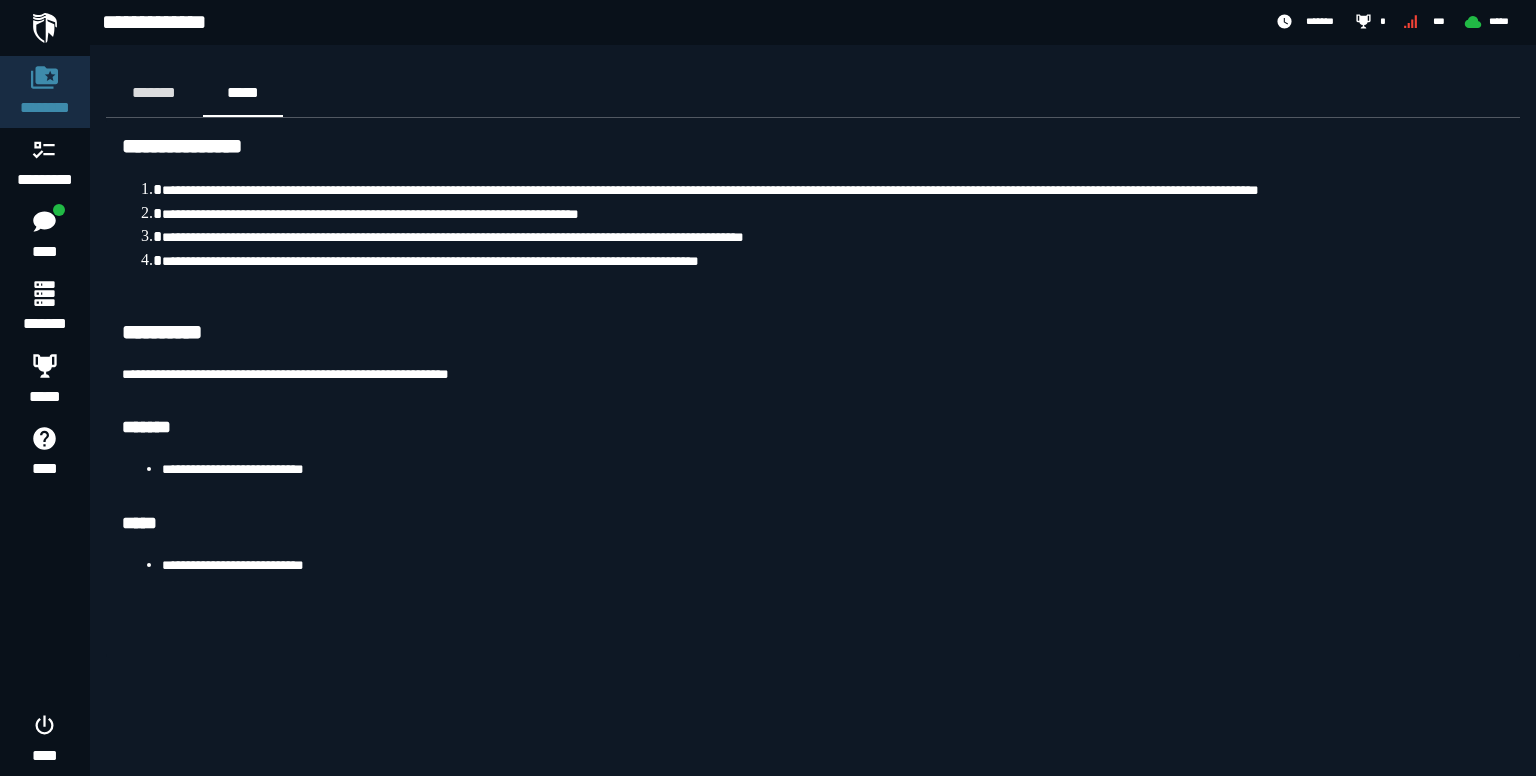 click on "**********" at bounding box center (813, 388) 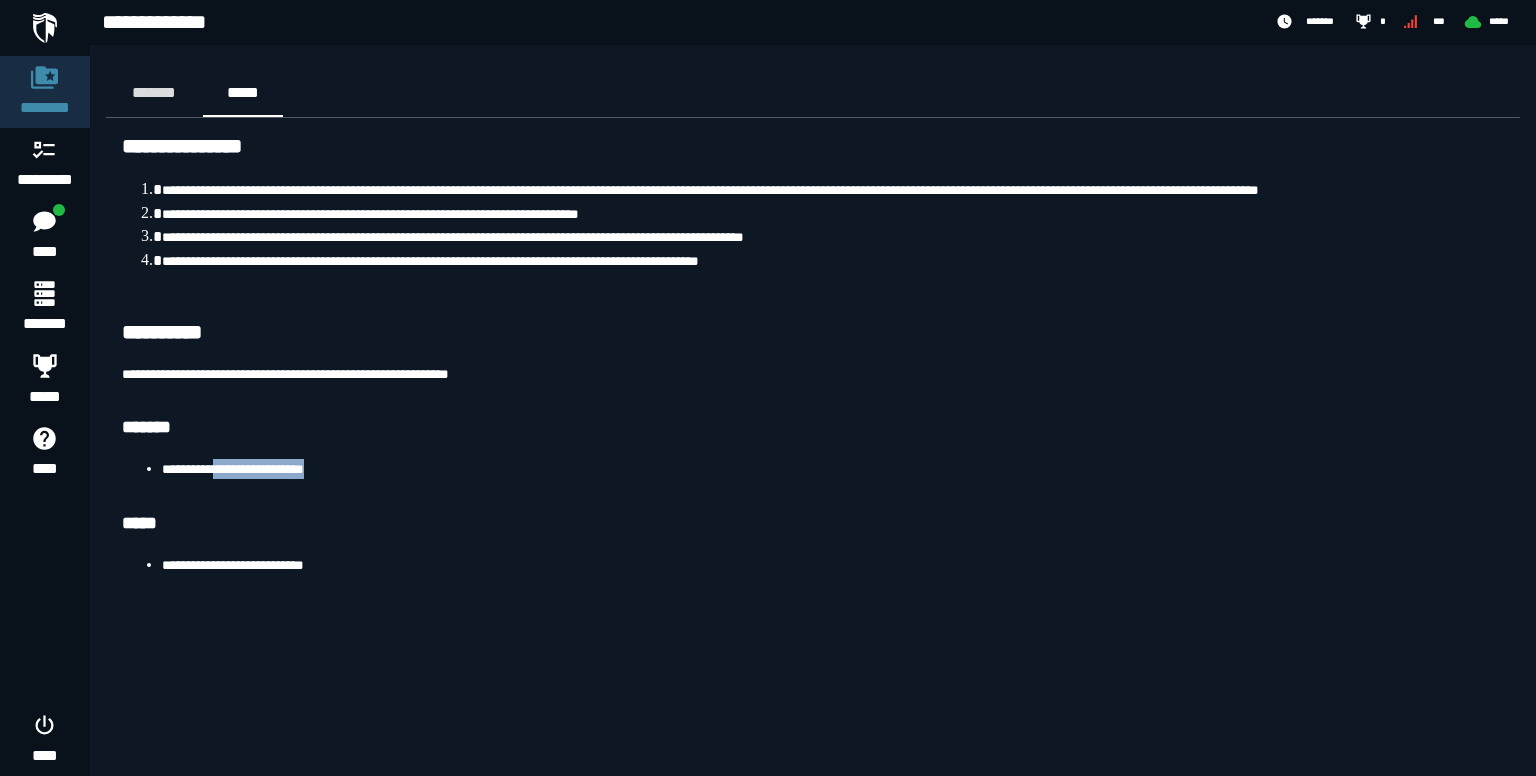 drag, startPoint x: 360, startPoint y: 511, endPoint x: 222, endPoint y: 505, distance: 138.13037 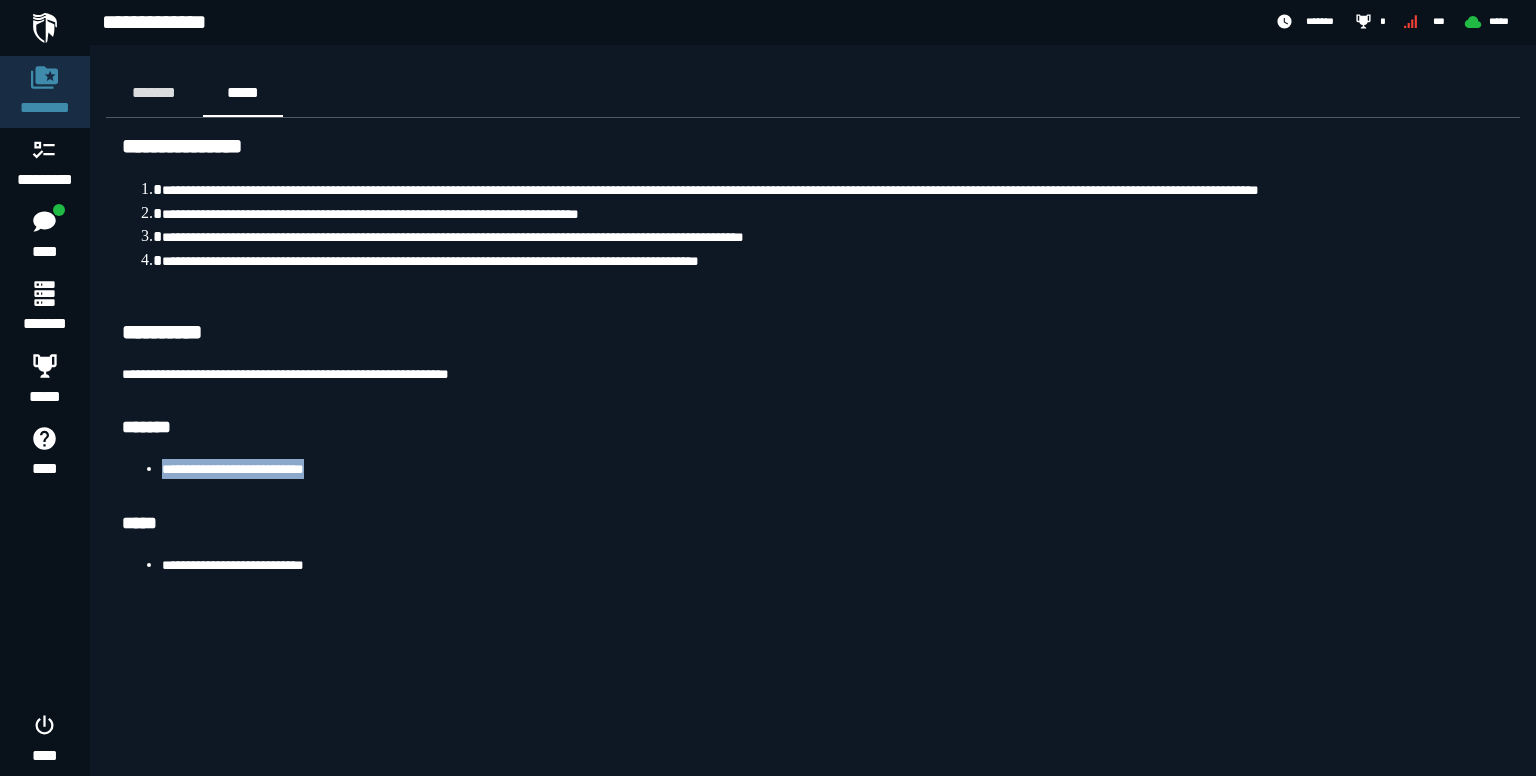 drag, startPoint x: 352, startPoint y: 504, endPoint x: 159, endPoint y: 502, distance: 193.01036 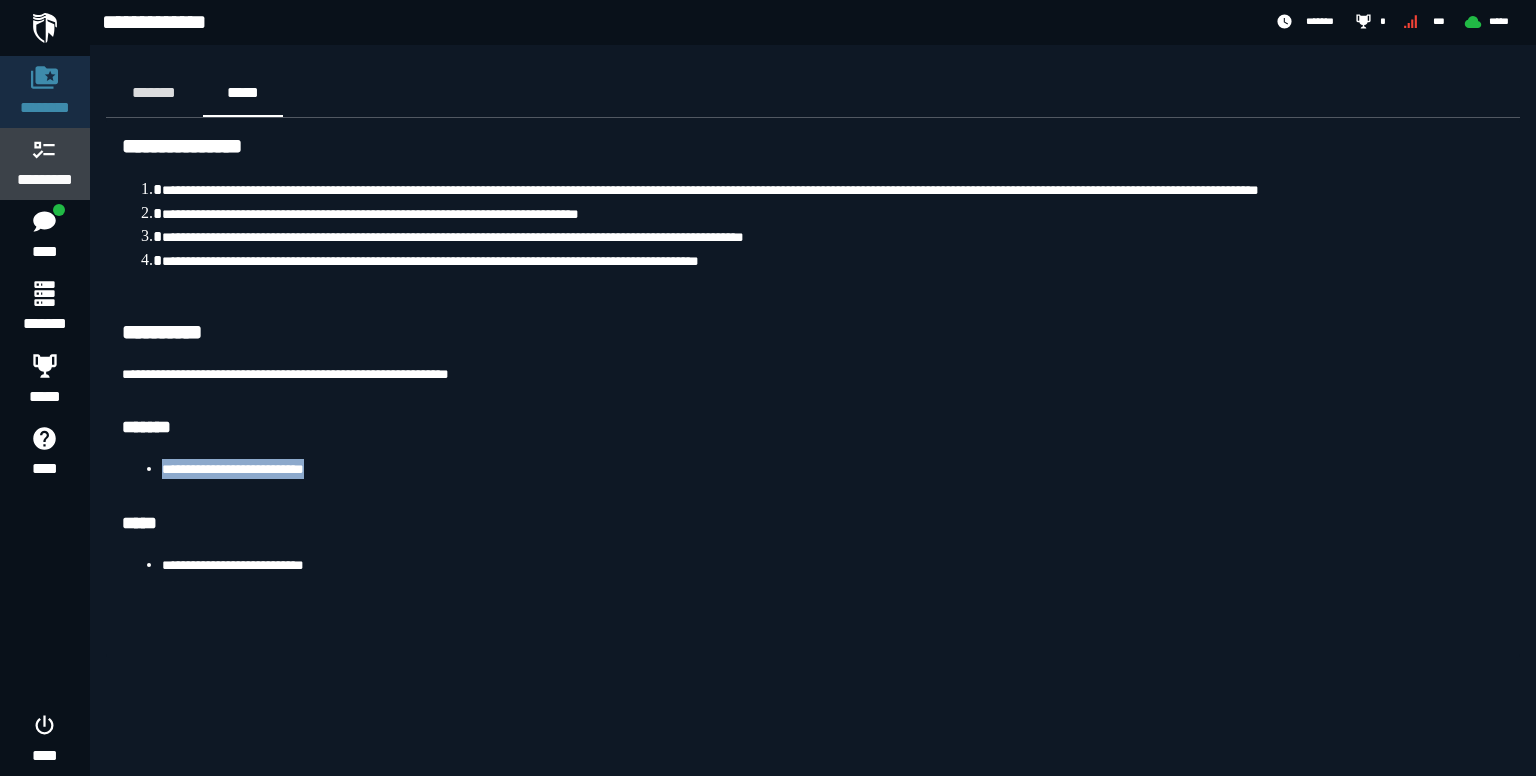 click 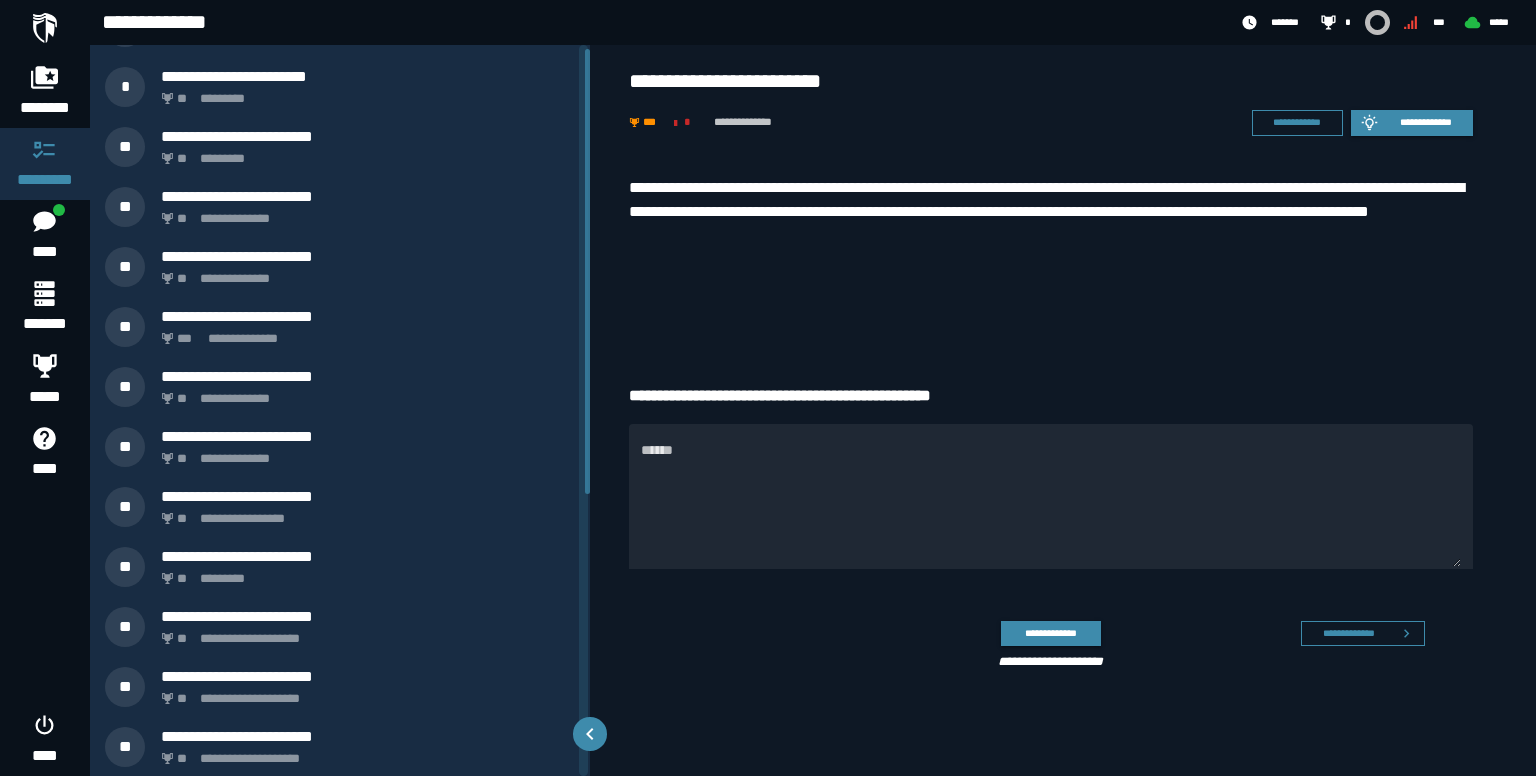 scroll, scrollTop: 0, scrollLeft: 0, axis: both 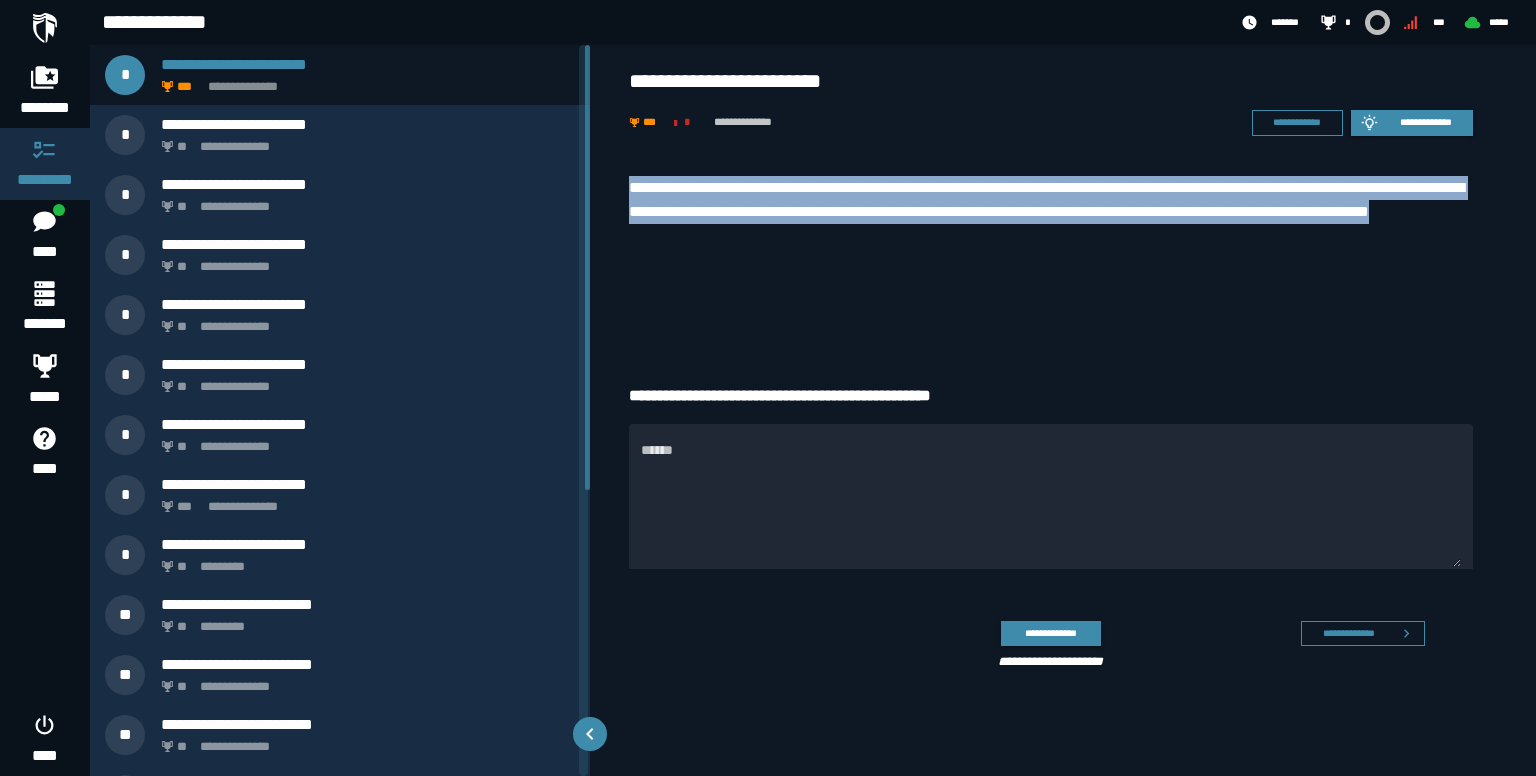 drag, startPoint x: 824, startPoint y: 236, endPoint x: 608, endPoint y: 201, distance: 218.81728 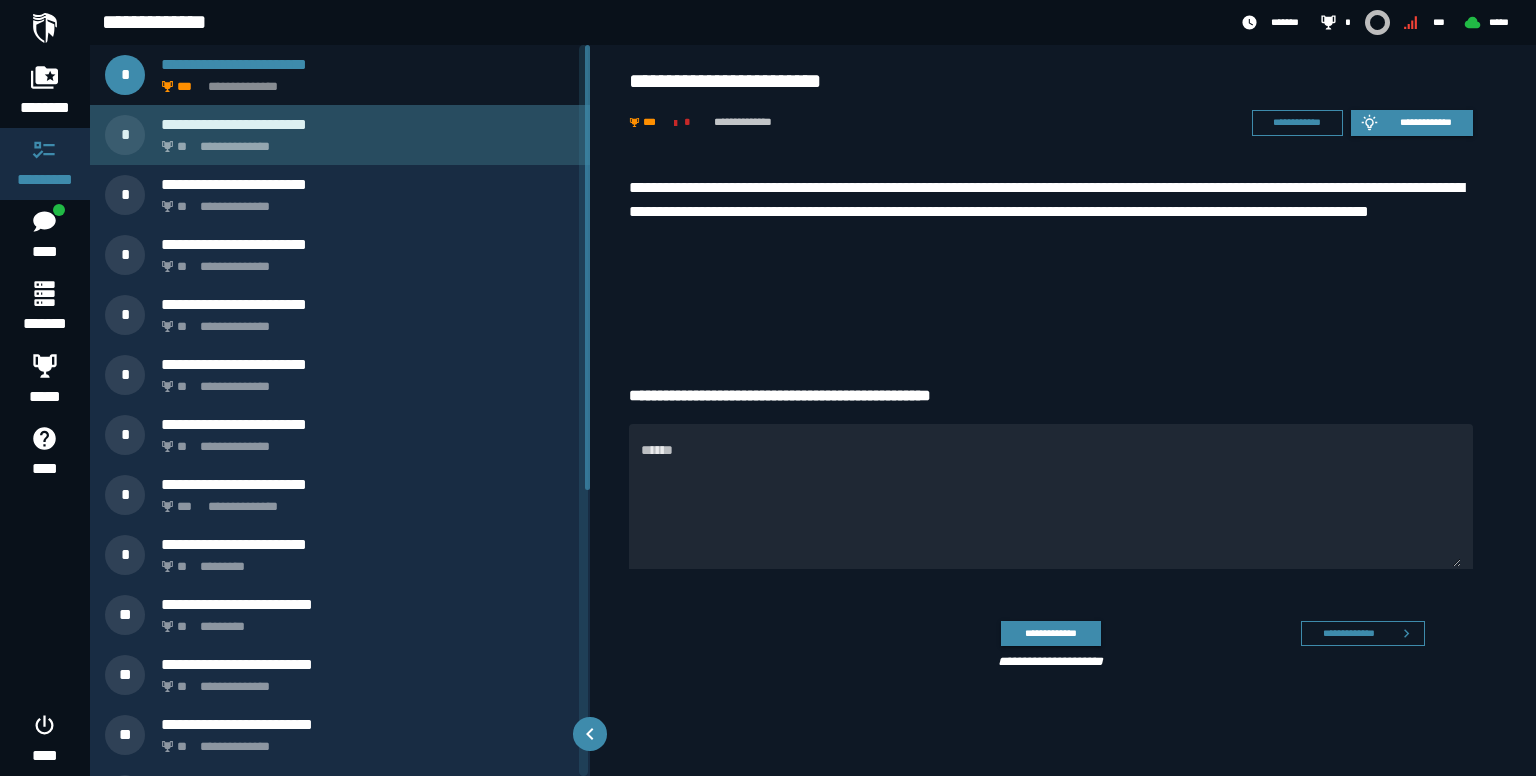 click on "**********" at bounding box center [364, 141] 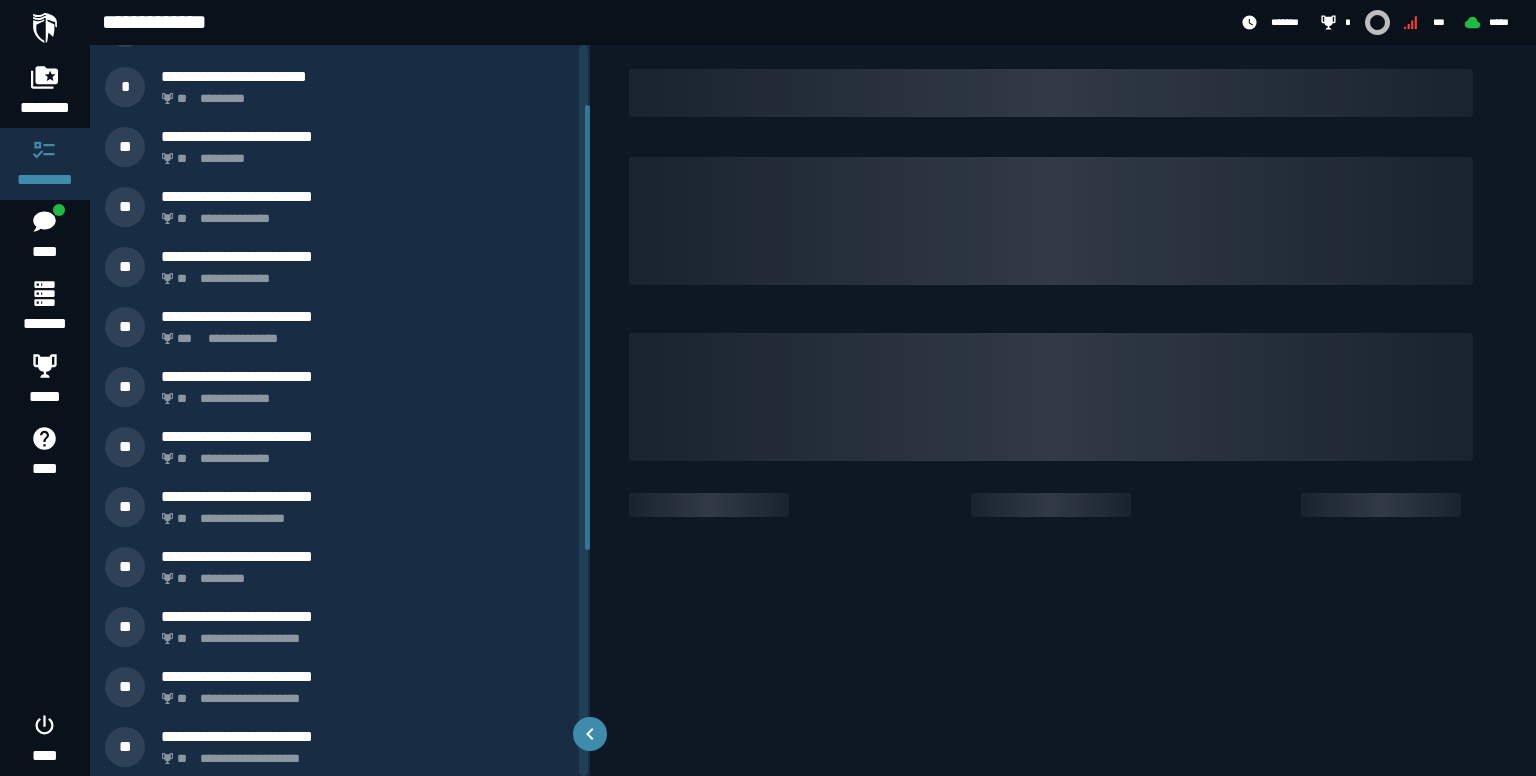 scroll, scrollTop: 0, scrollLeft: 0, axis: both 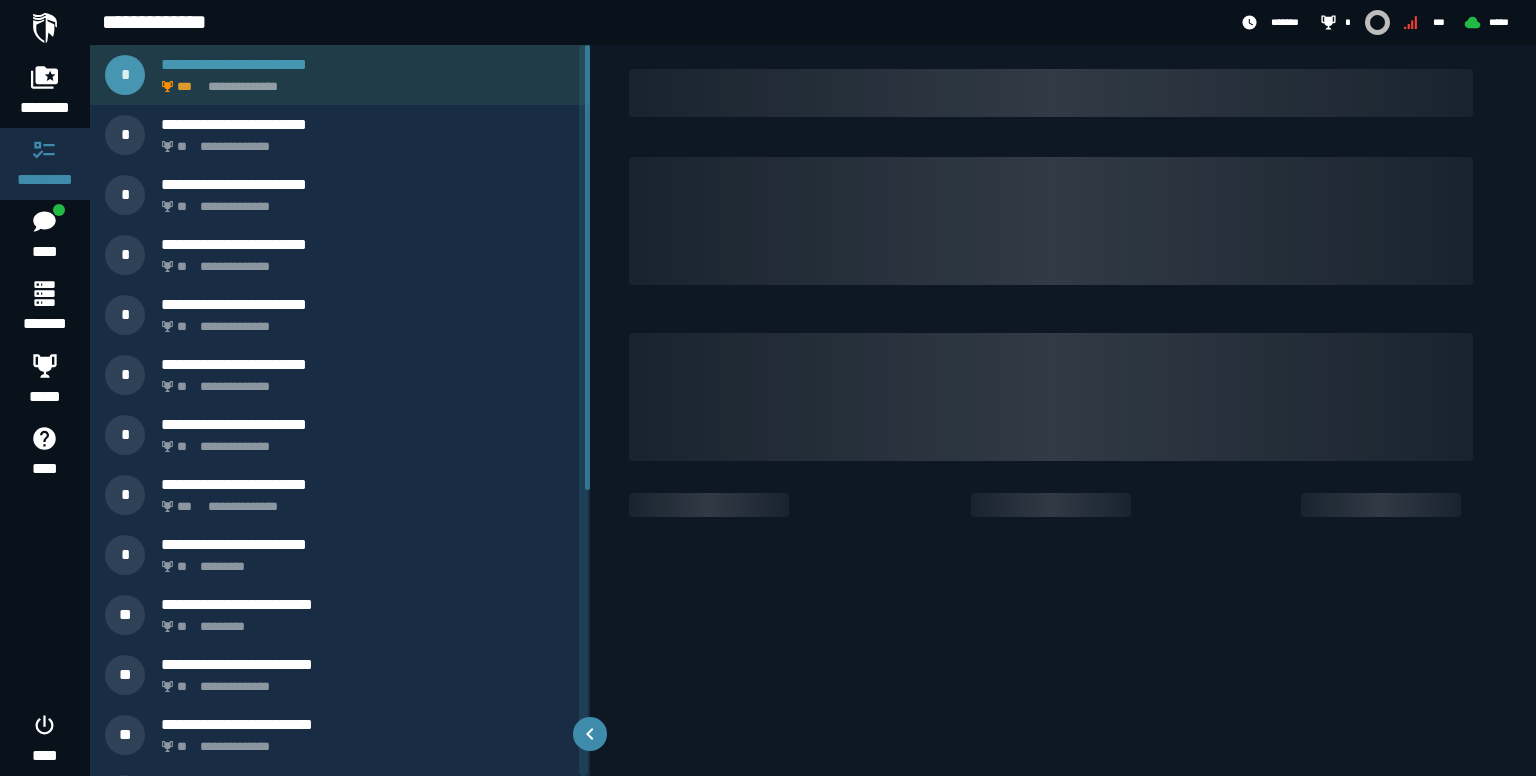 click on "**********" at bounding box center [368, 64] 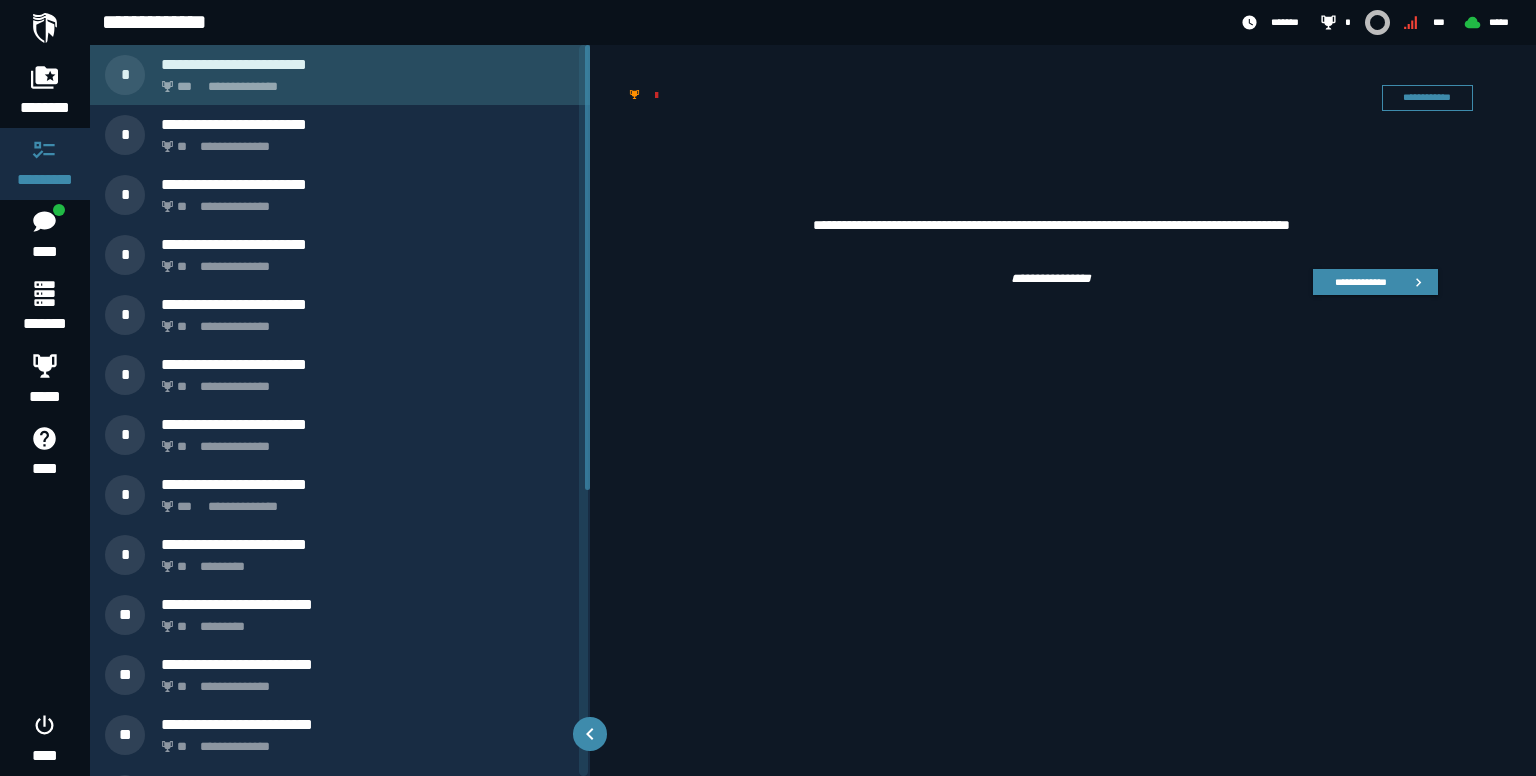 click on "**********" 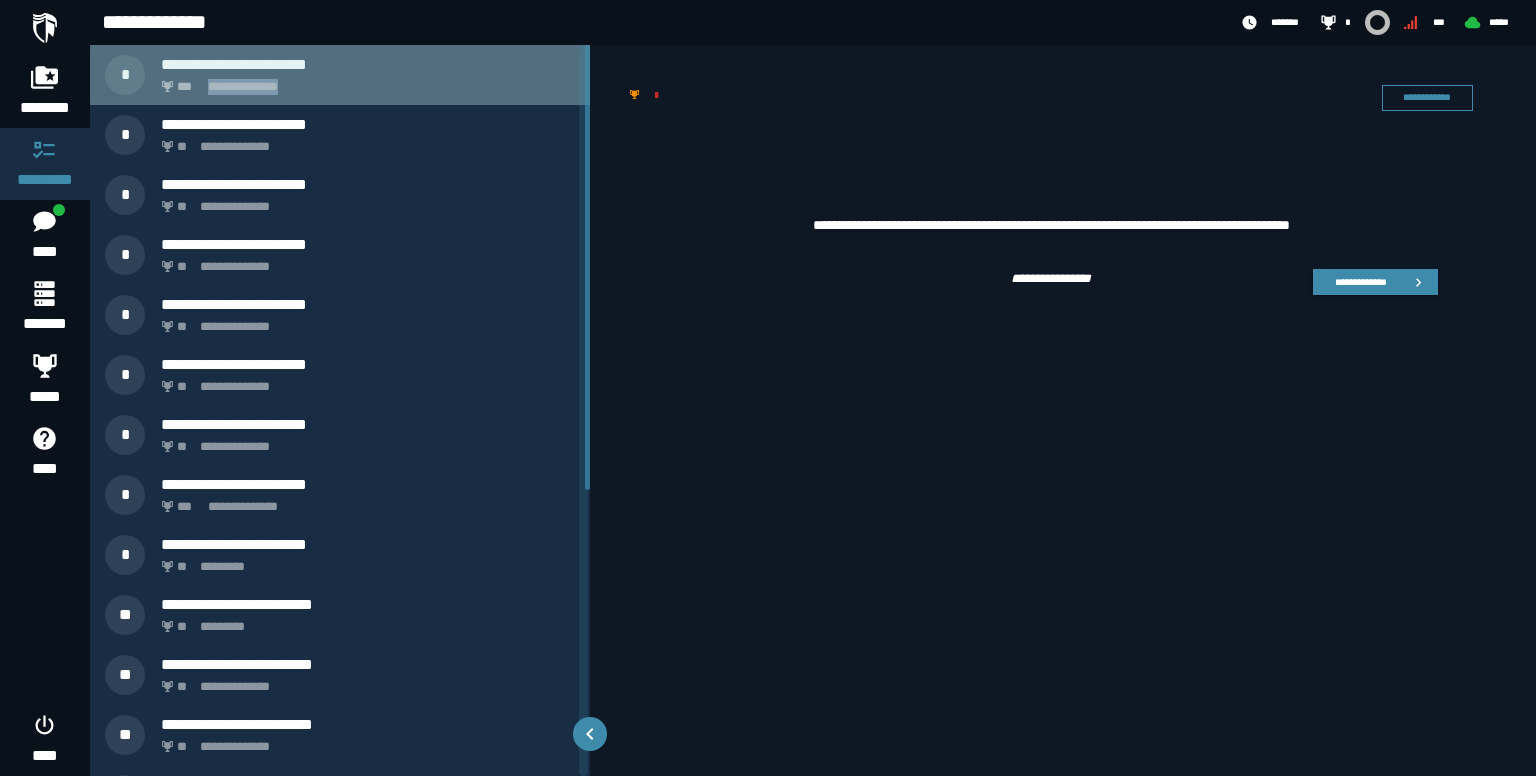 click on "**********" 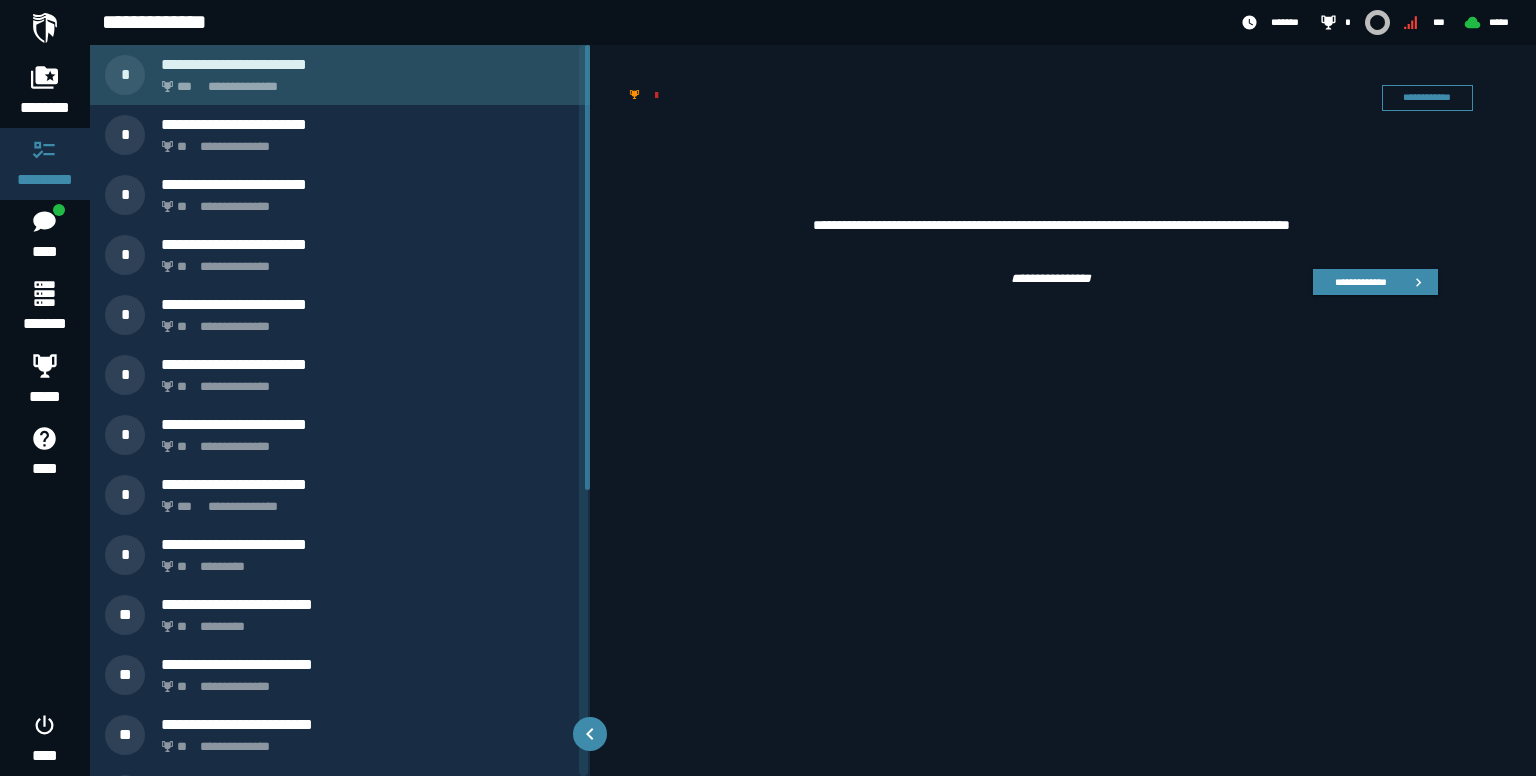 click on "*" at bounding box center (125, 75) 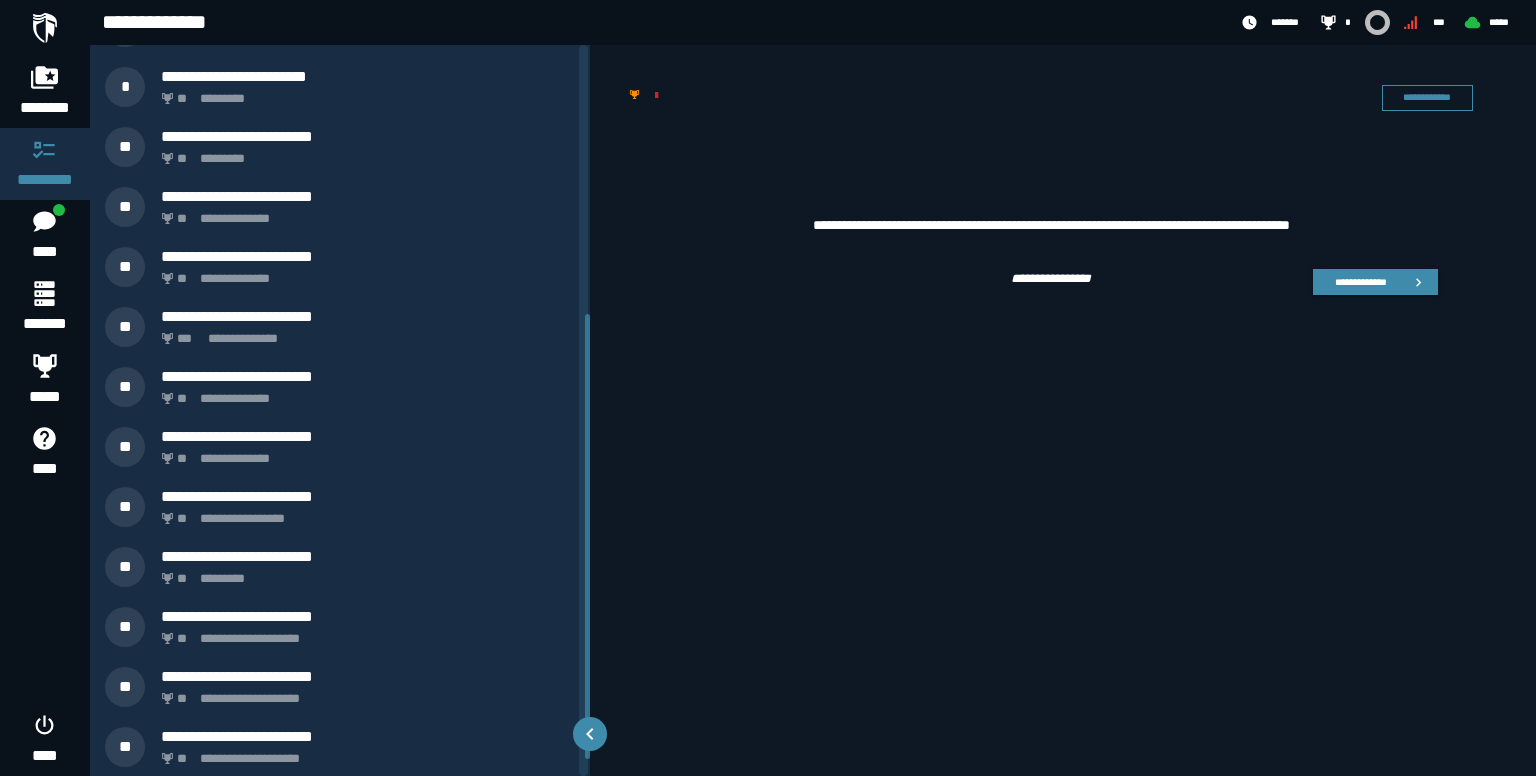 scroll, scrollTop: 0, scrollLeft: 0, axis: both 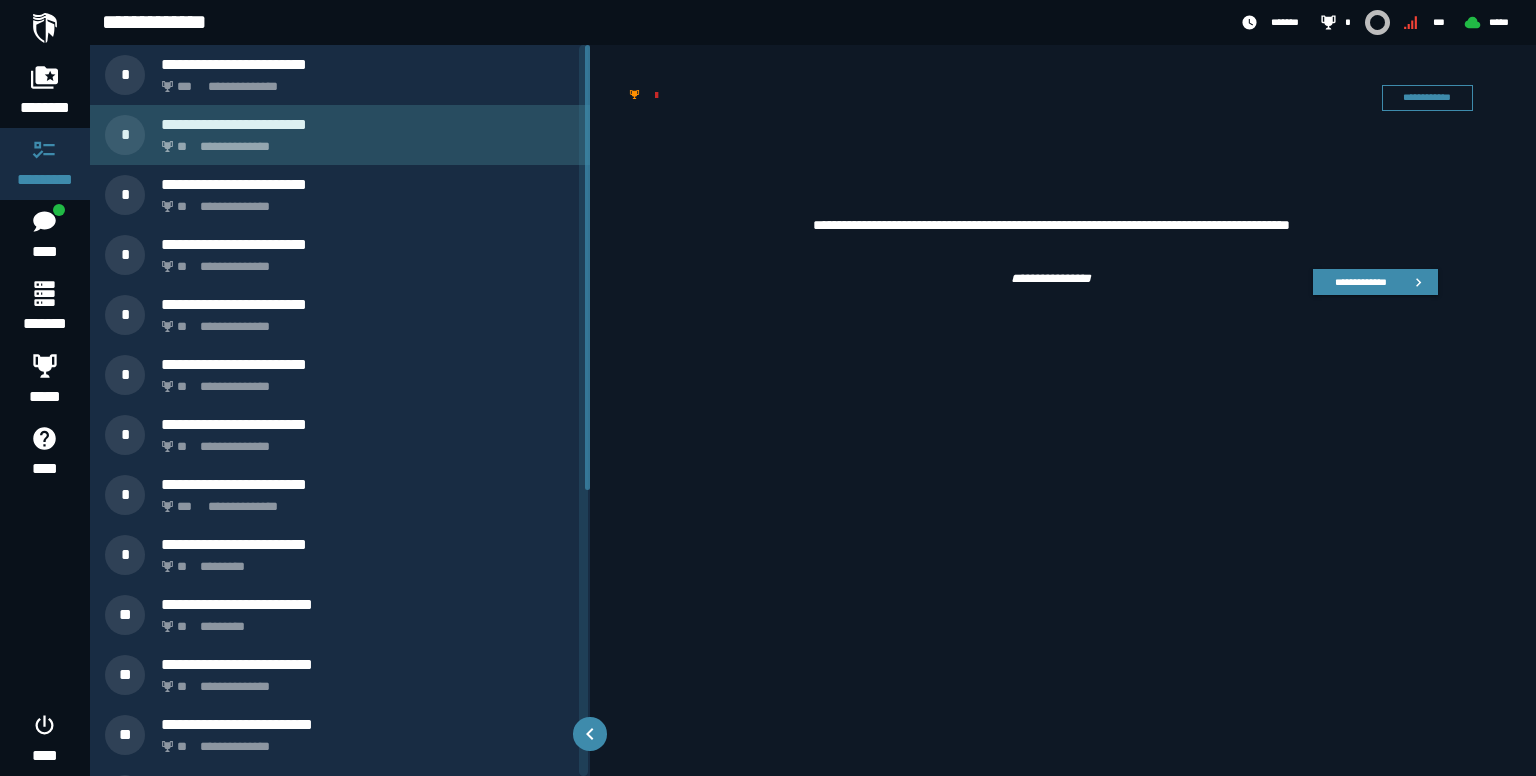 click on "**********" at bounding box center (364, 141) 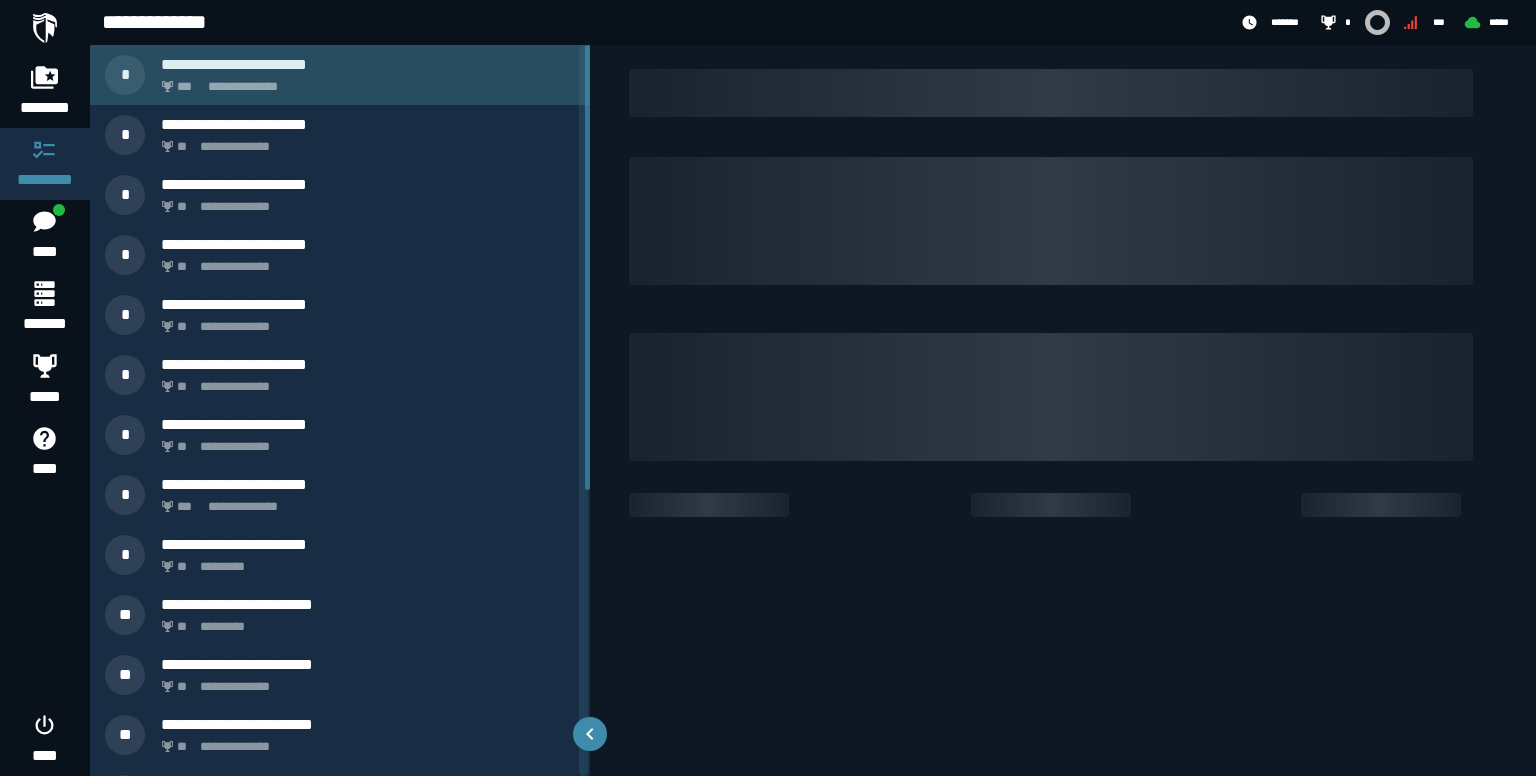 click on "**********" at bounding box center (340, 75) 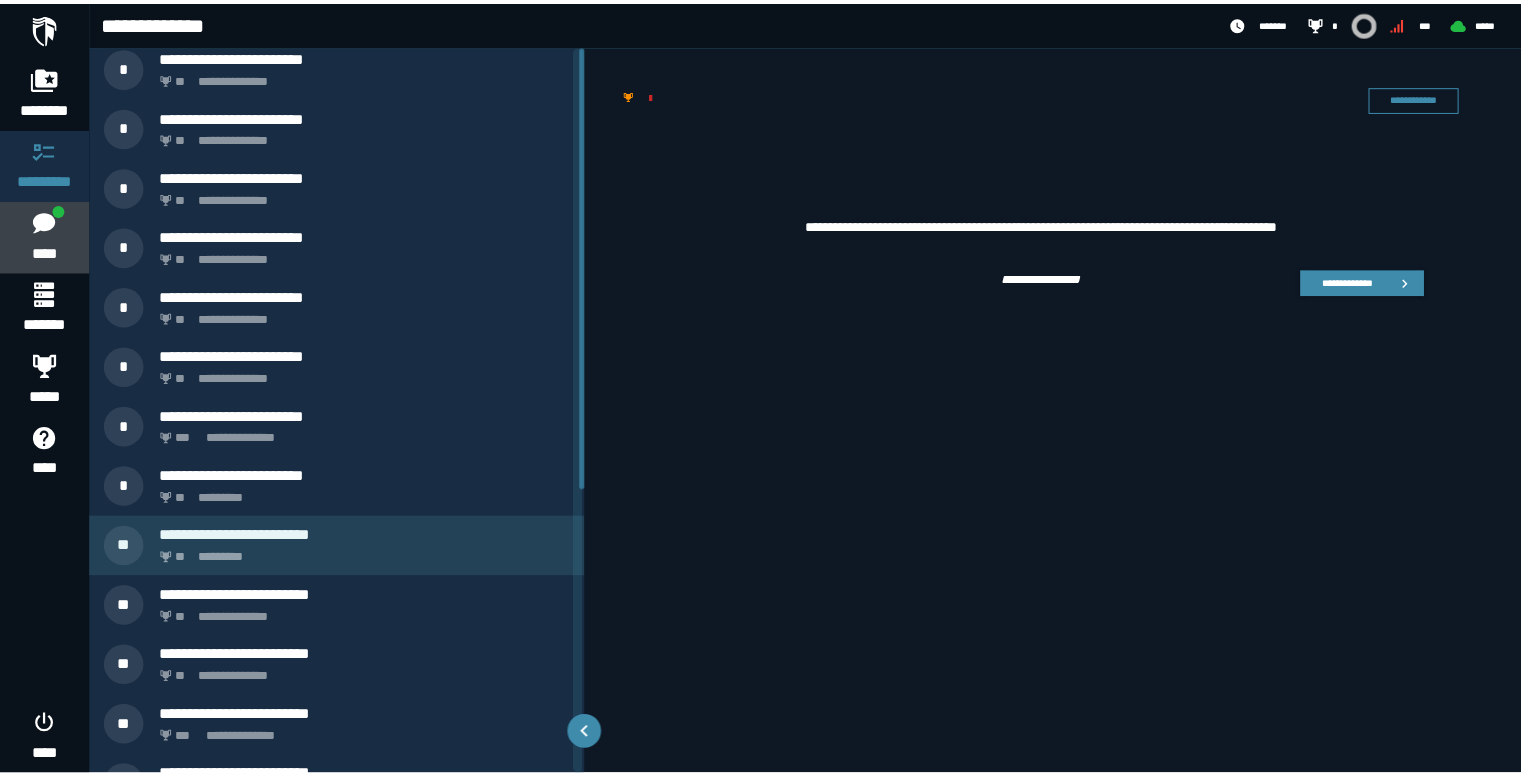scroll, scrollTop: 0, scrollLeft: 0, axis: both 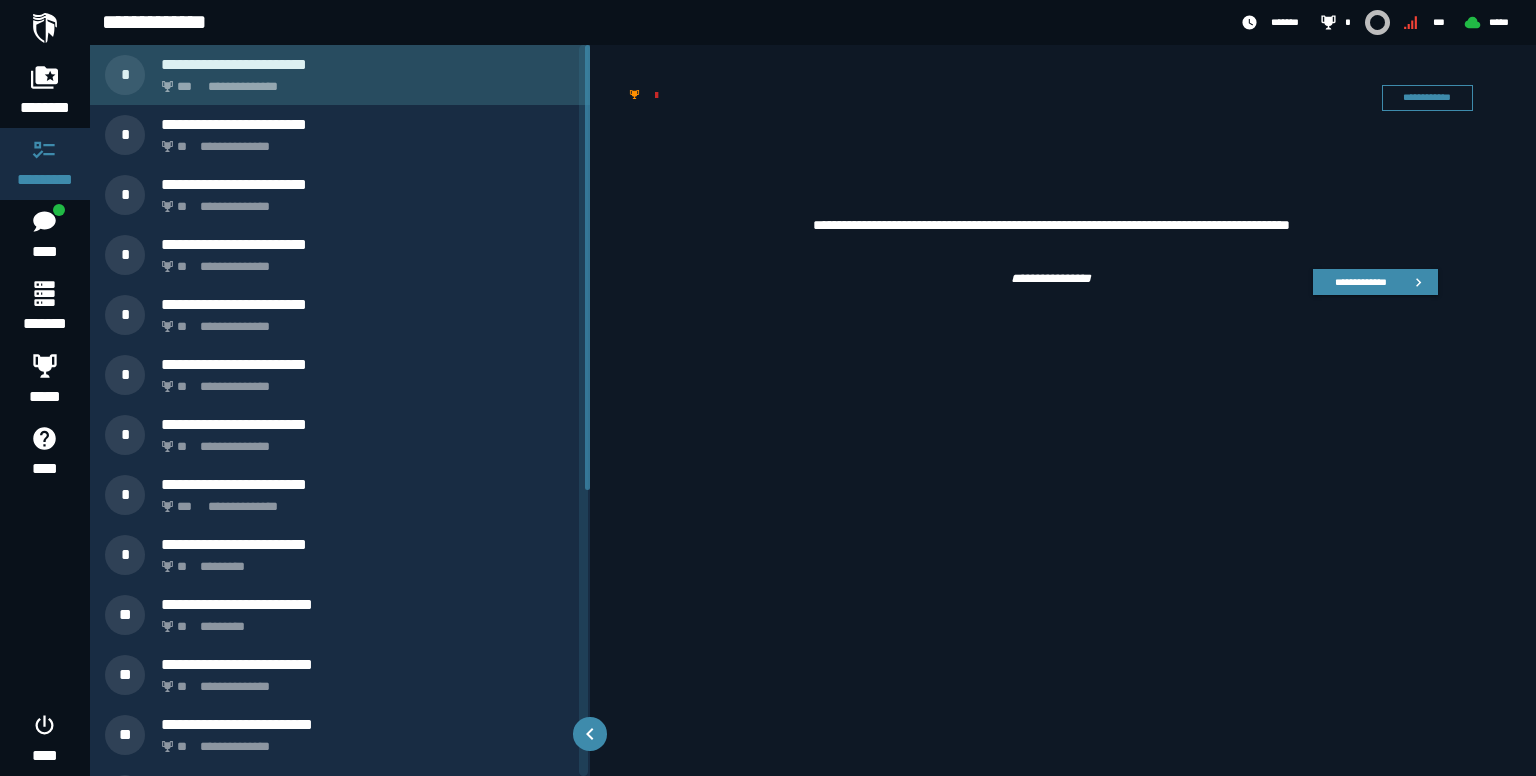 click on "**********" at bounding box center [340, 75] 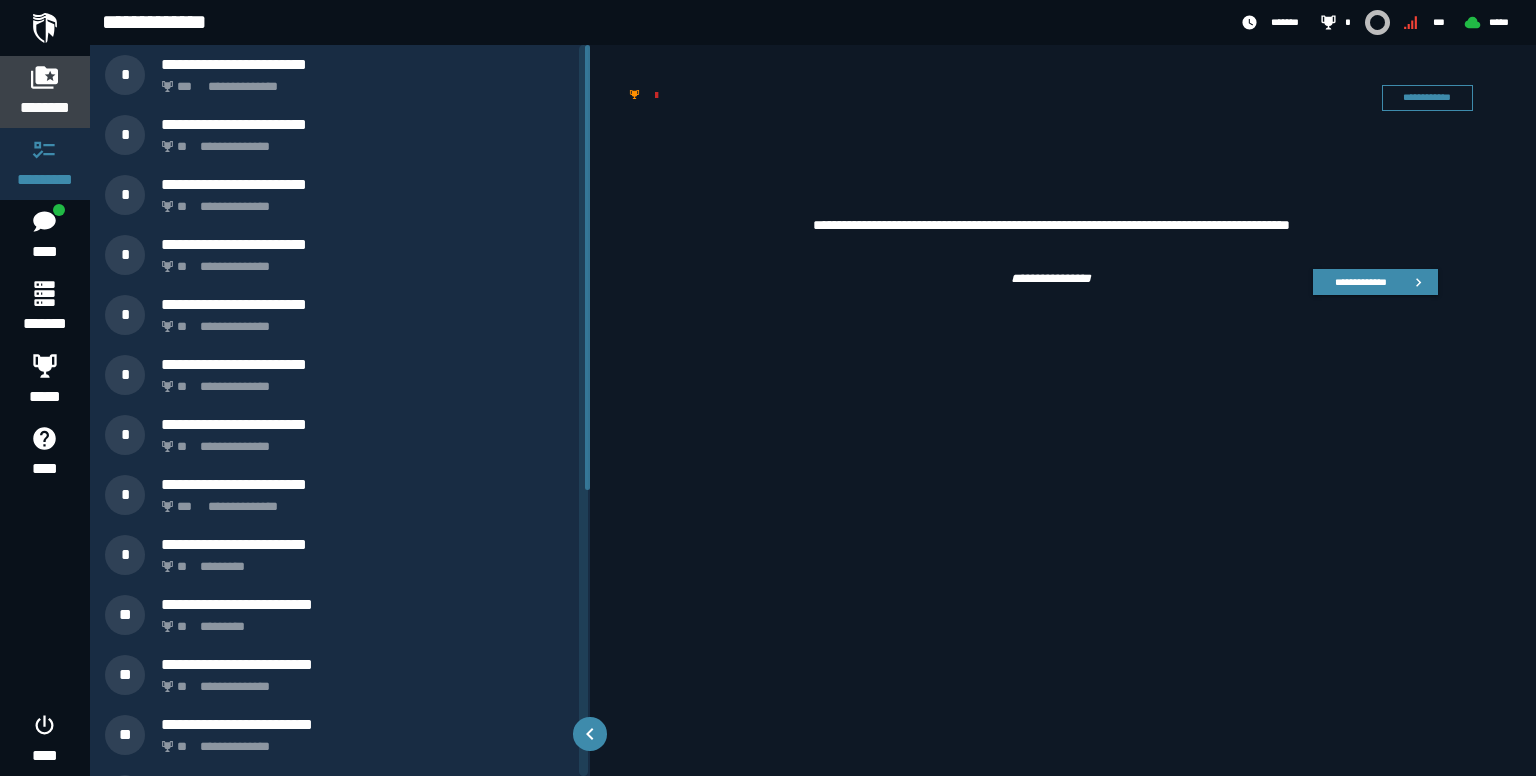 click on "********" at bounding box center (45, 92) 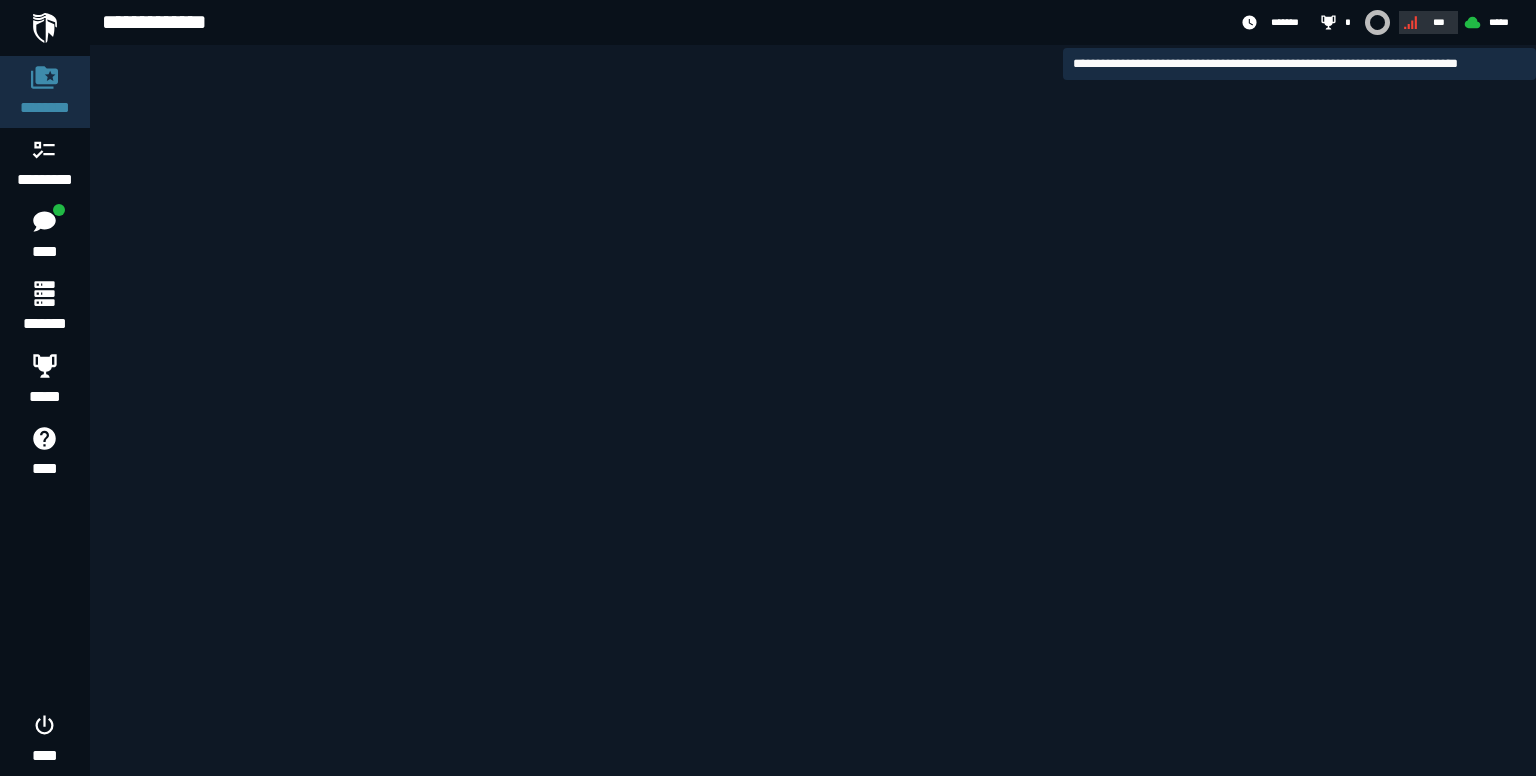click on "***" at bounding box center [1426, 22] 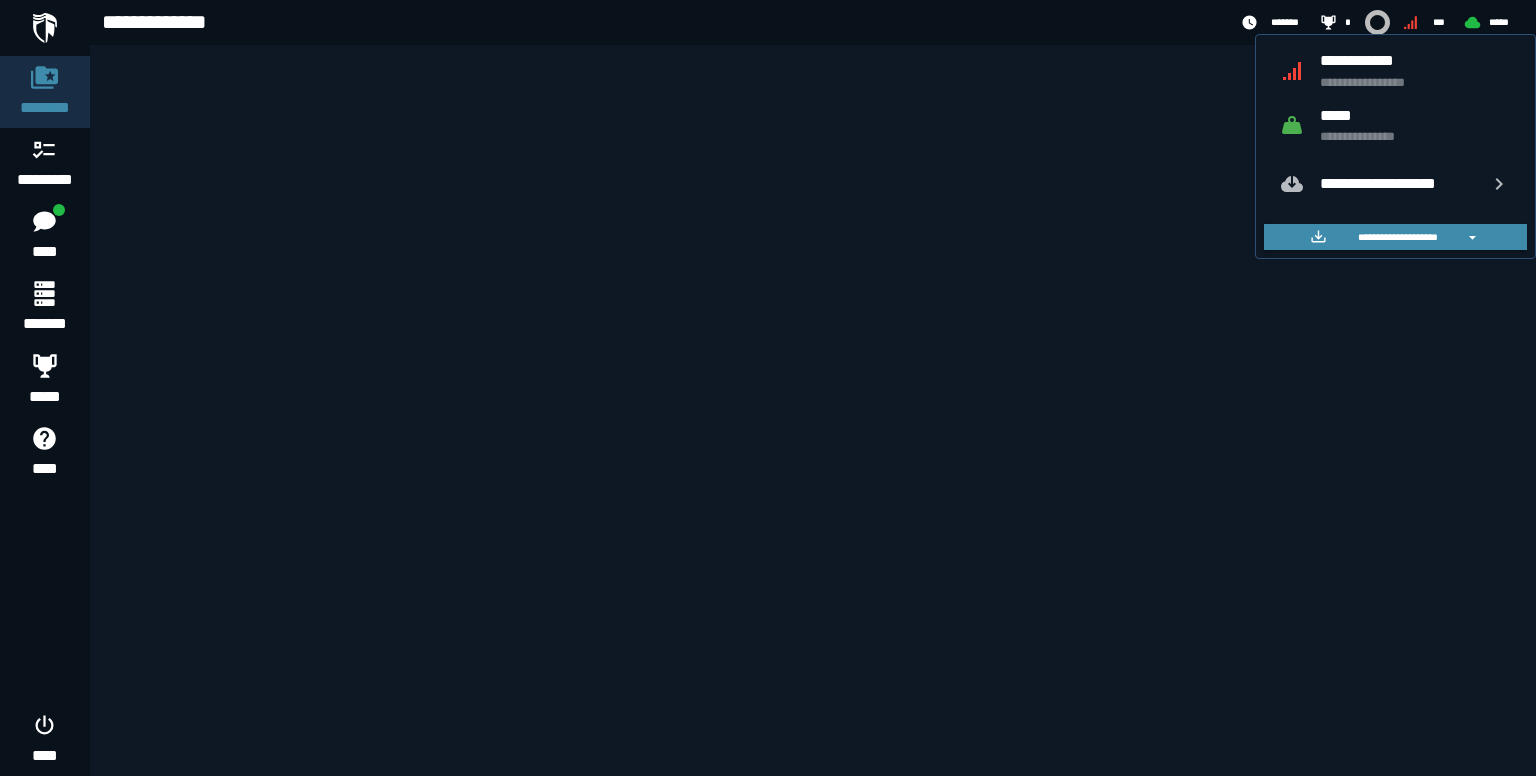 click on "**********" at bounding box center (1415, 136) 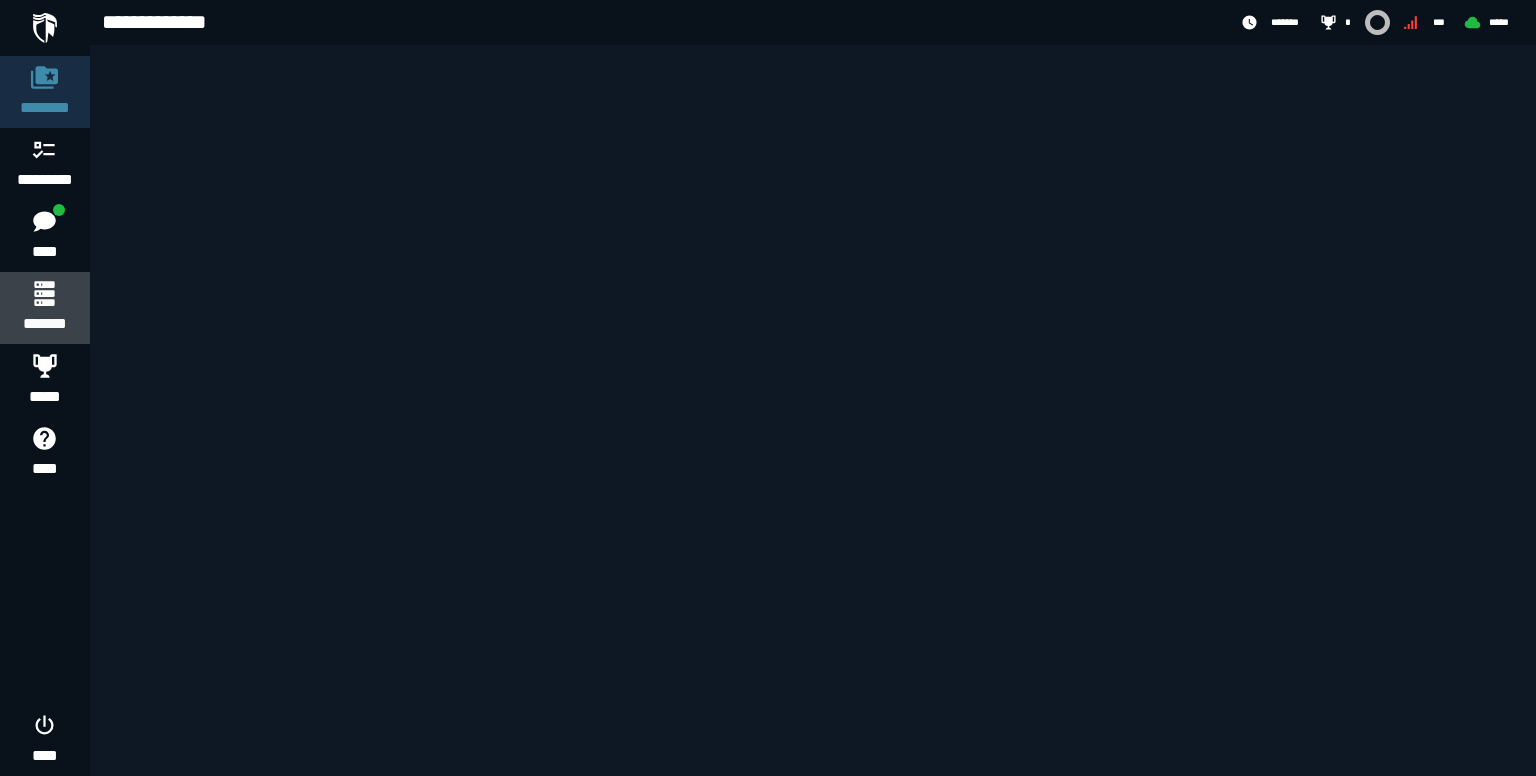 click 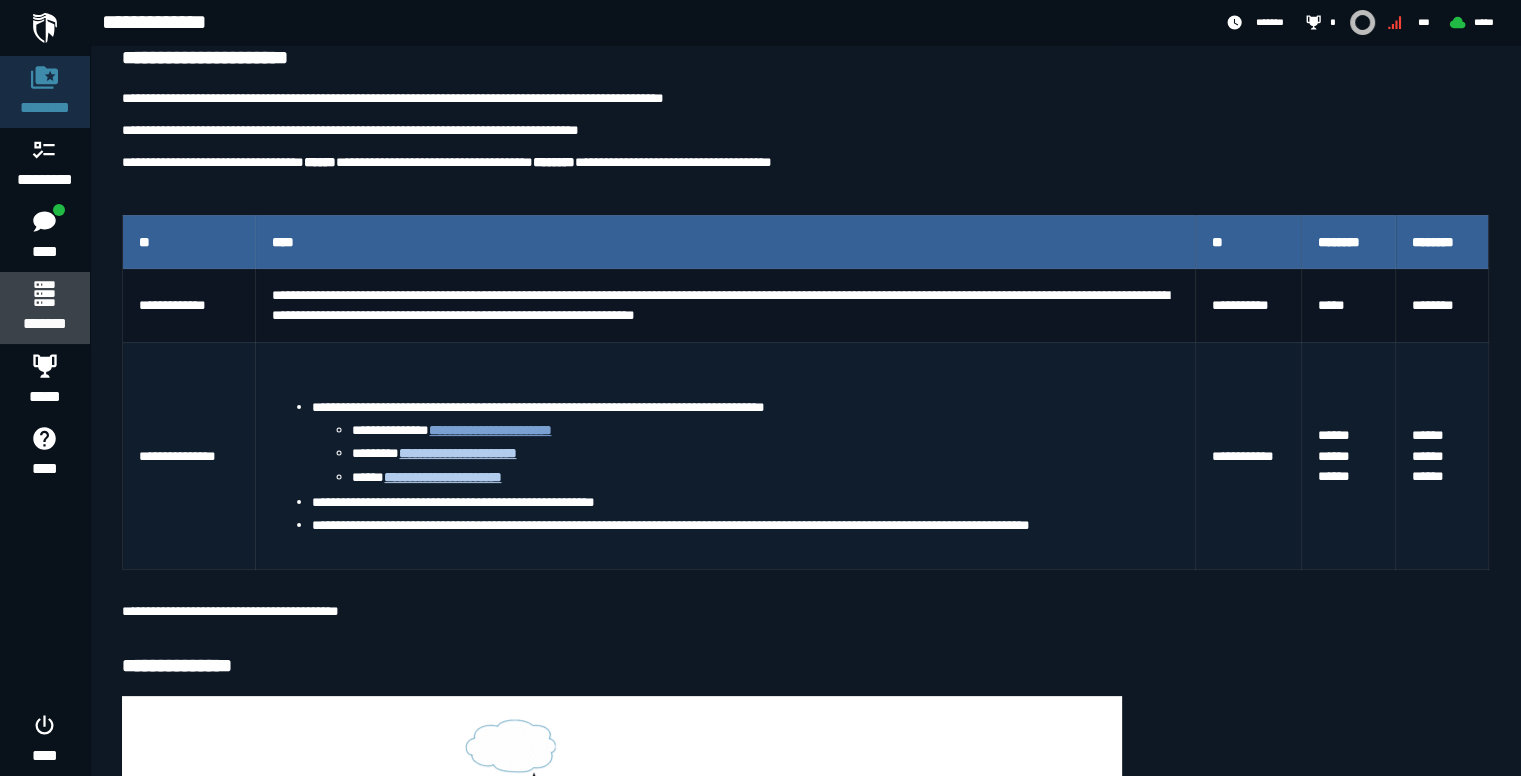 scroll, scrollTop: 155, scrollLeft: 0, axis: vertical 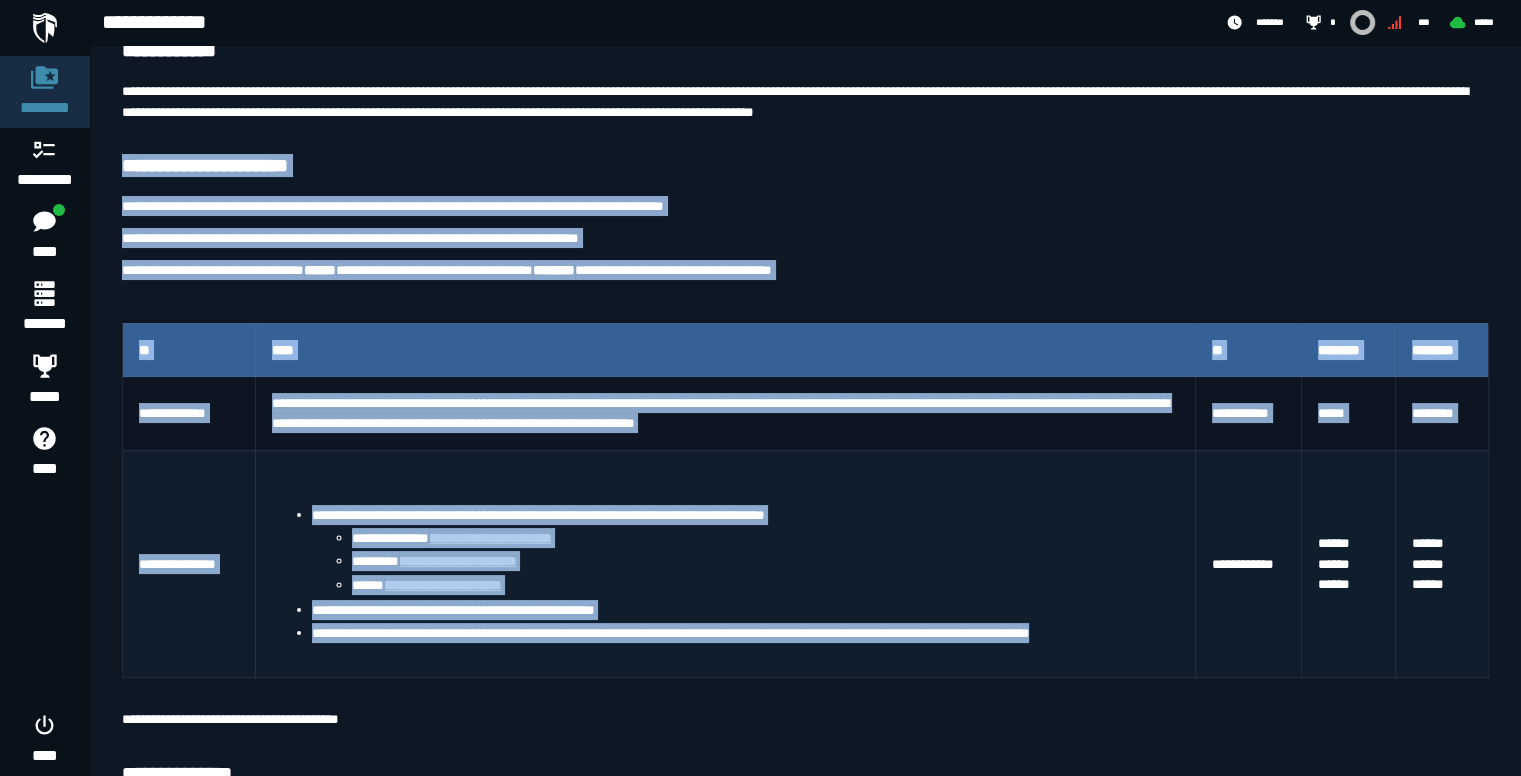 drag, startPoint x: 120, startPoint y: 158, endPoint x: 1176, endPoint y: 664, distance: 1170.9706 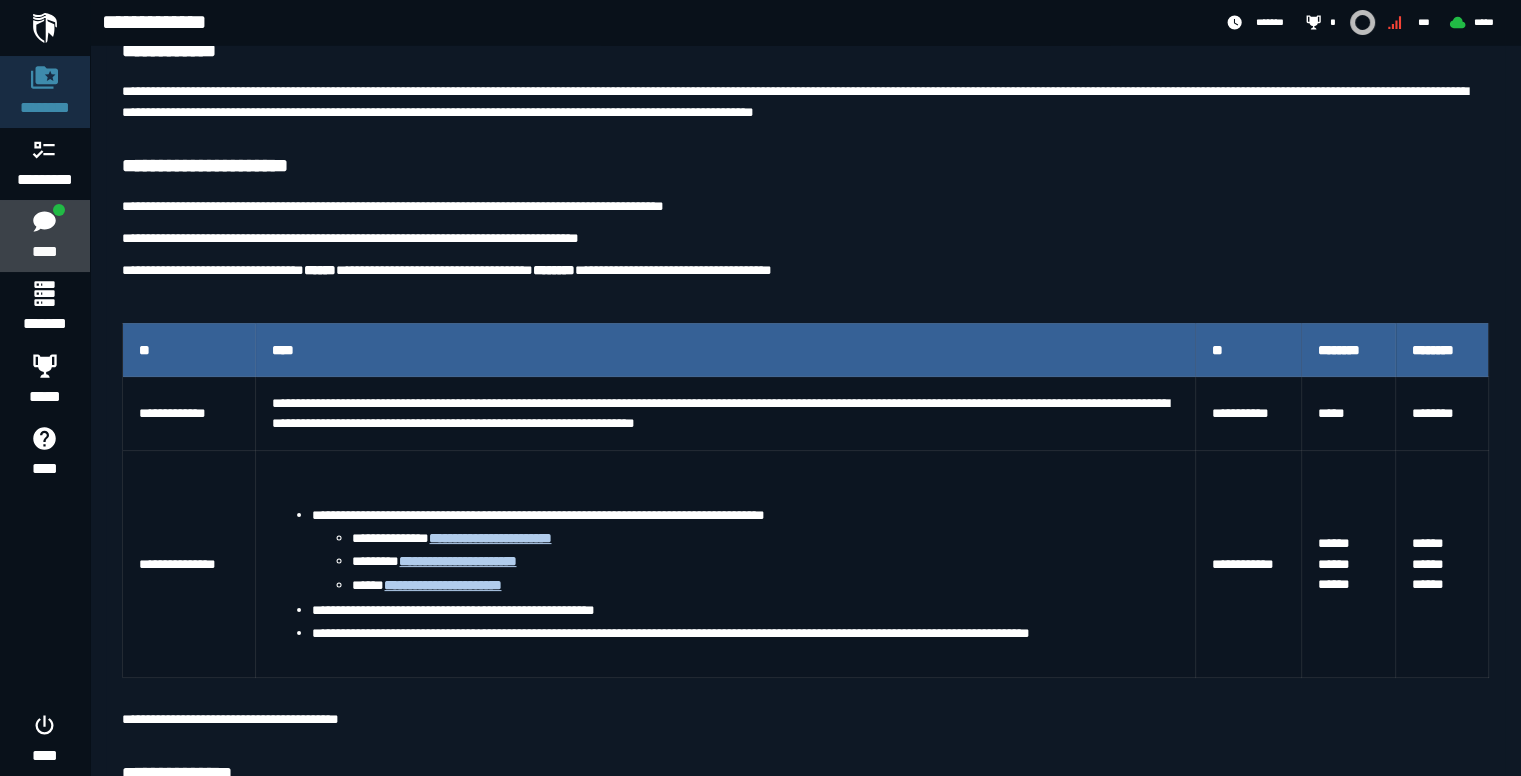 click on "****" at bounding box center [44, 236] 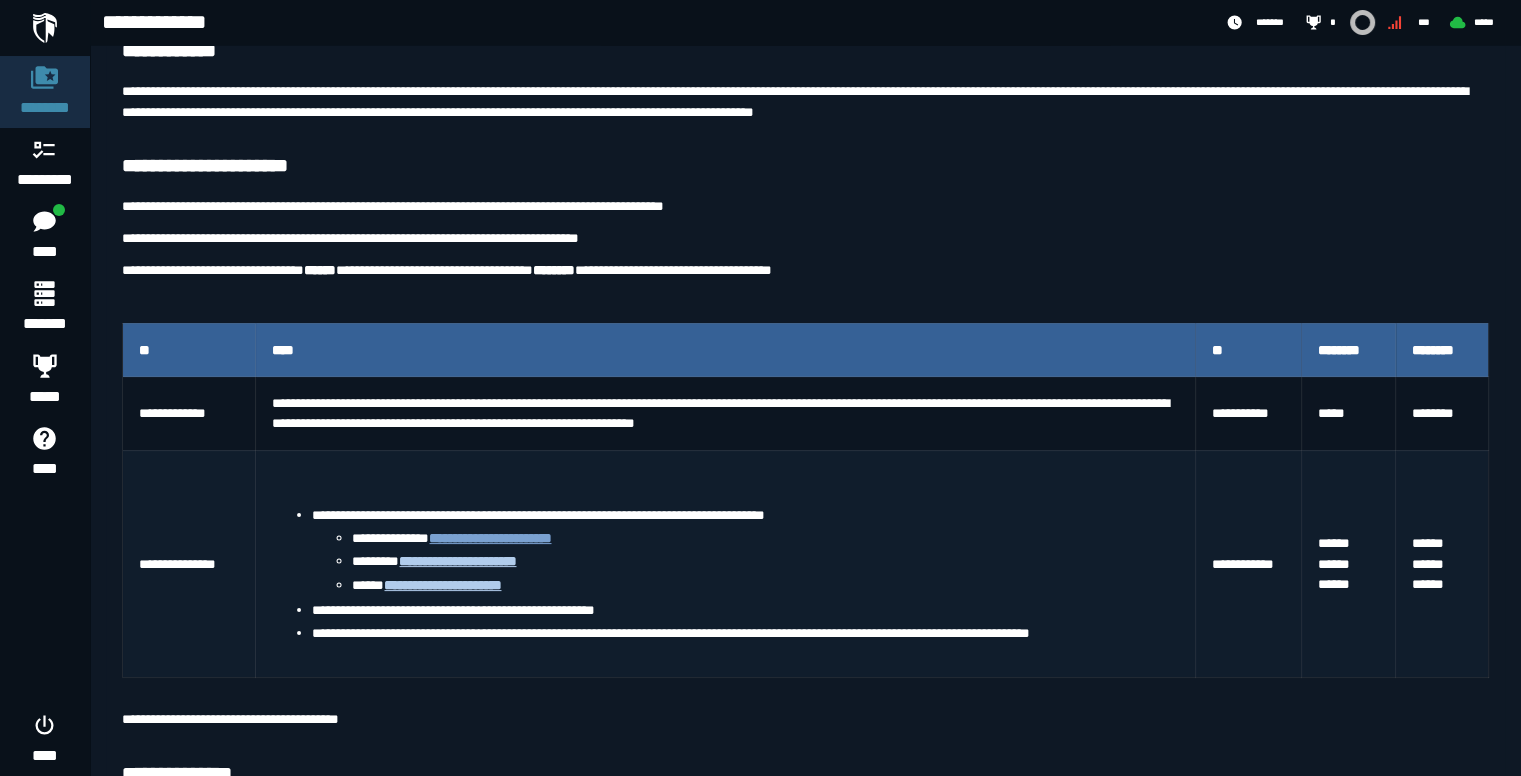 click on "**********" at bounding box center (490, 538) 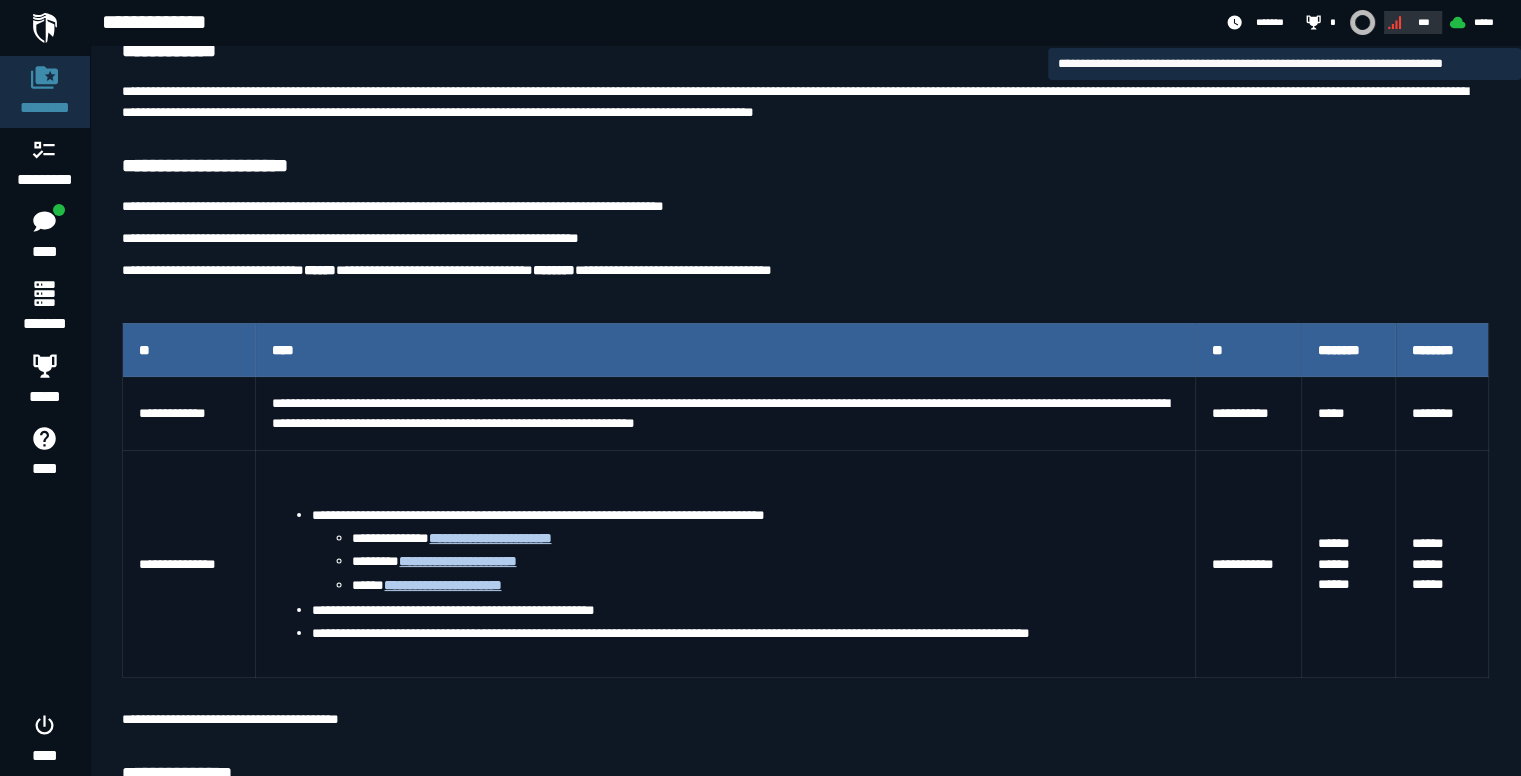 click on "***" at bounding box center [1424, 22] 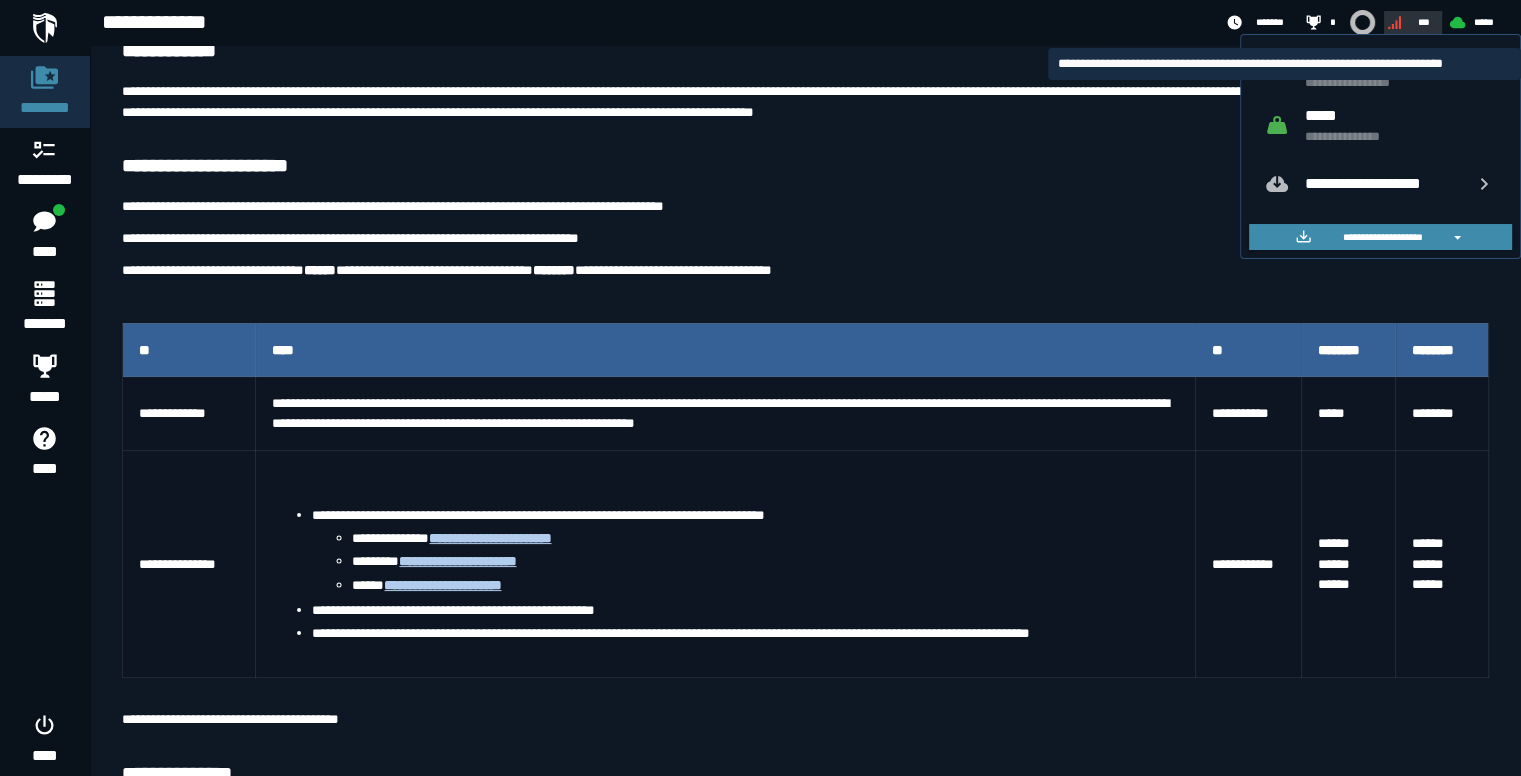 click on "***" at bounding box center (1424, 22) 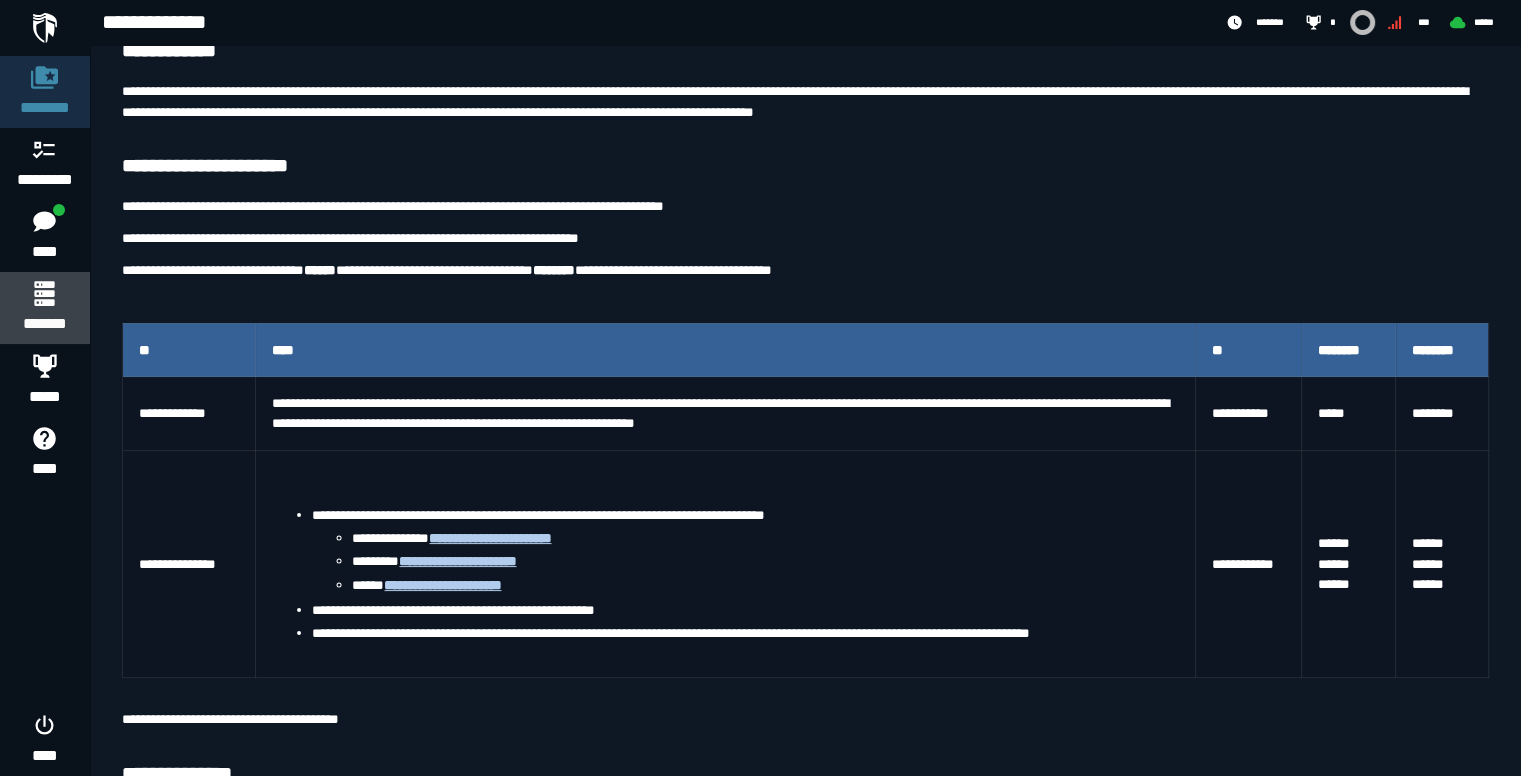 click on "*******" at bounding box center (44, 324) 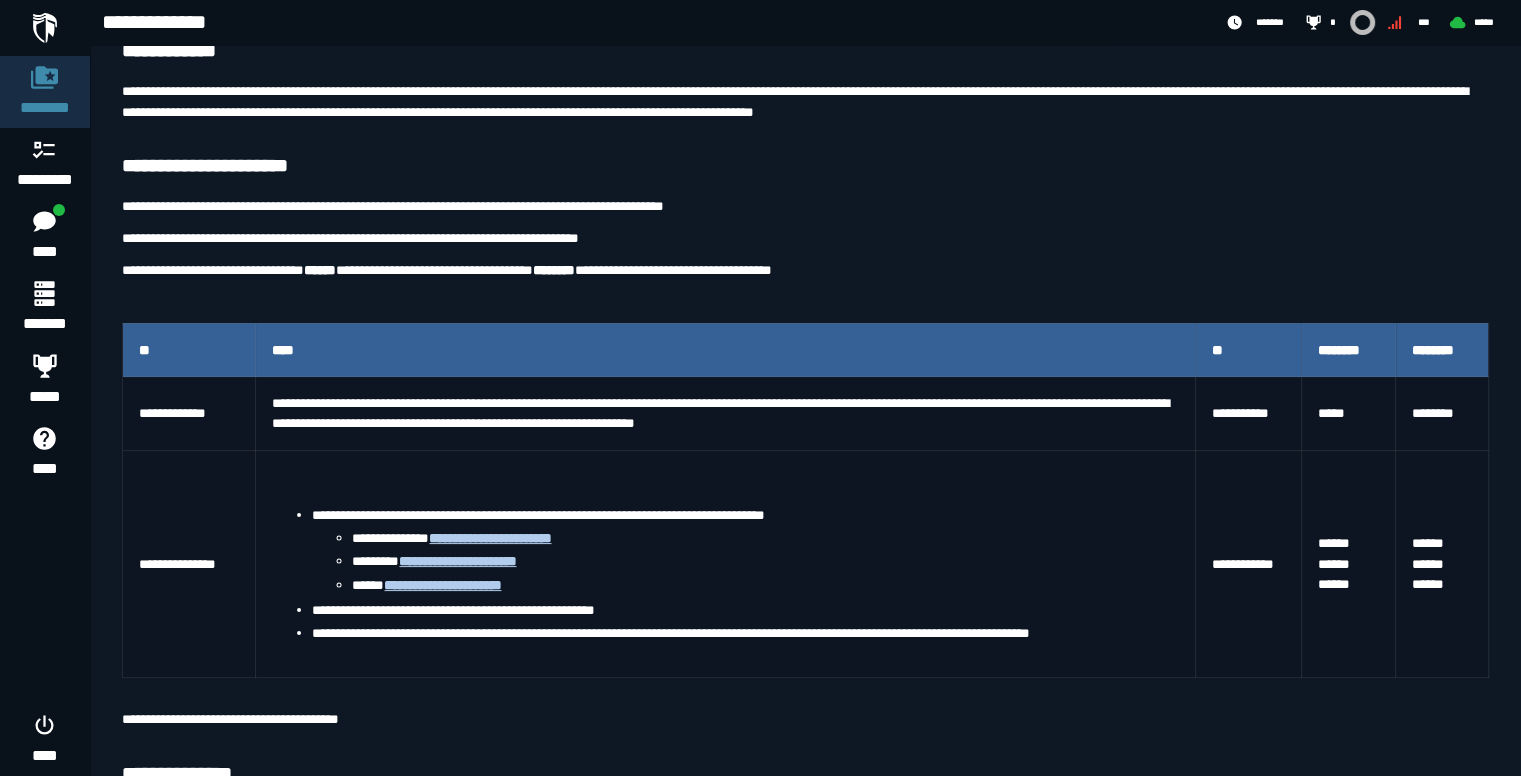 click on "**********" at bounding box center (805, 871) 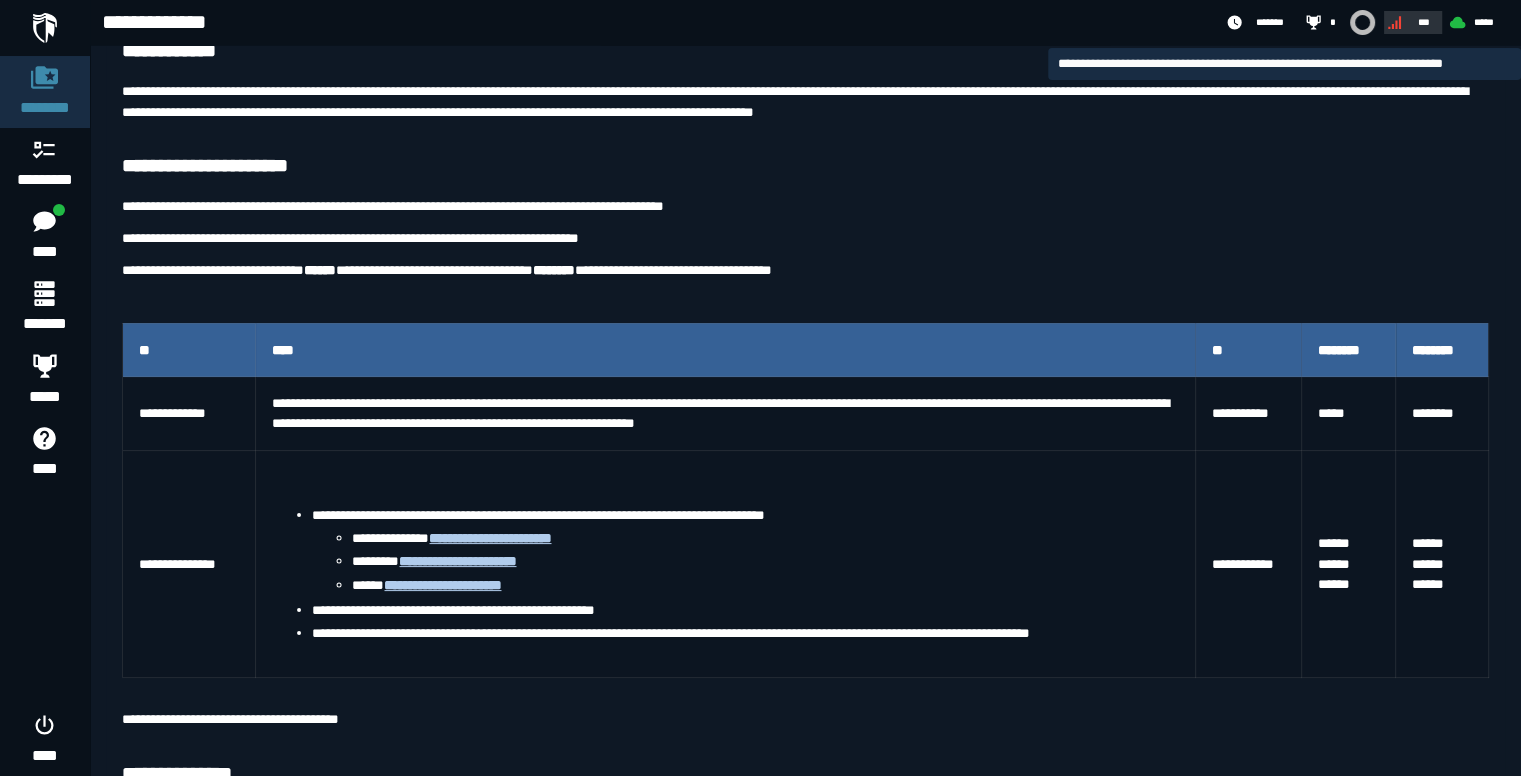 click on "***" at bounding box center (1424, 22) 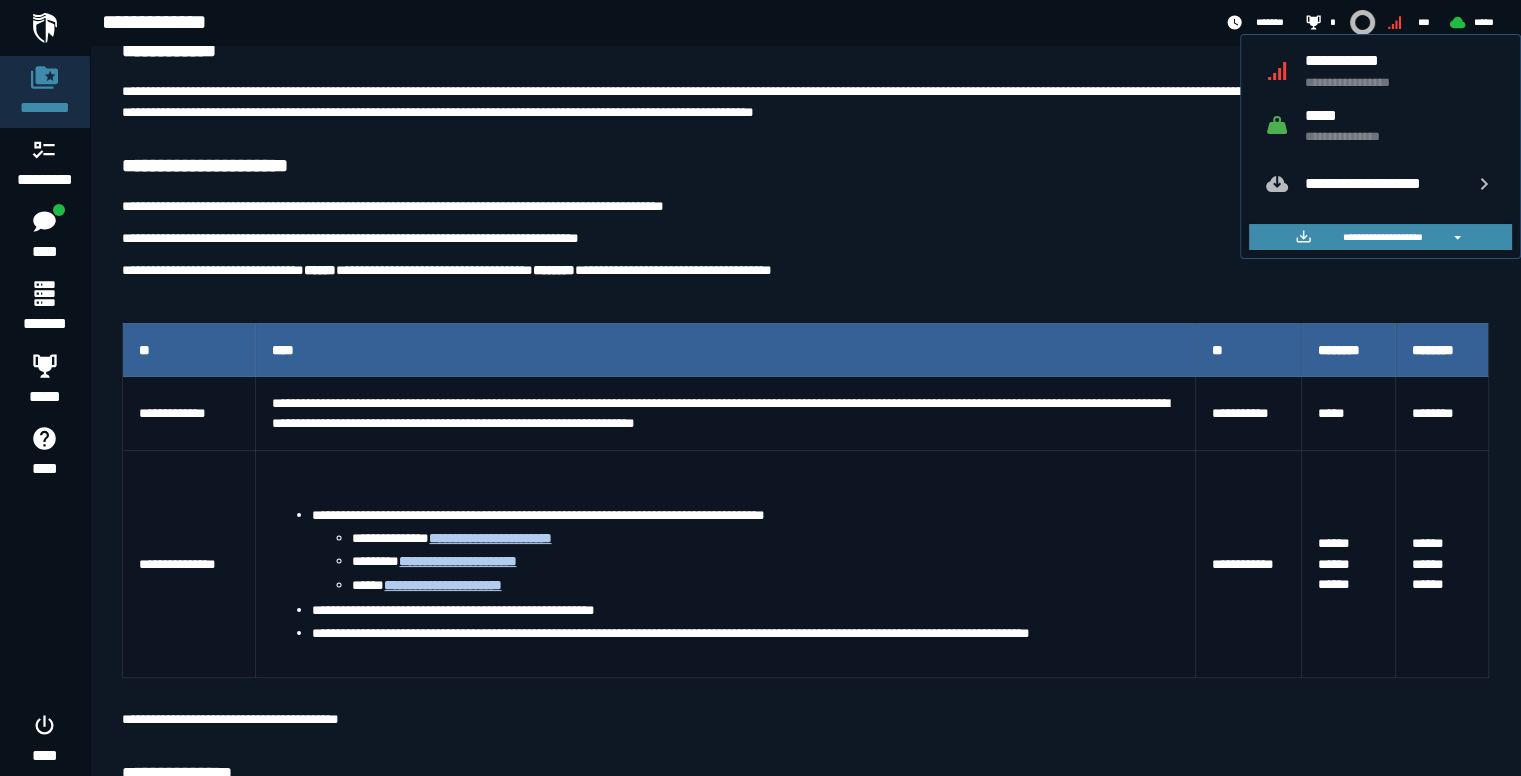 click on "**********" at bounding box center [1400, 60] 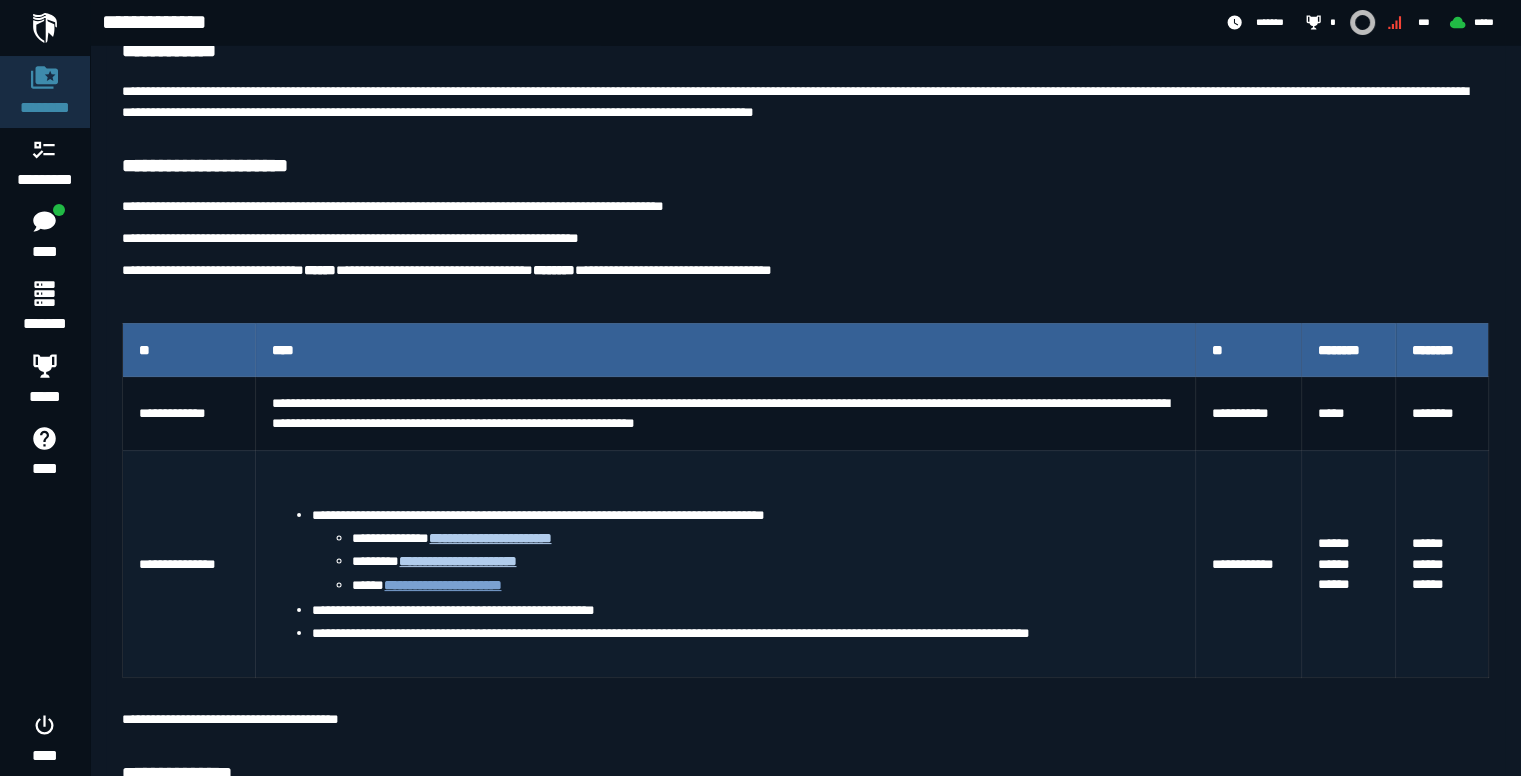 click on "**********" at bounding box center (442, 585) 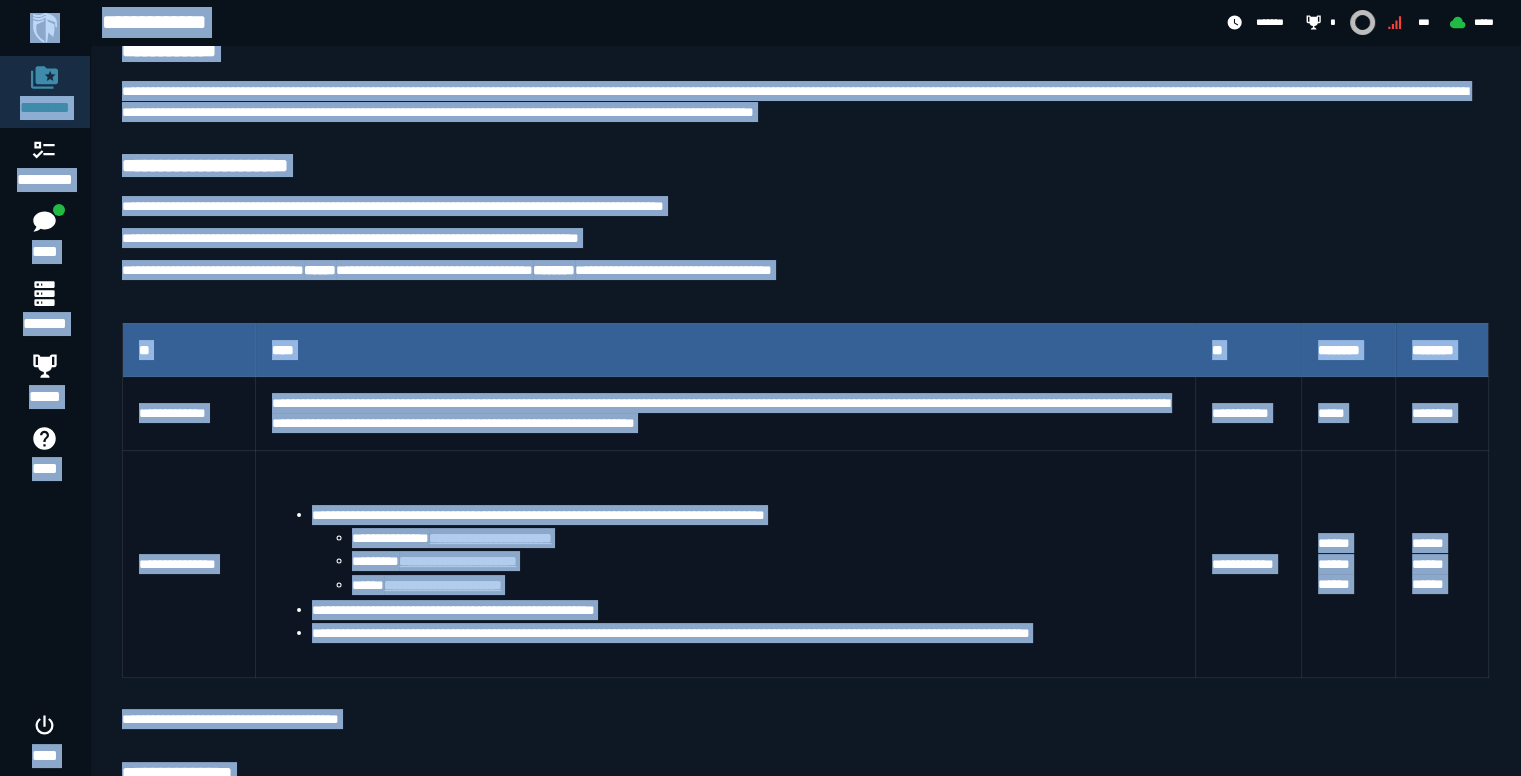 copy on "**********" 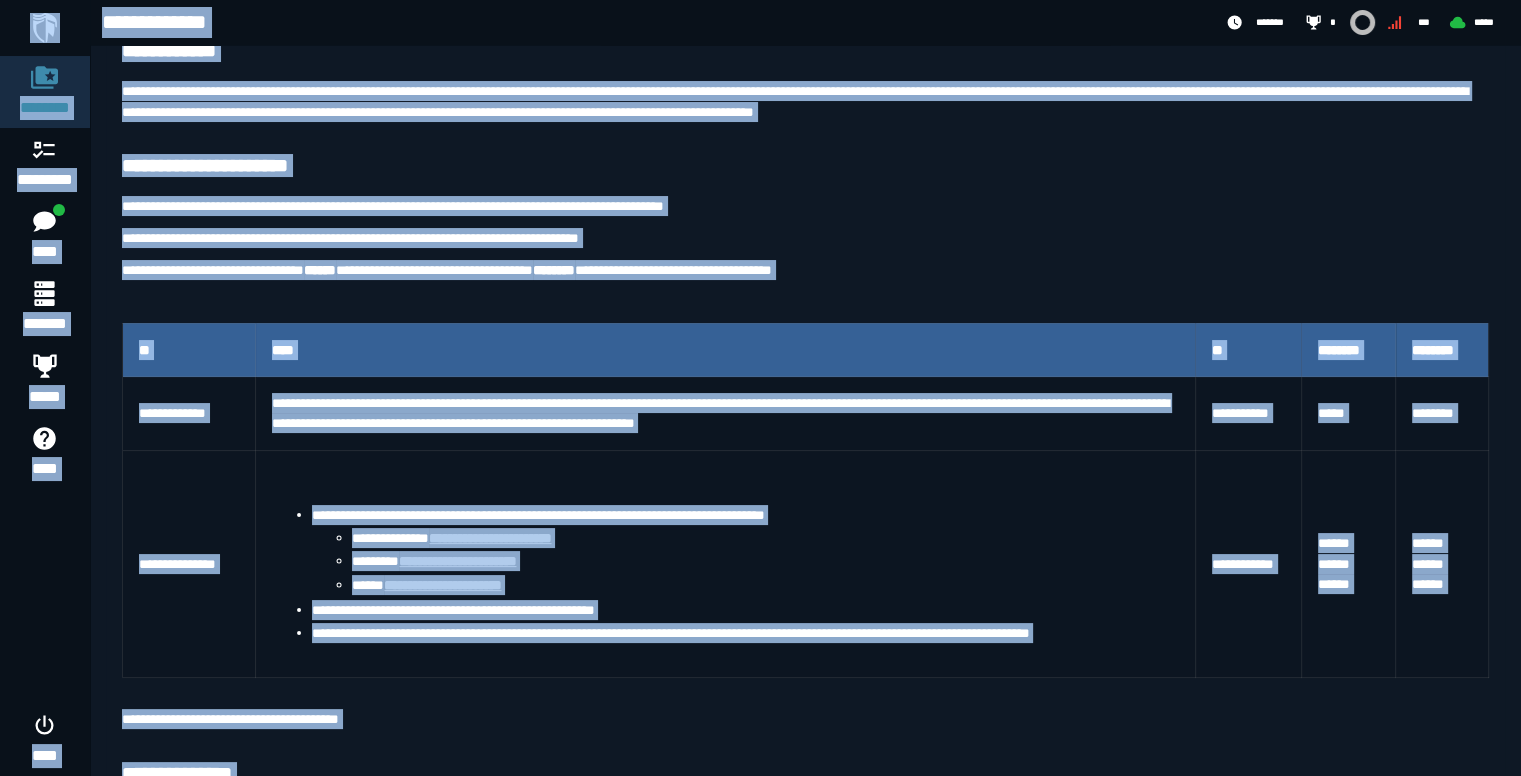 click on "**********" at bounding box center (805, 871) 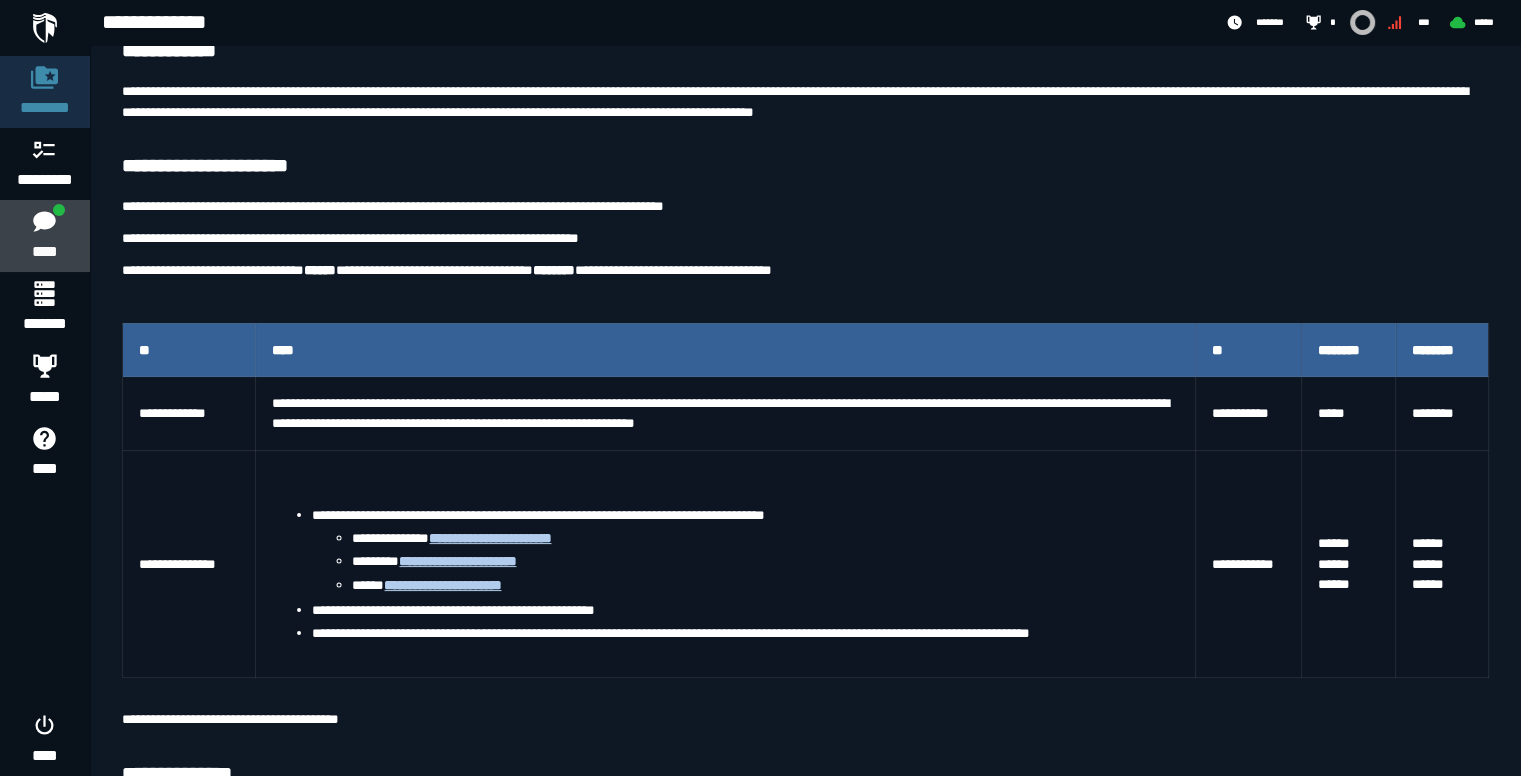 click on "****" at bounding box center (44, 236) 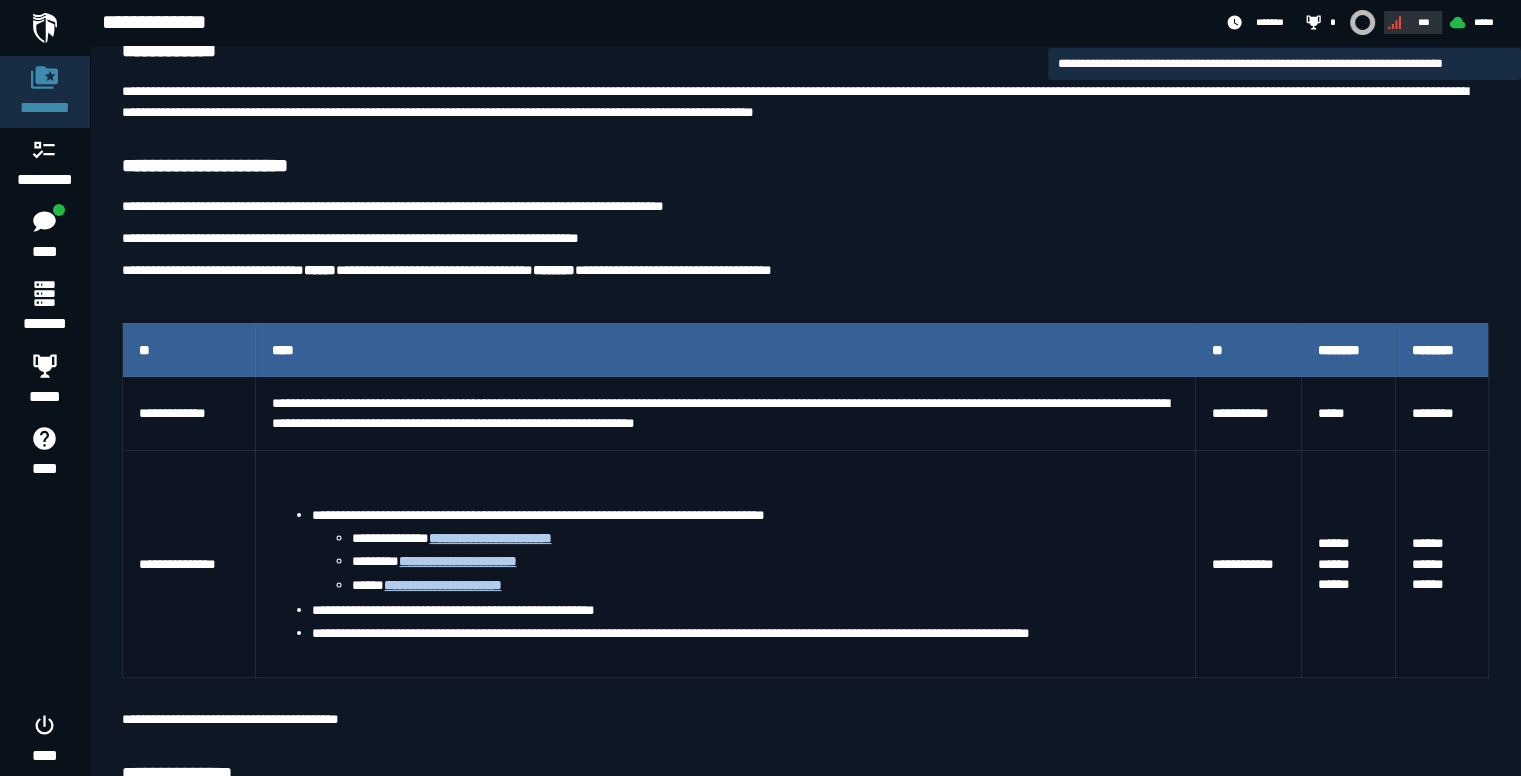 click on "***" at bounding box center [1410, 22] 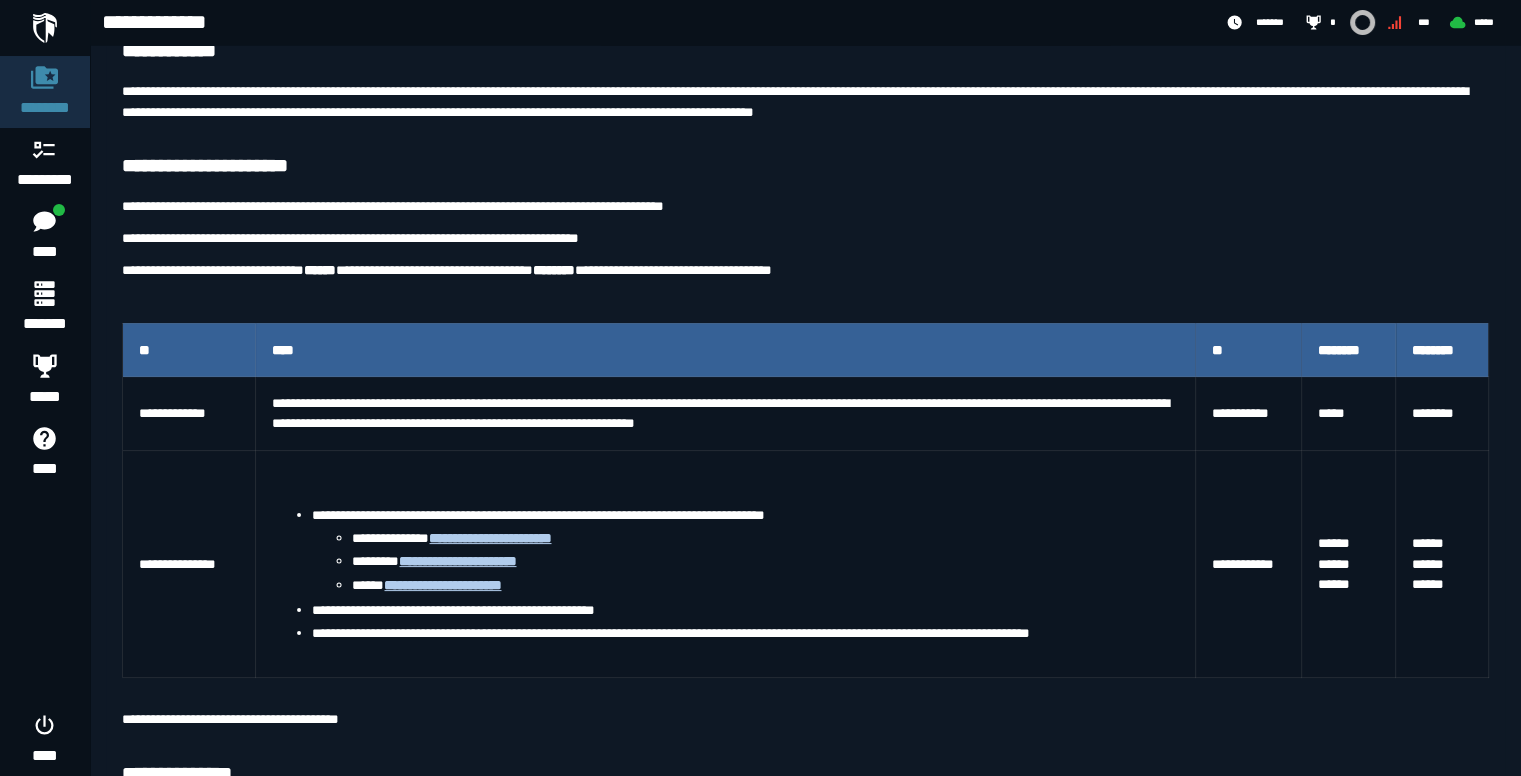 click at bounding box center (805, 301) 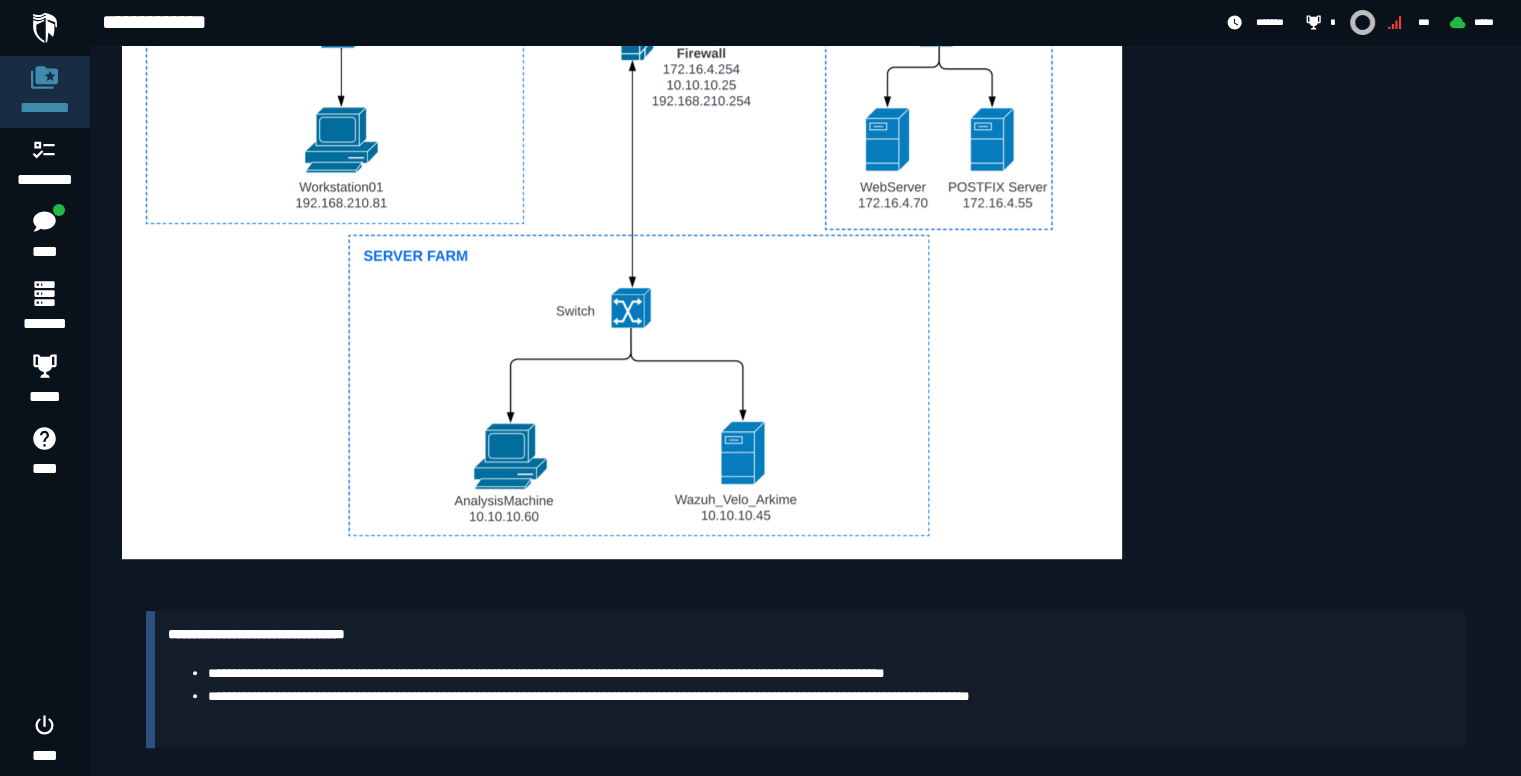 scroll, scrollTop: 1181, scrollLeft: 0, axis: vertical 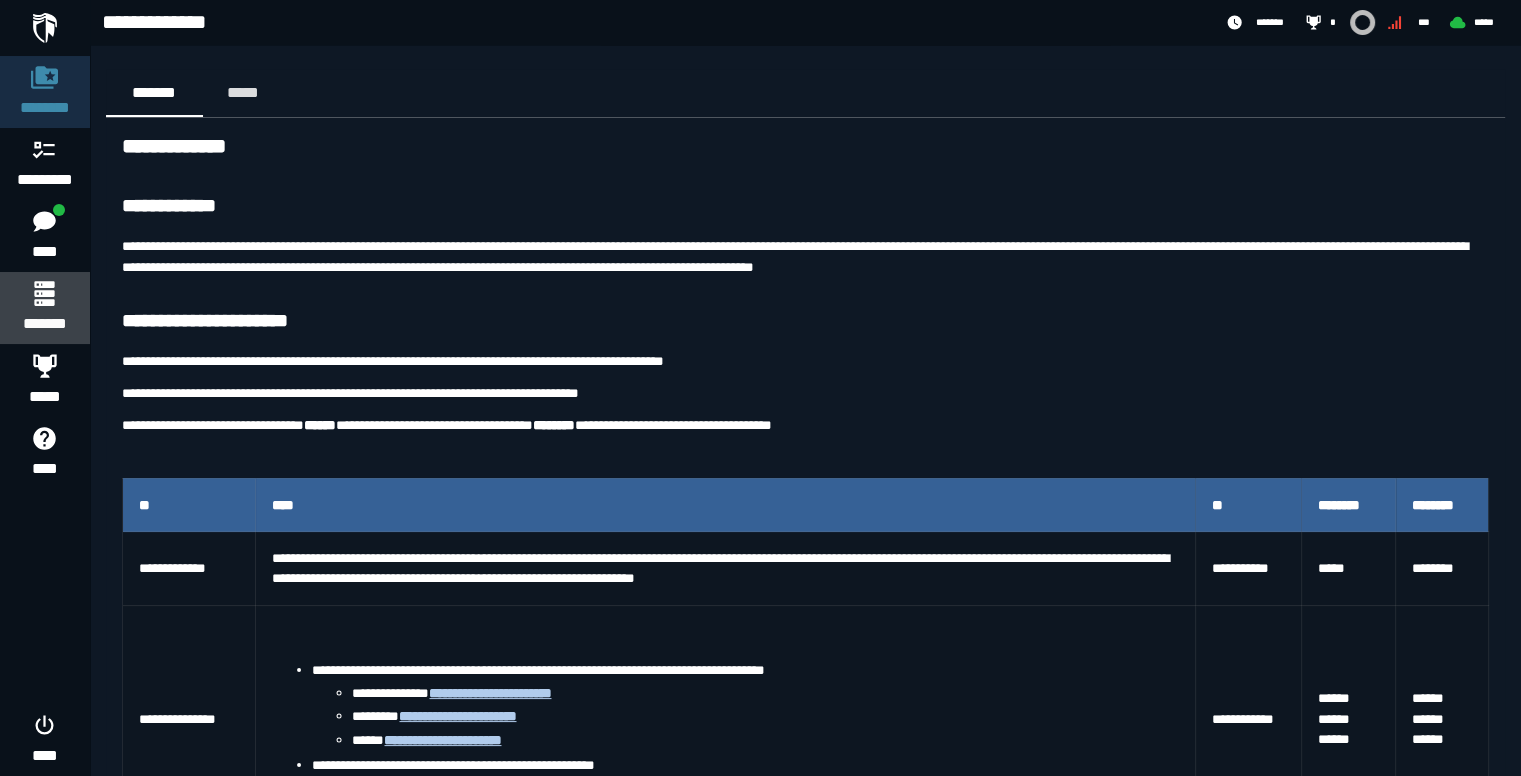 click on "*******" at bounding box center [44, 324] 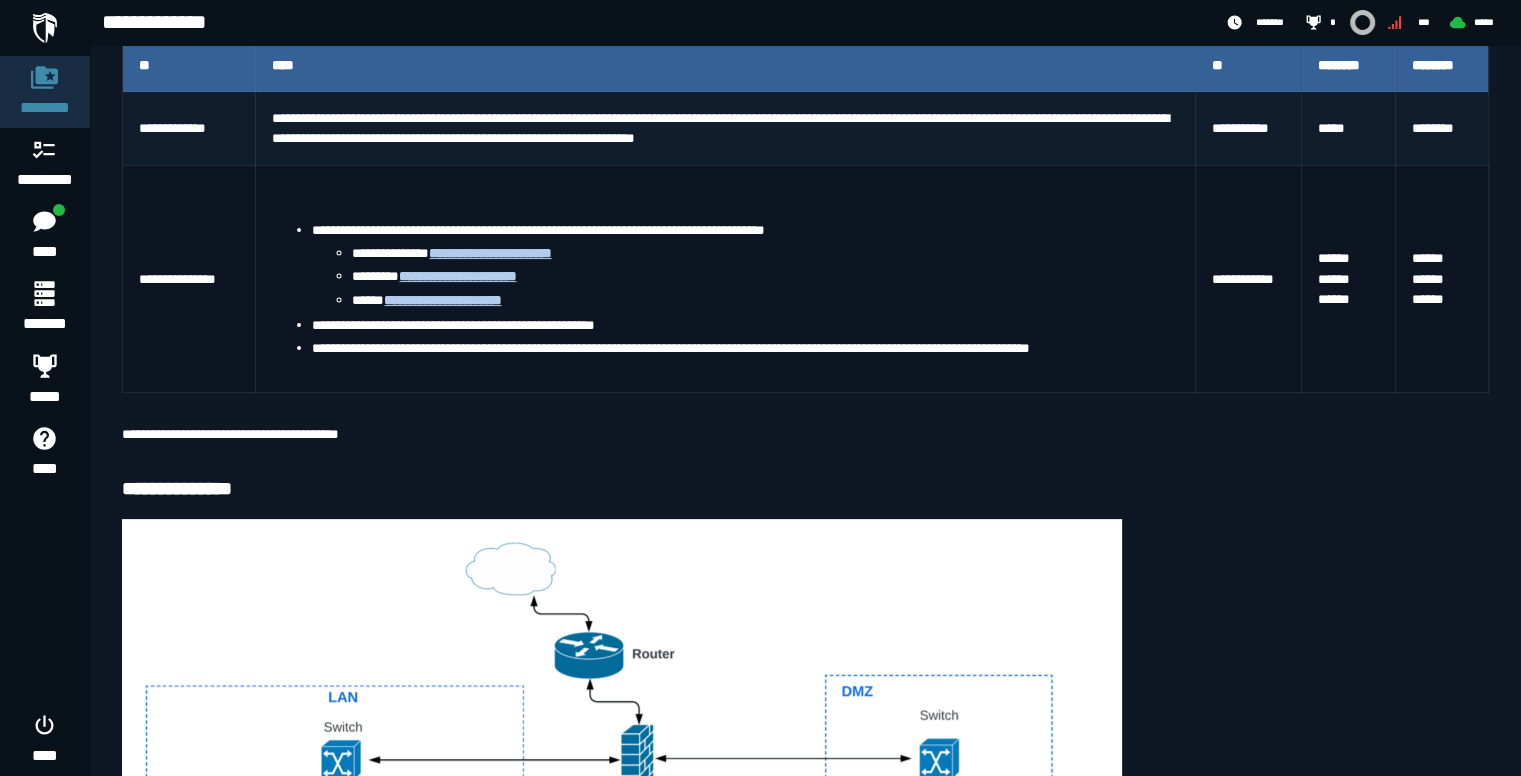 scroll, scrollTop: 440, scrollLeft: 0, axis: vertical 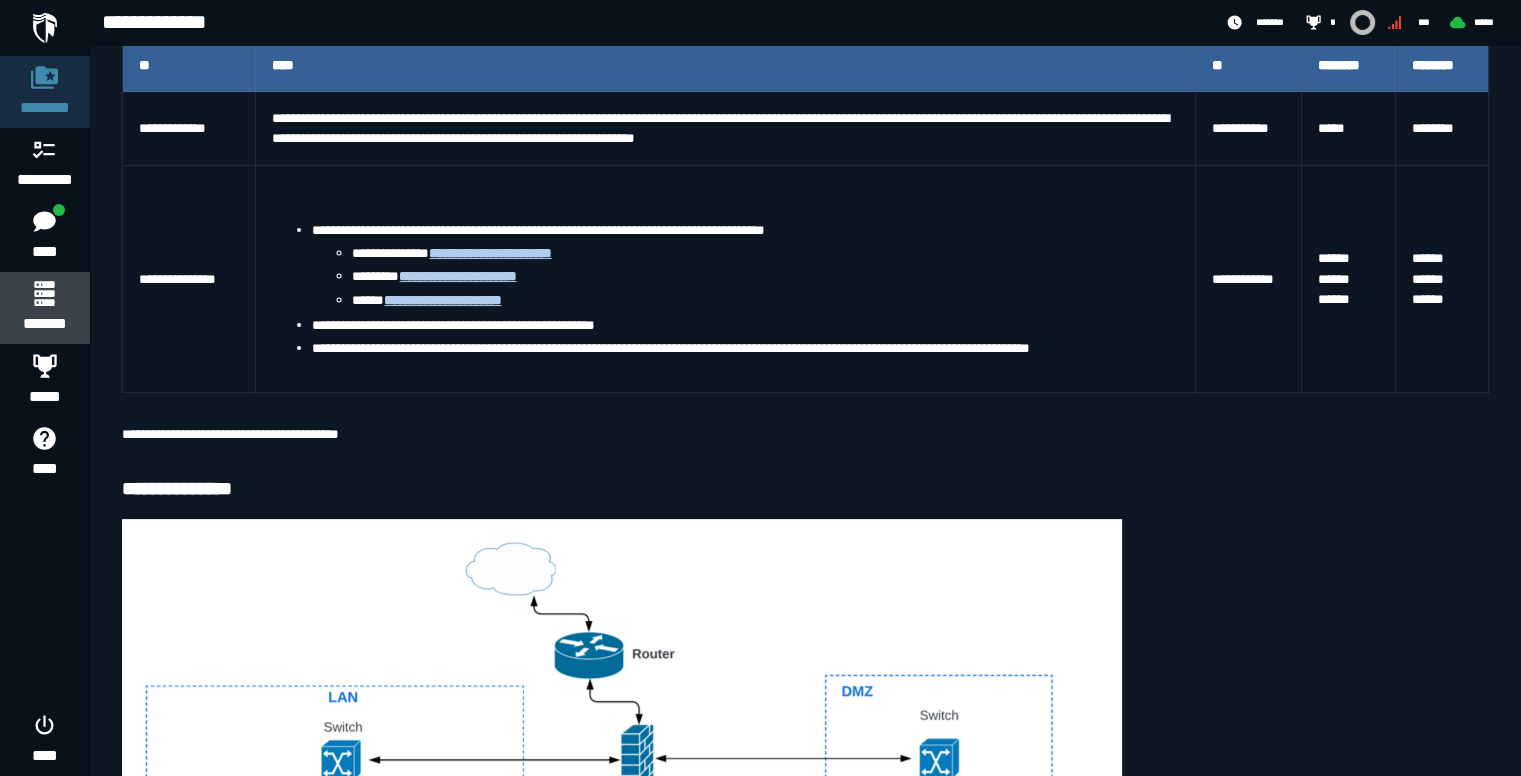 click at bounding box center [44, 293] 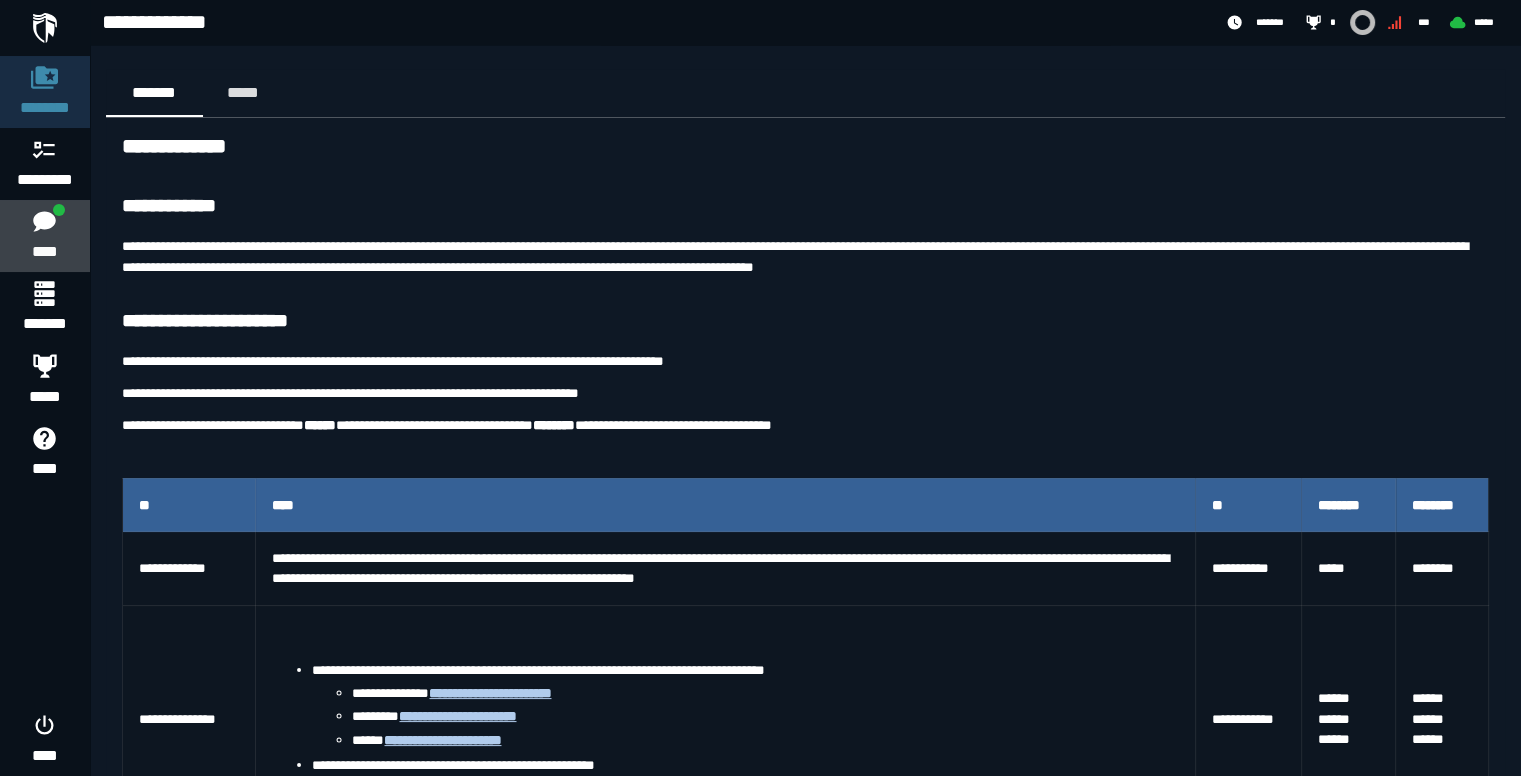 click on "****" at bounding box center (44, 252) 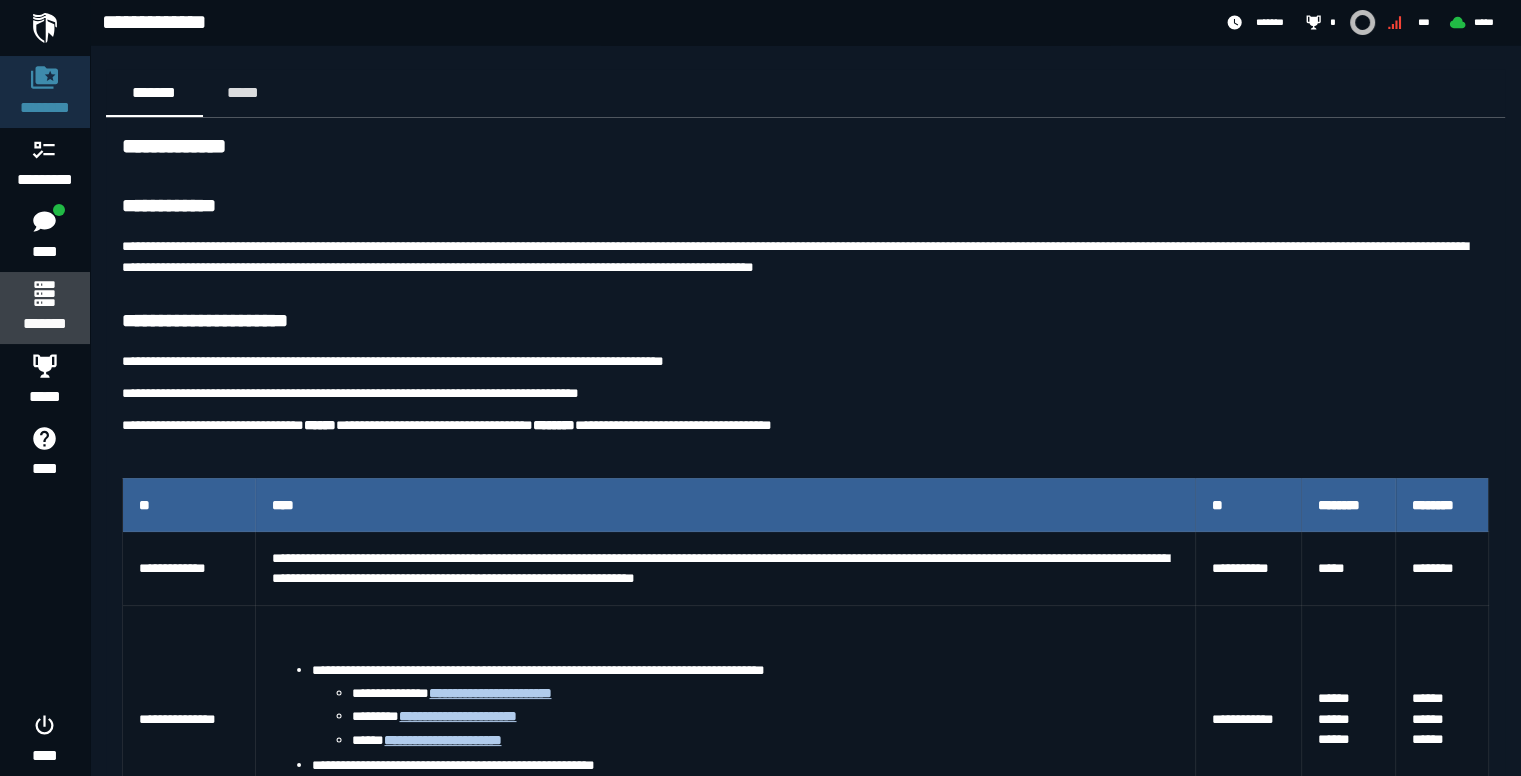 click at bounding box center (44, 293) 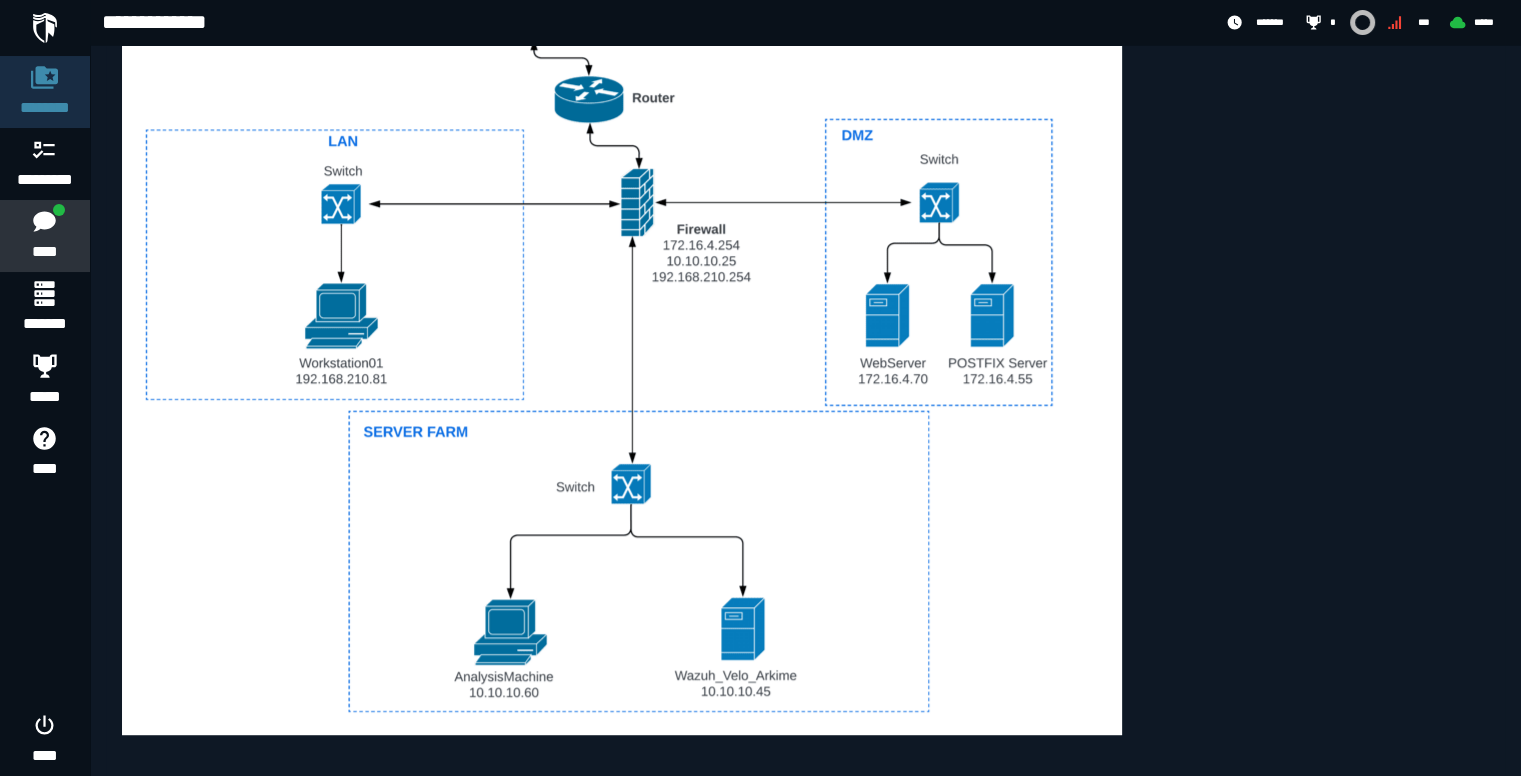 scroll, scrollTop: 1076, scrollLeft: 0, axis: vertical 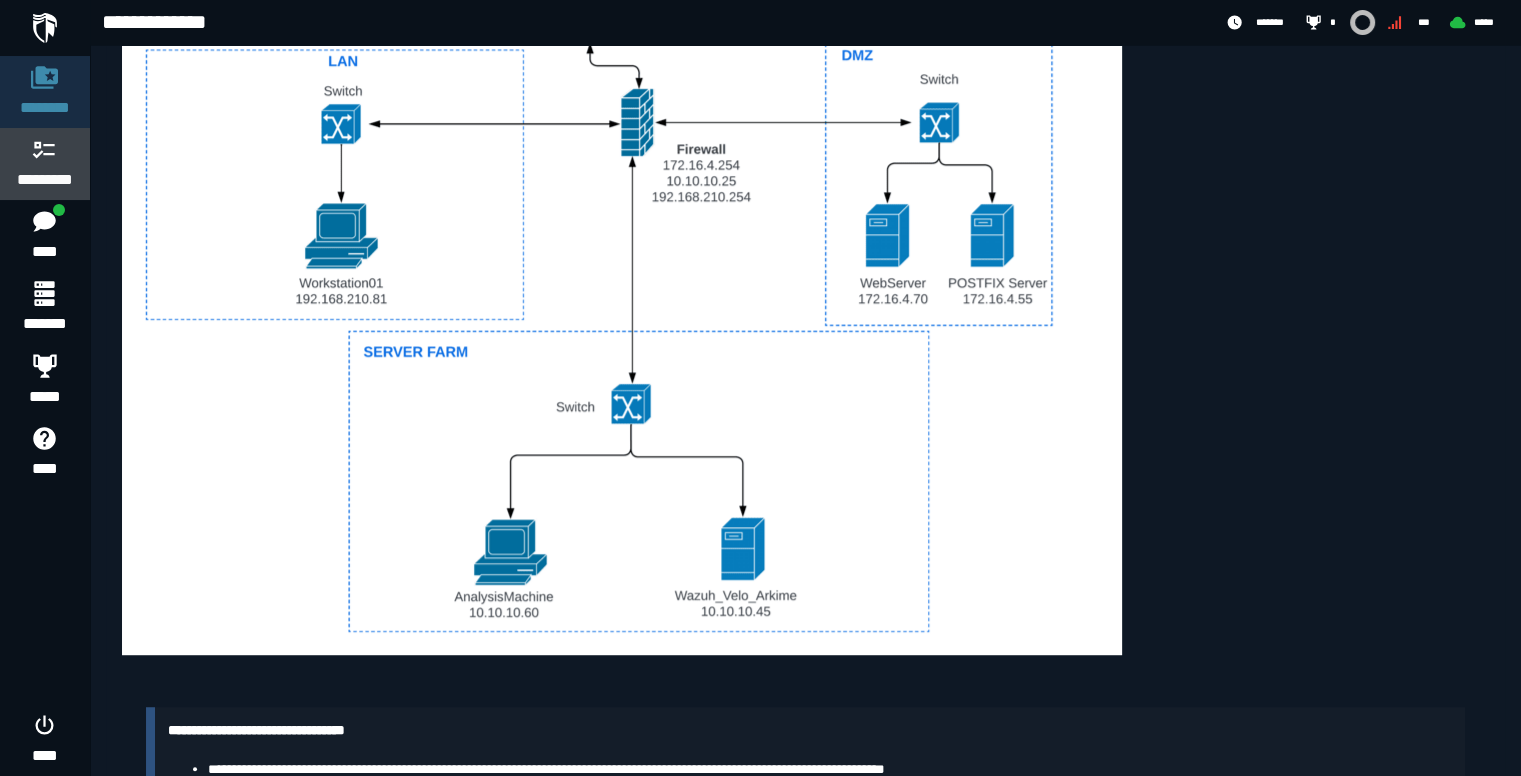 click 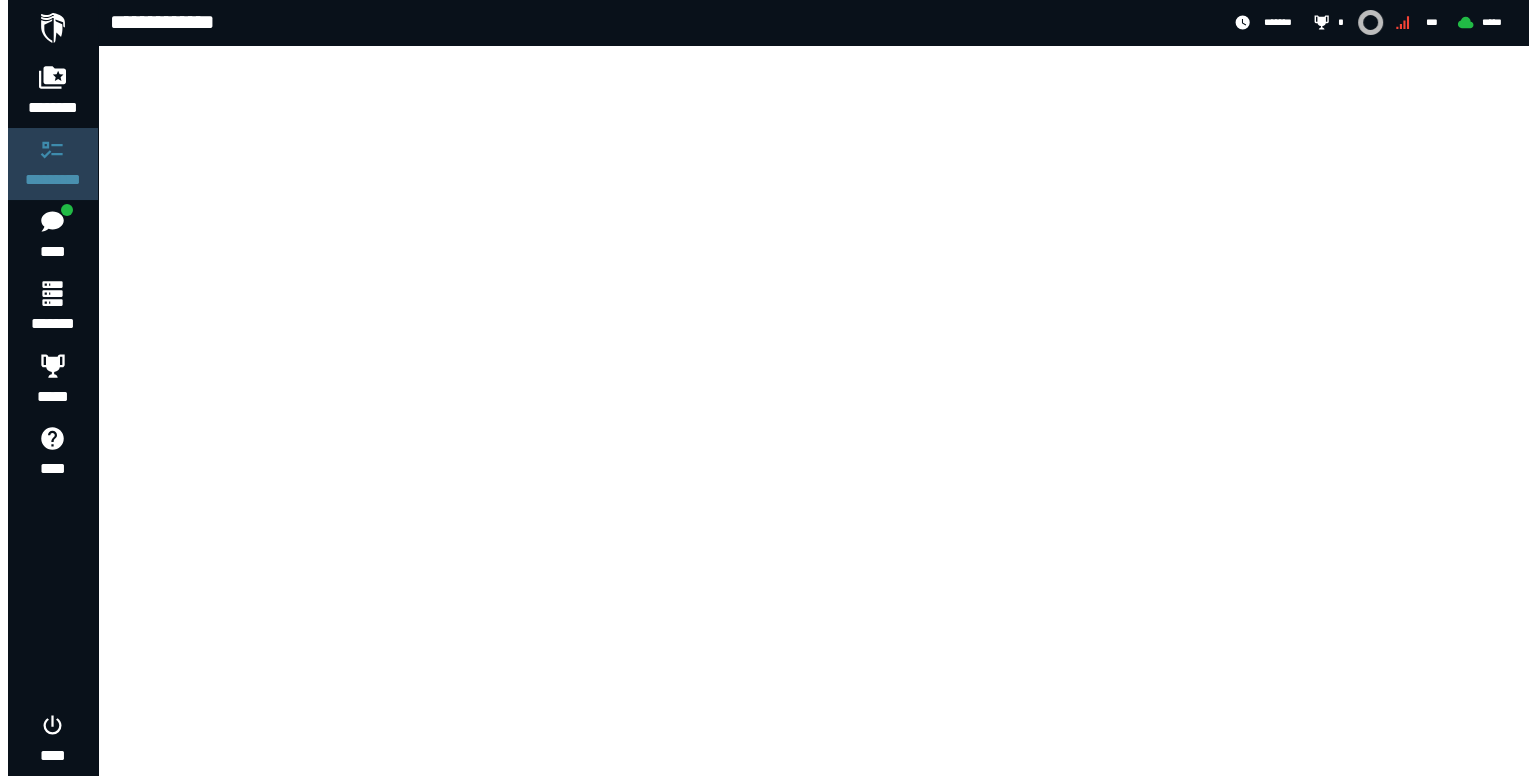 scroll, scrollTop: 0, scrollLeft: 0, axis: both 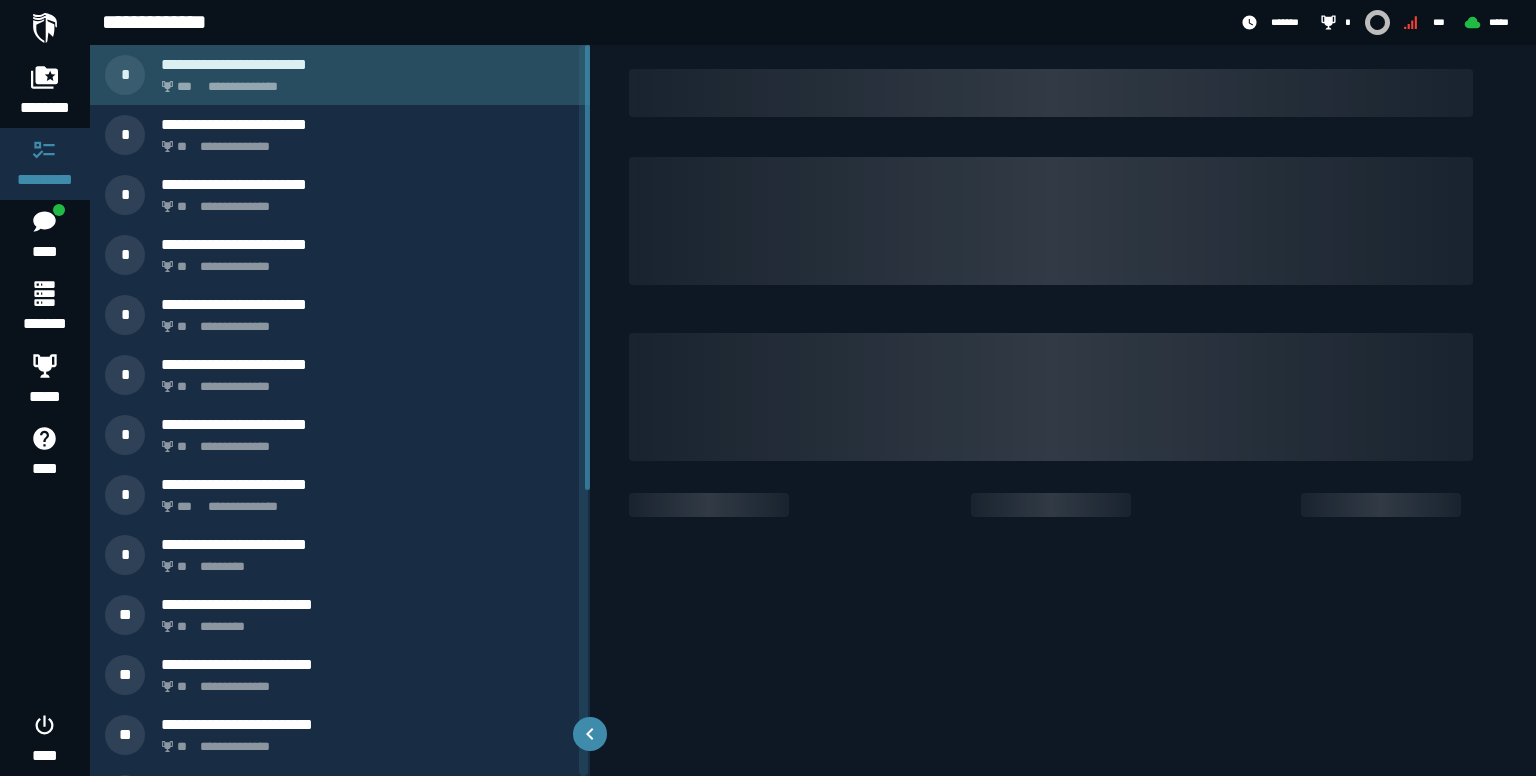 click on "**********" 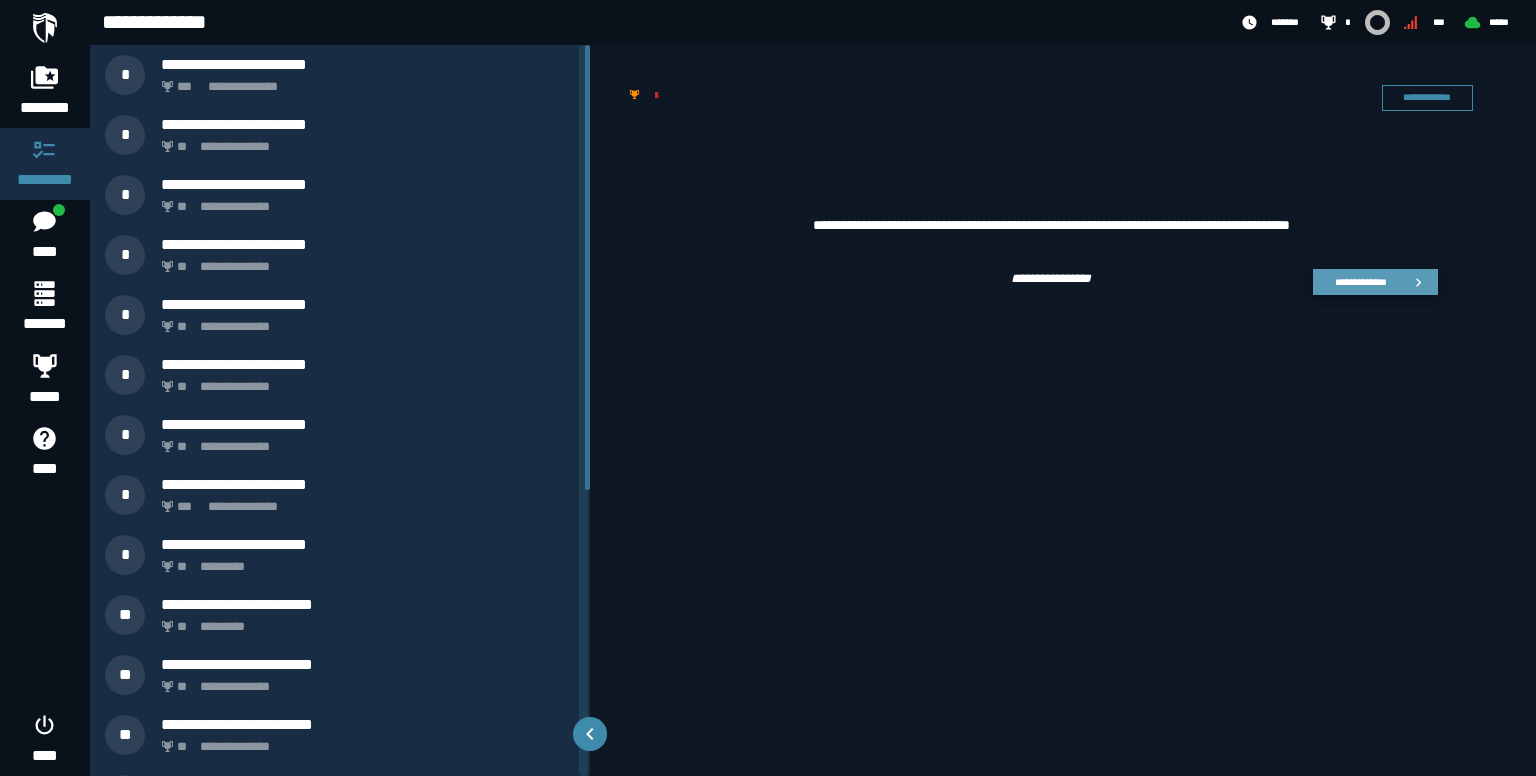 click on "**********" at bounding box center [1360, 281] 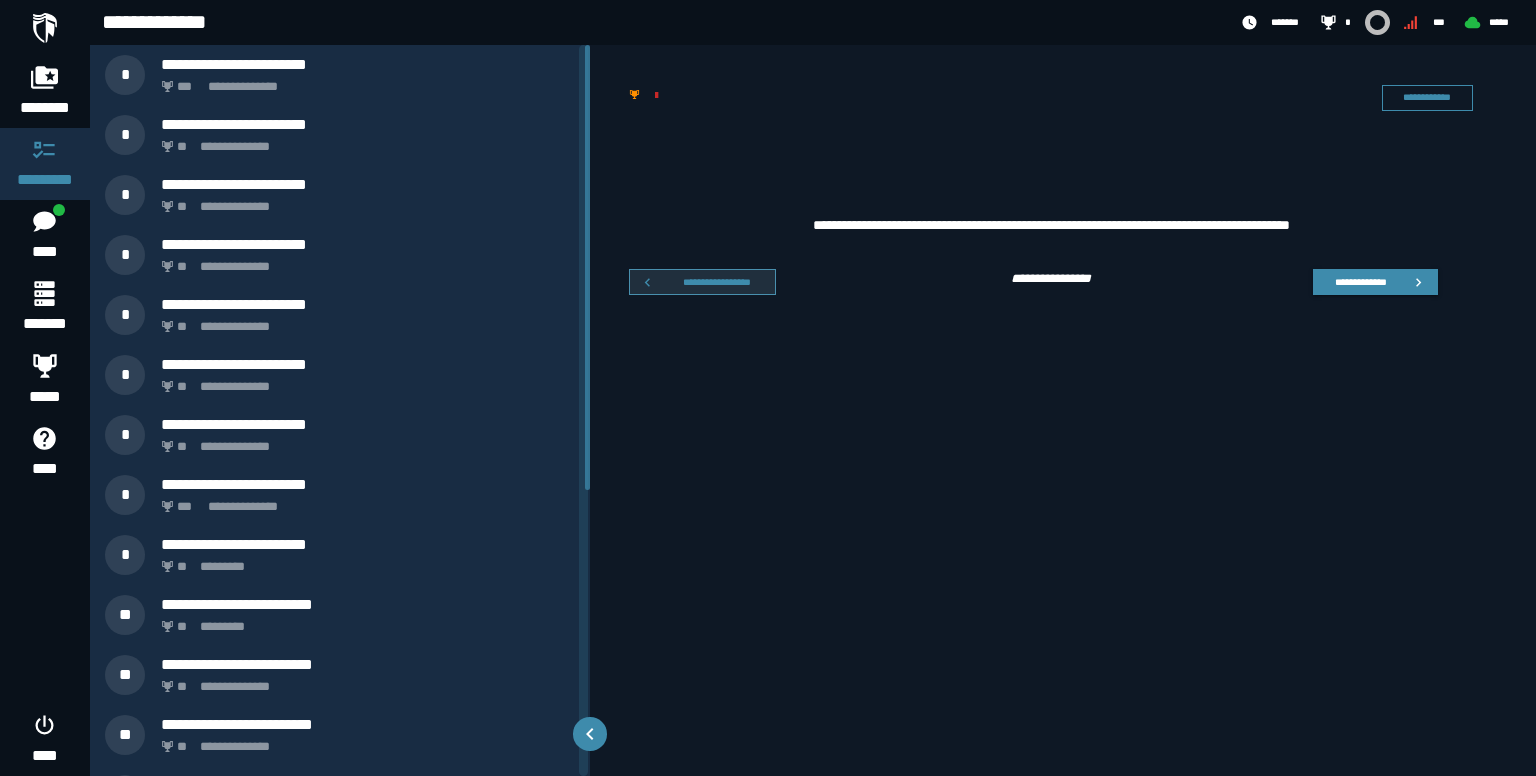 click on "**********" at bounding box center [717, 281] 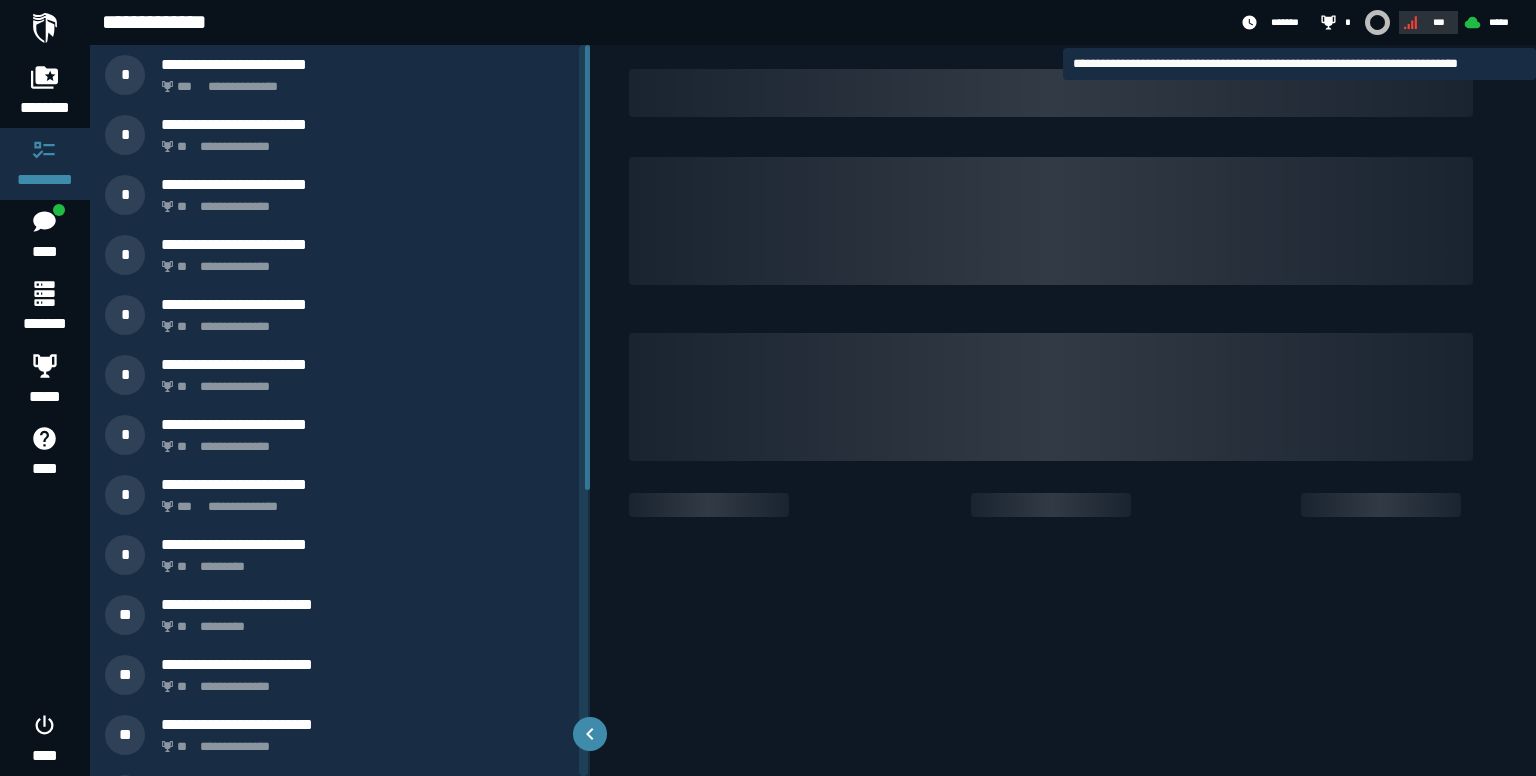 click 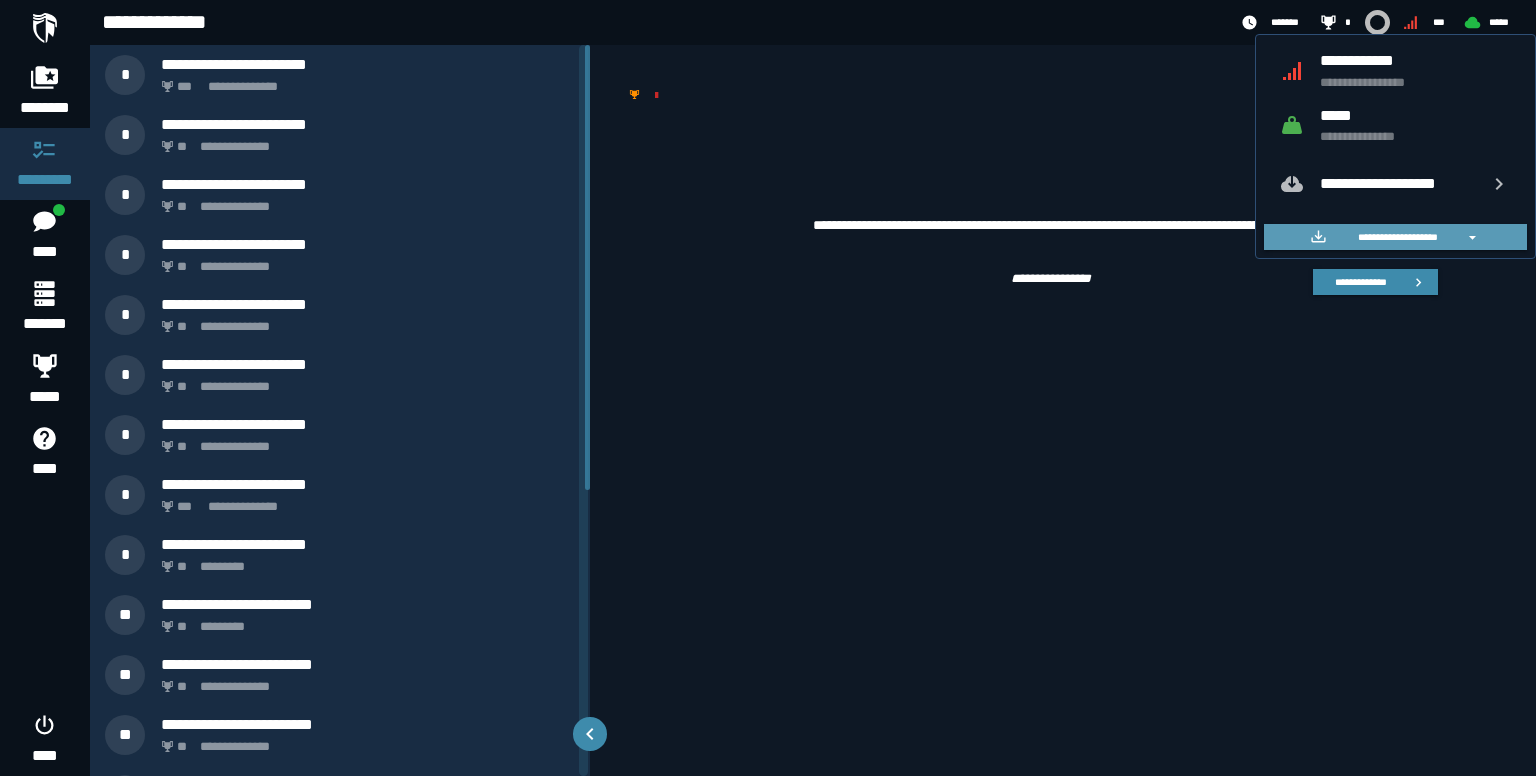 click on "**********" at bounding box center (1395, 237) 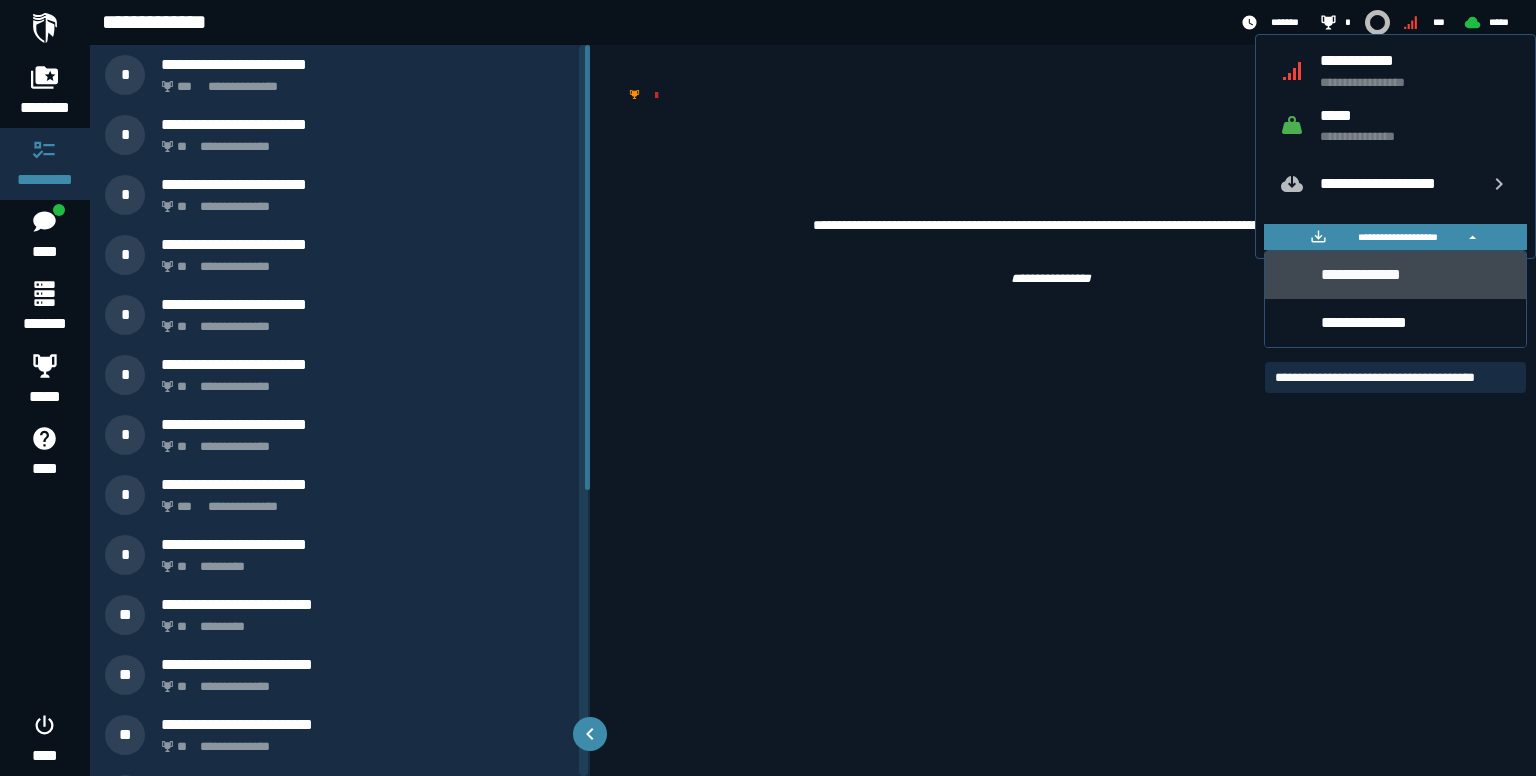 click on "**********" at bounding box center (1416, 274) 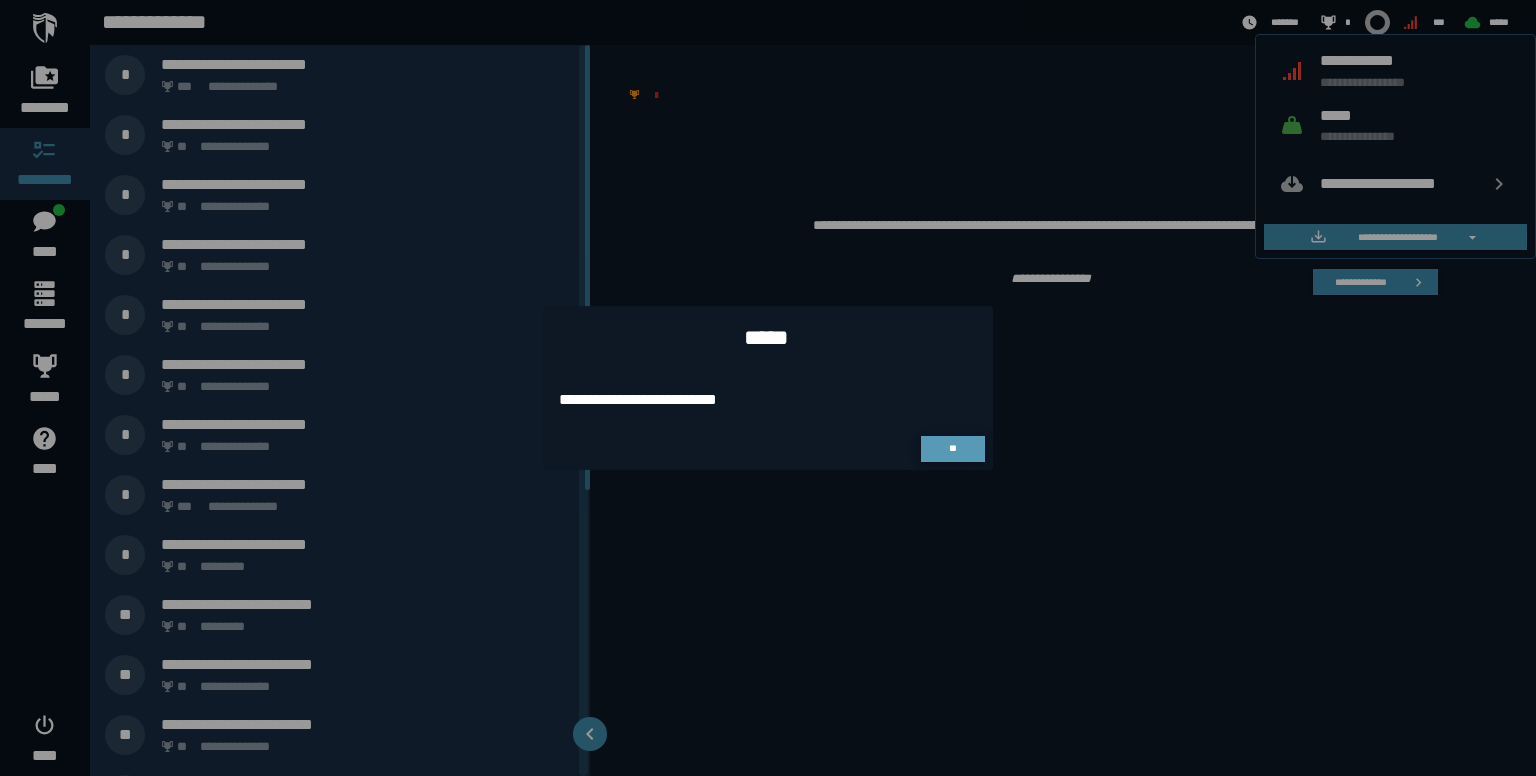 click on "**" at bounding box center (953, 449) 